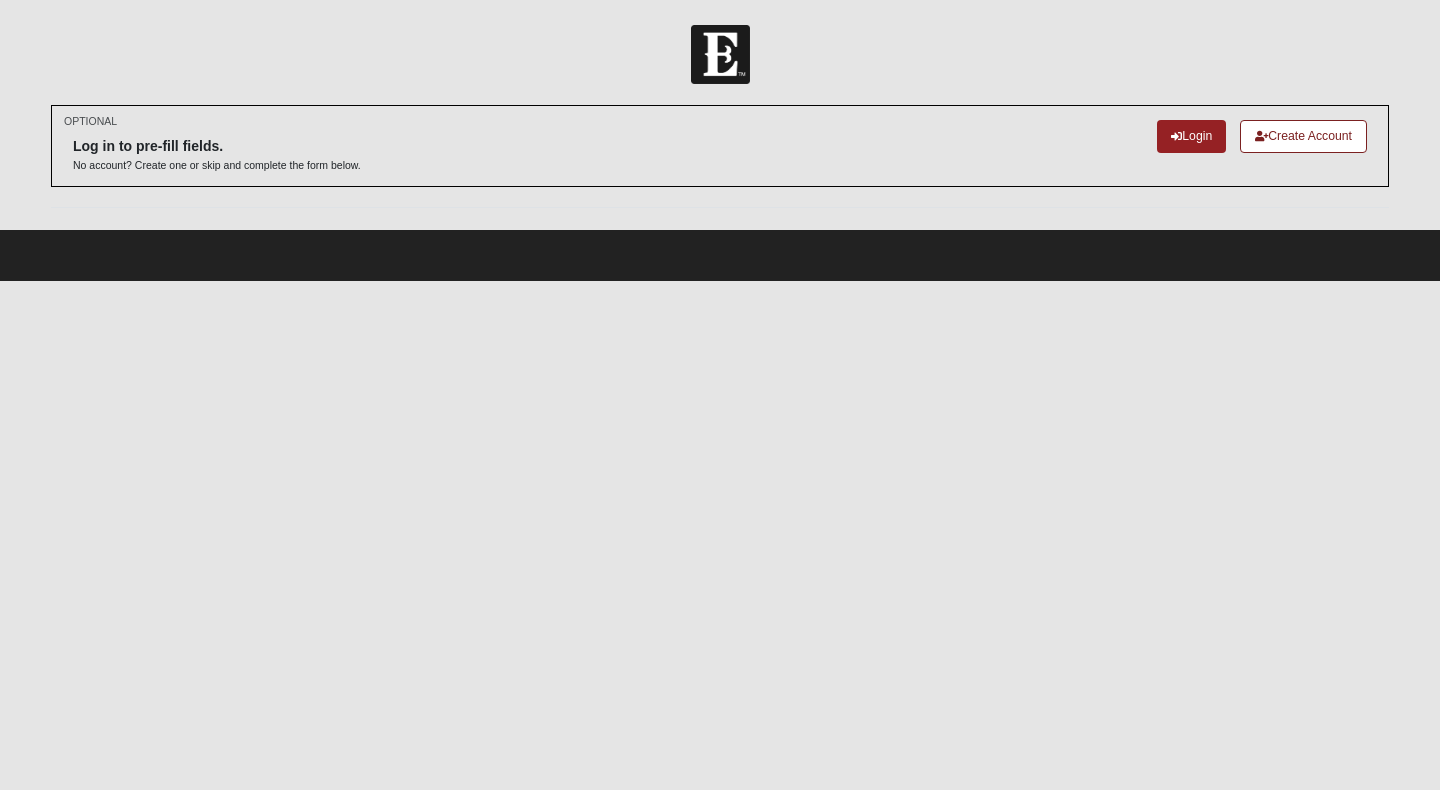 scroll, scrollTop: 0, scrollLeft: 0, axis: both 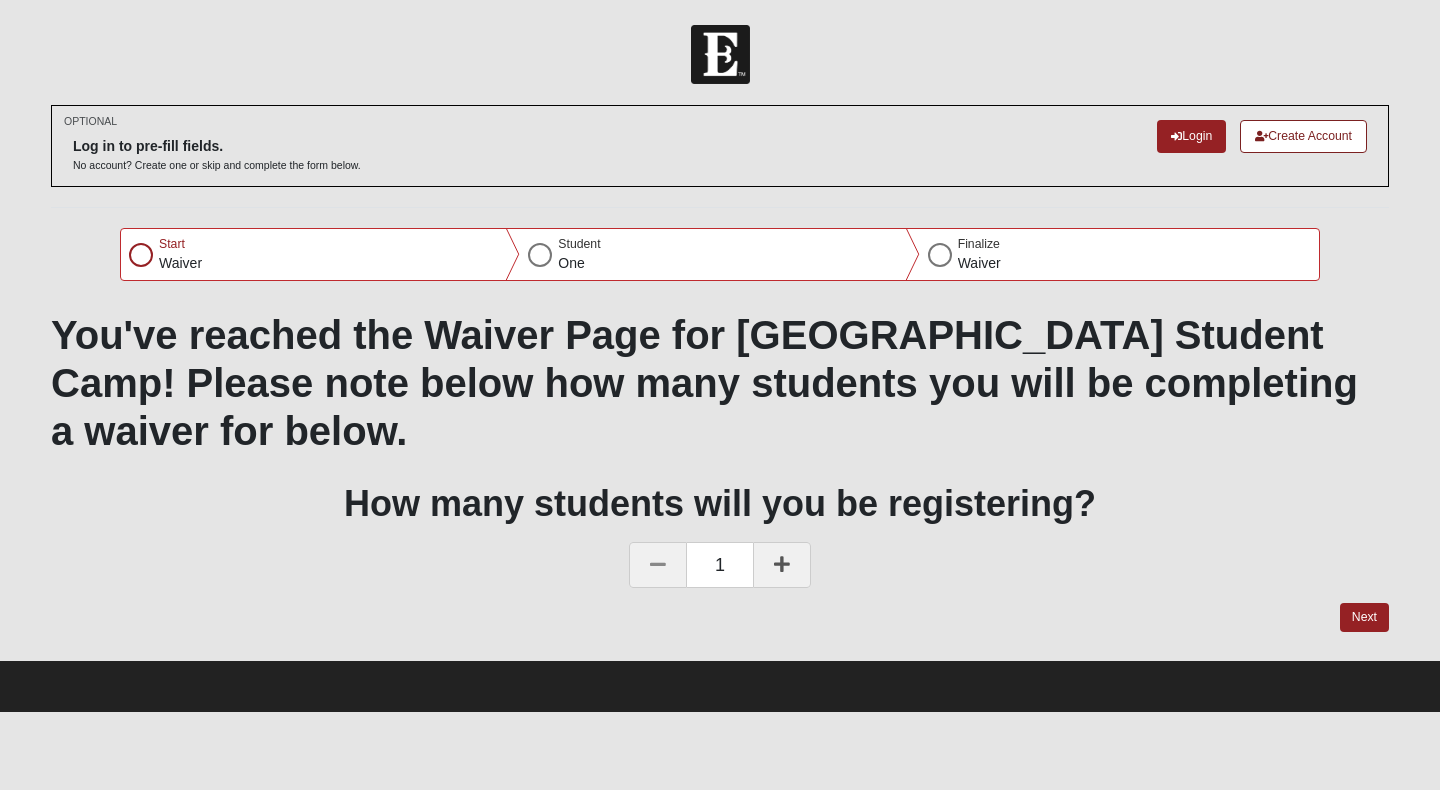 click on "Start Waiver" at bounding box center [320, 254] 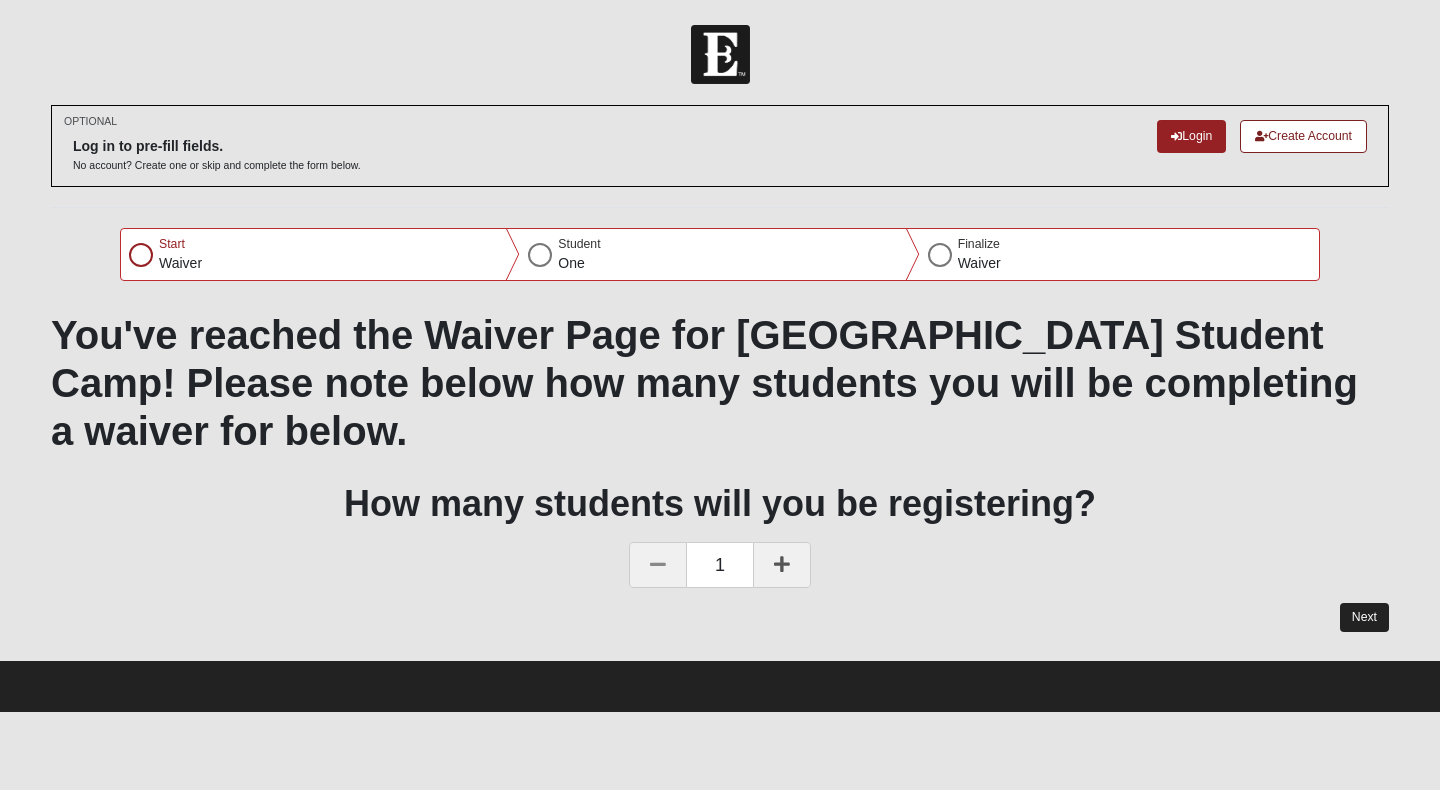 click on "Next" at bounding box center [1364, 617] 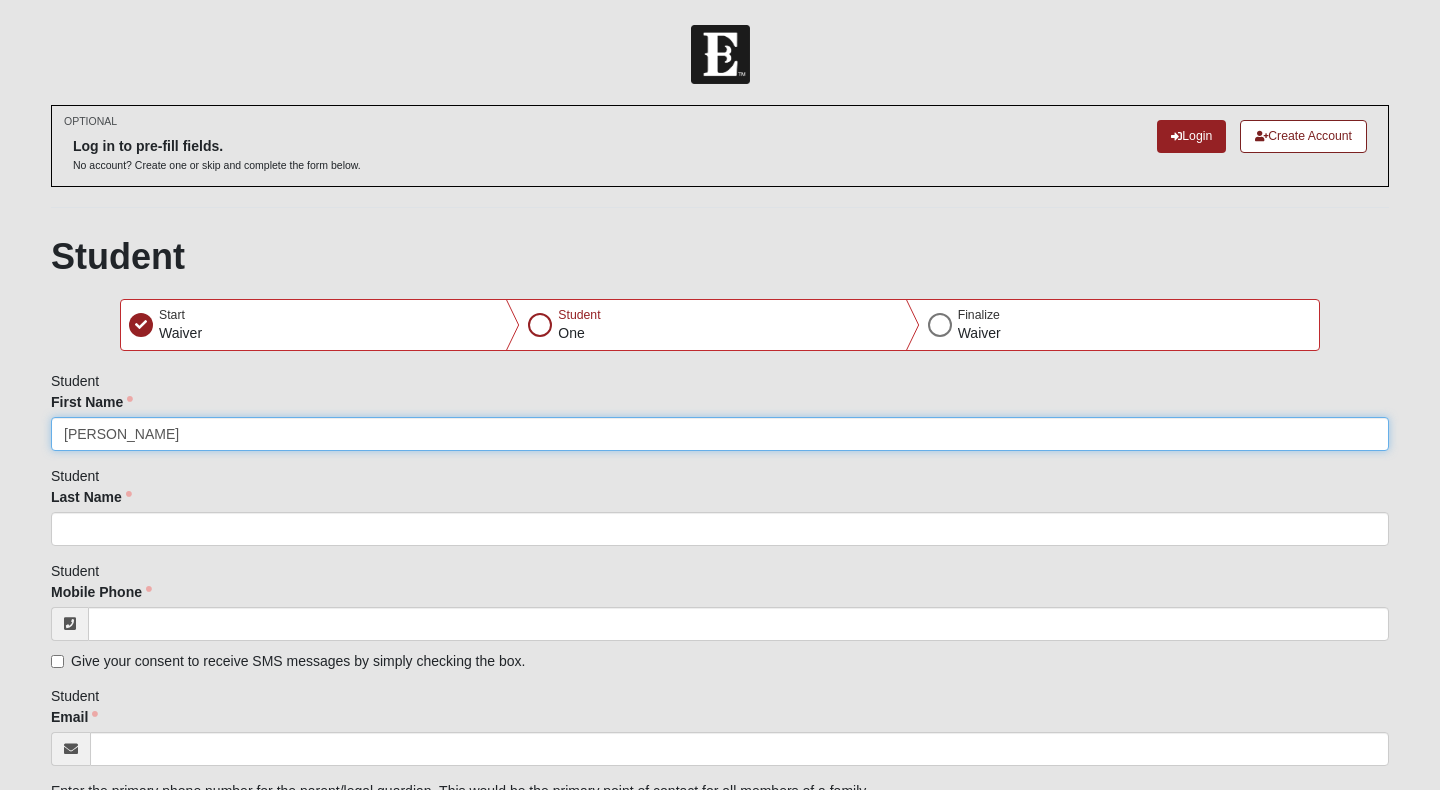 type on "[PERSON_NAME]" 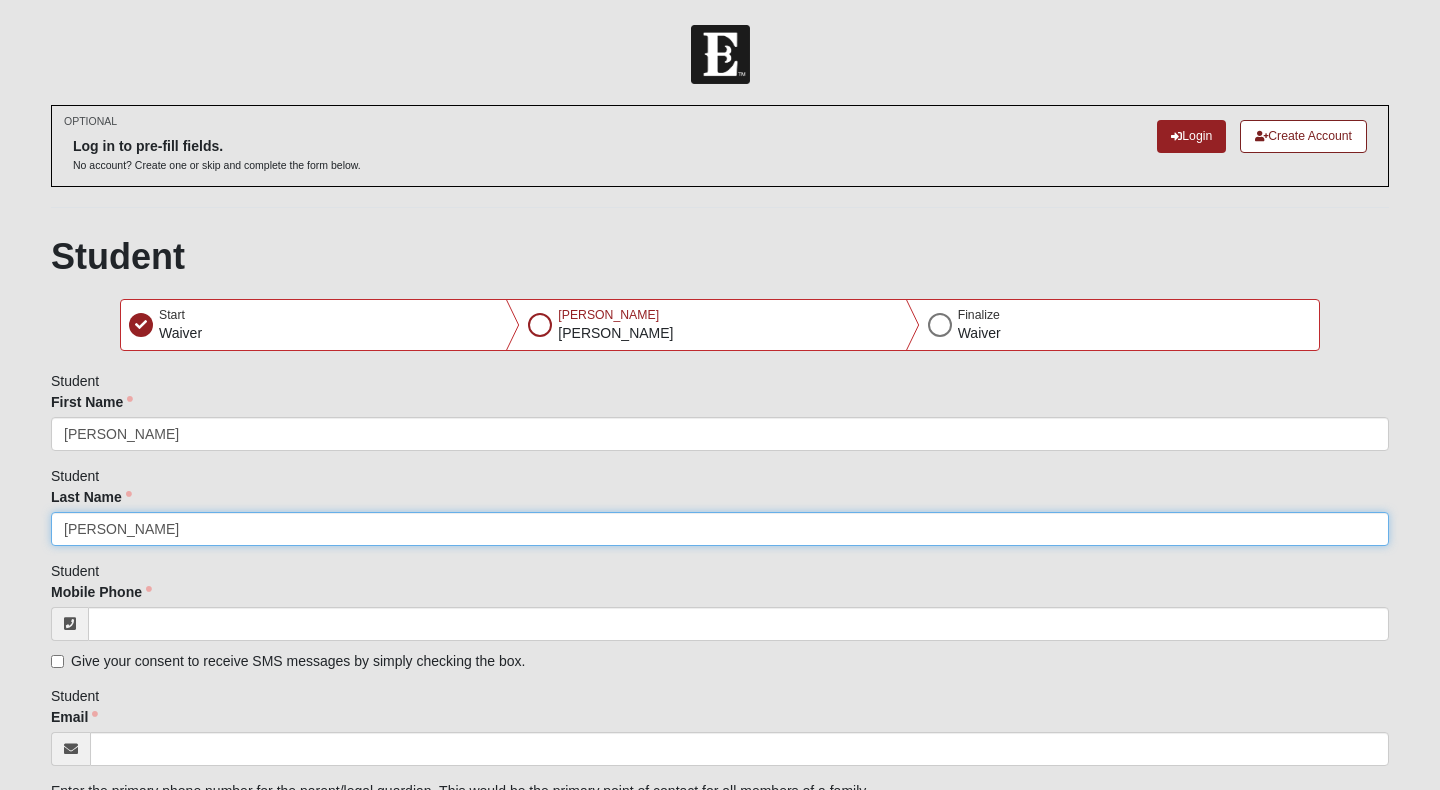 scroll, scrollTop: 187, scrollLeft: 0, axis: vertical 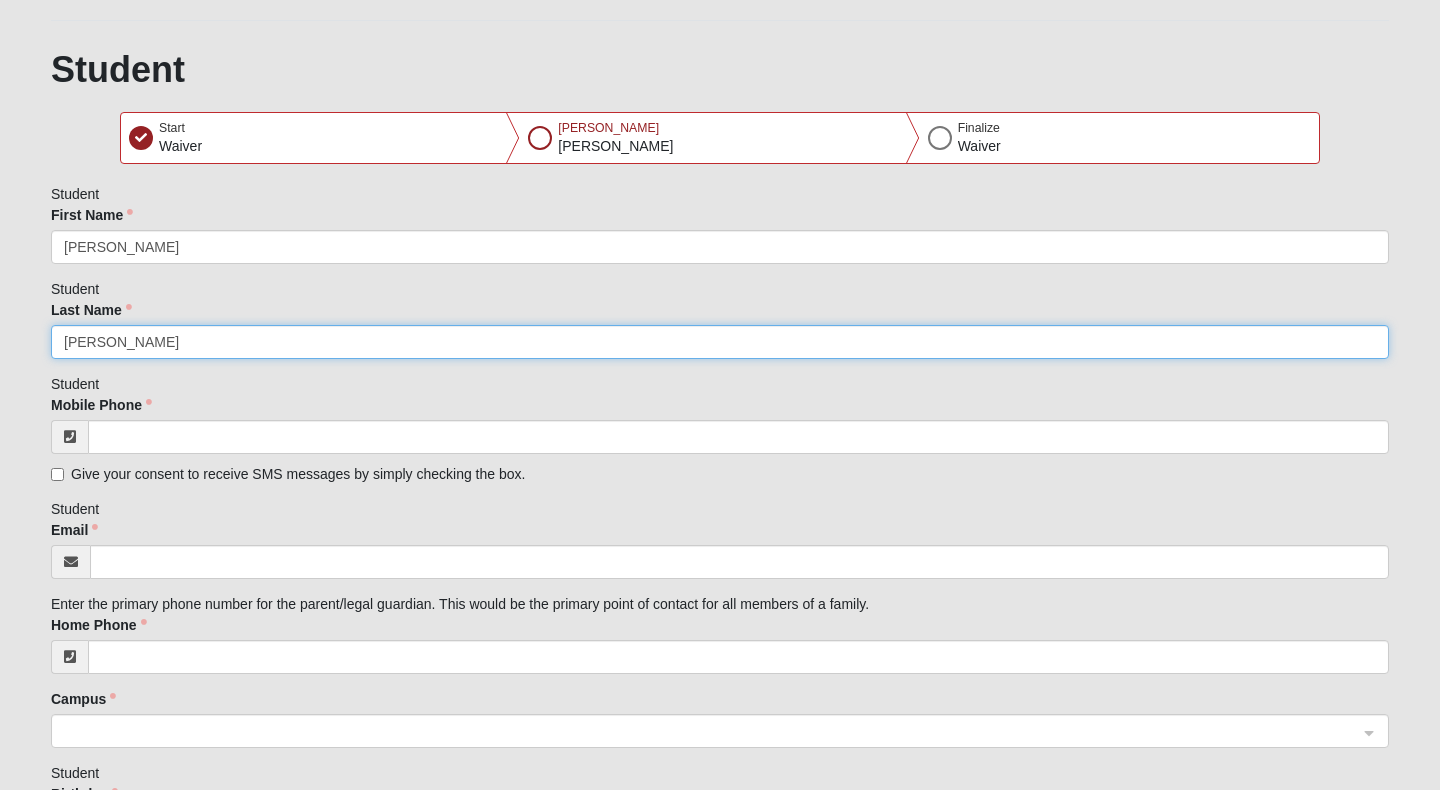 type on "[PERSON_NAME]" 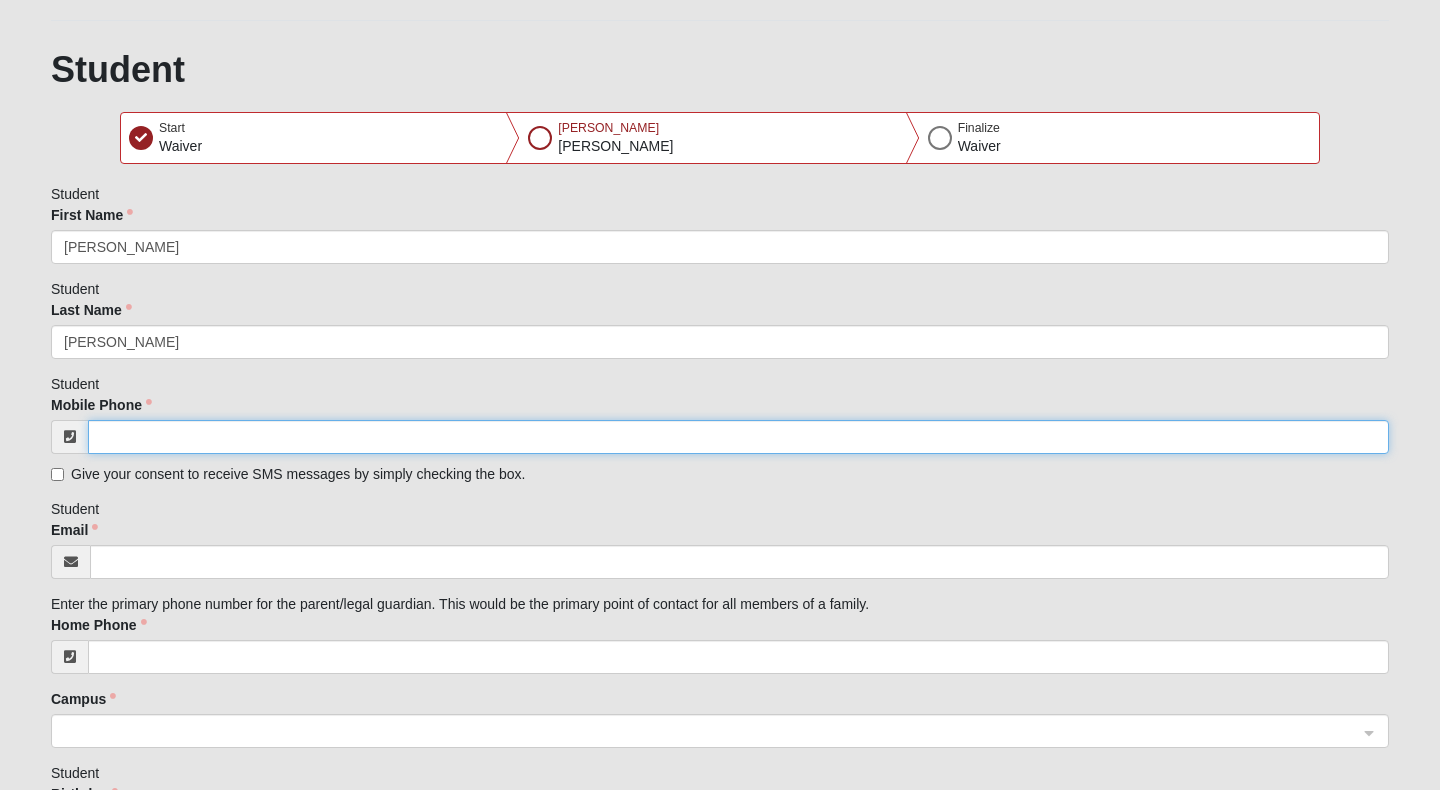 click on "Mobile Phone" at bounding box center (738, 437) 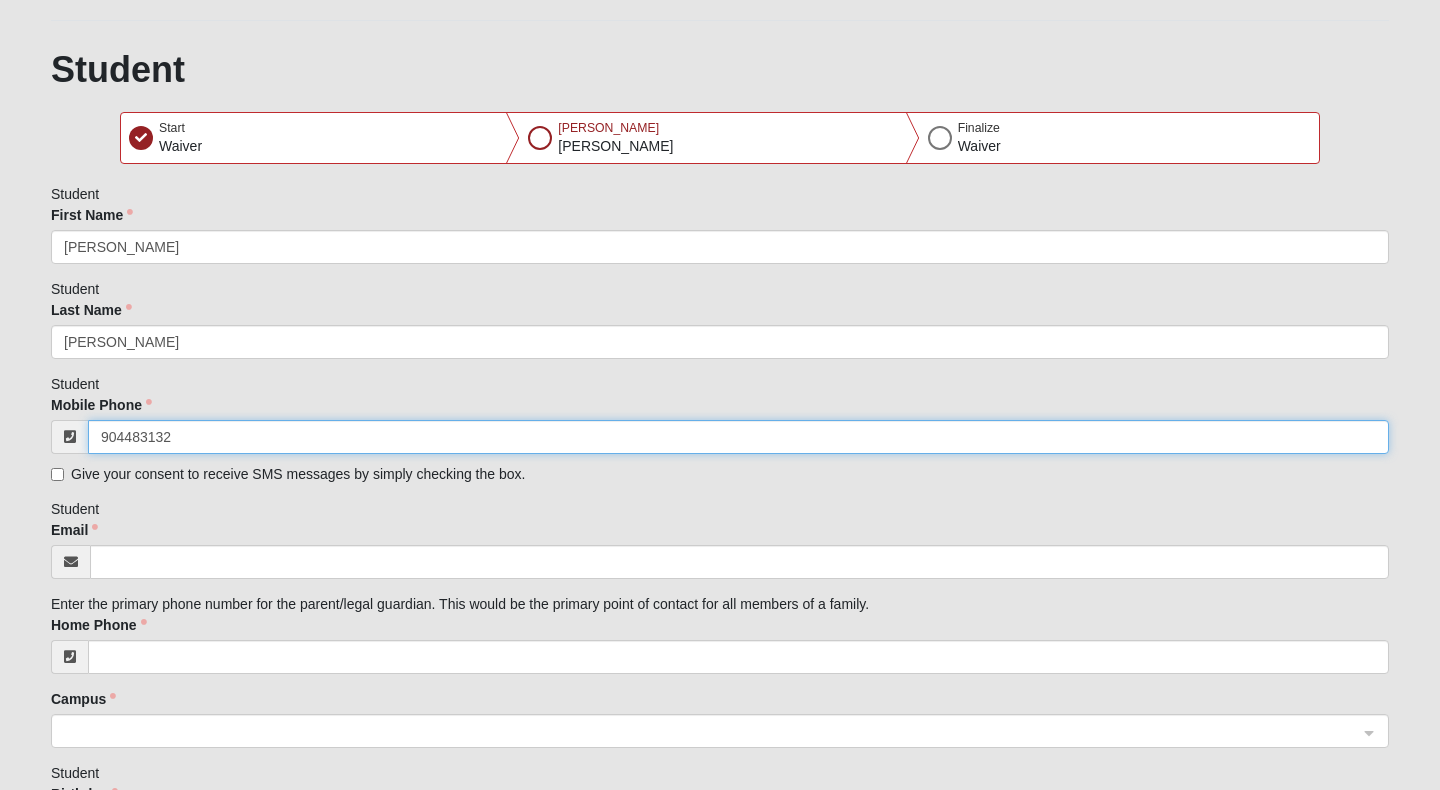 type on "[PHONE_NUMBER]" 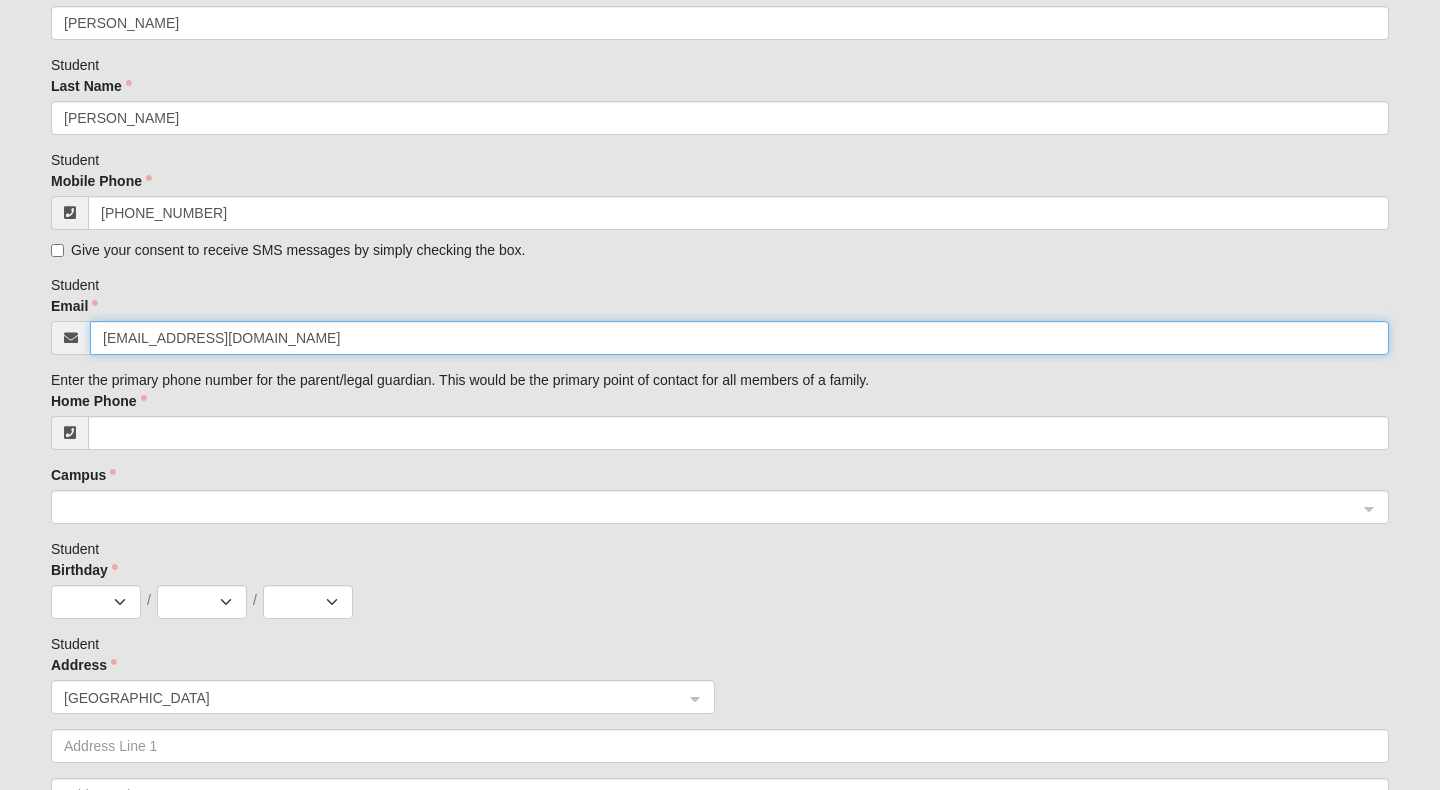 scroll, scrollTop: 413, scrollLeft: 0, axis: vertical 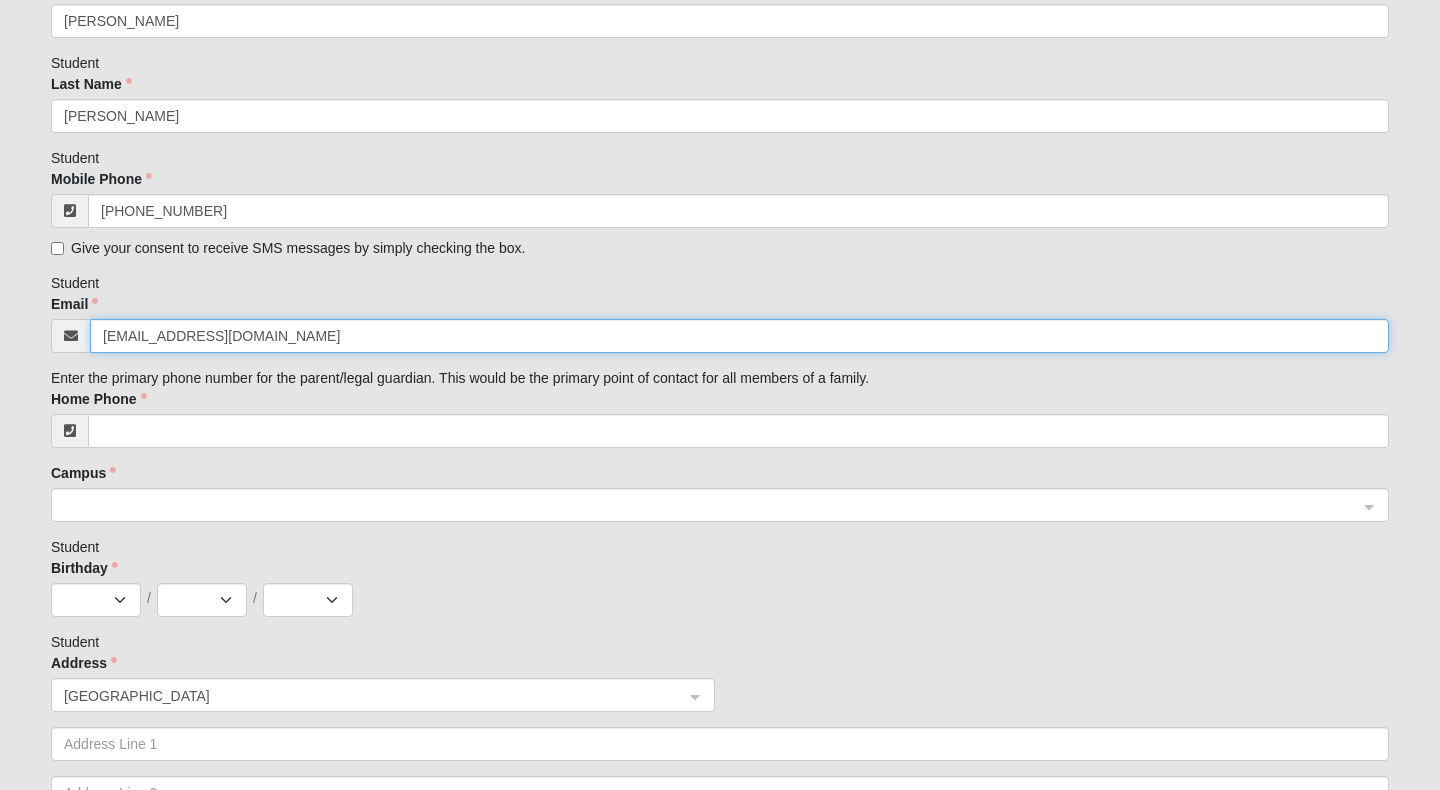 type on "[EMAIL_ADDRESS][DOMAIN_NAME]" 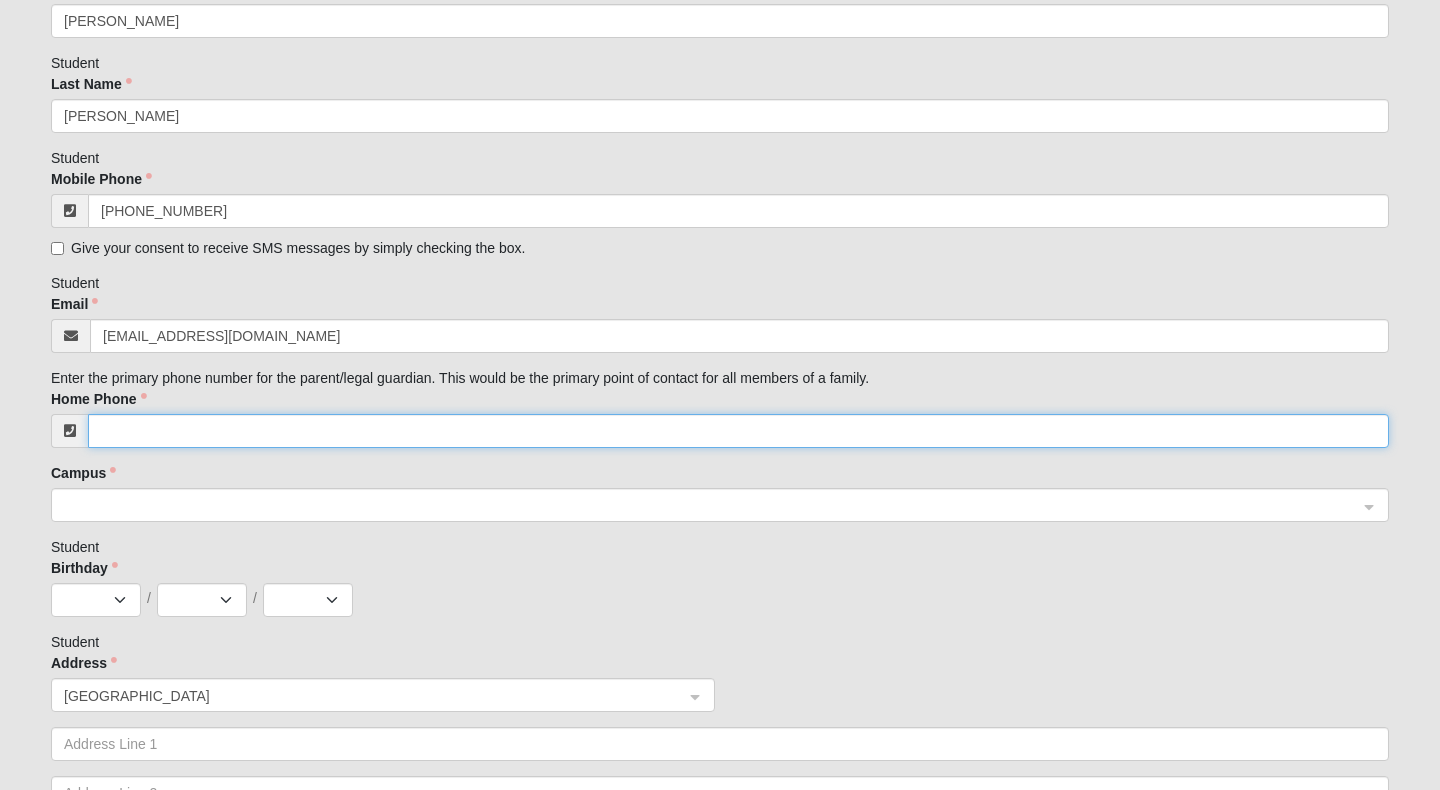 click on "Home Phone" at bounding box center [738, 431] 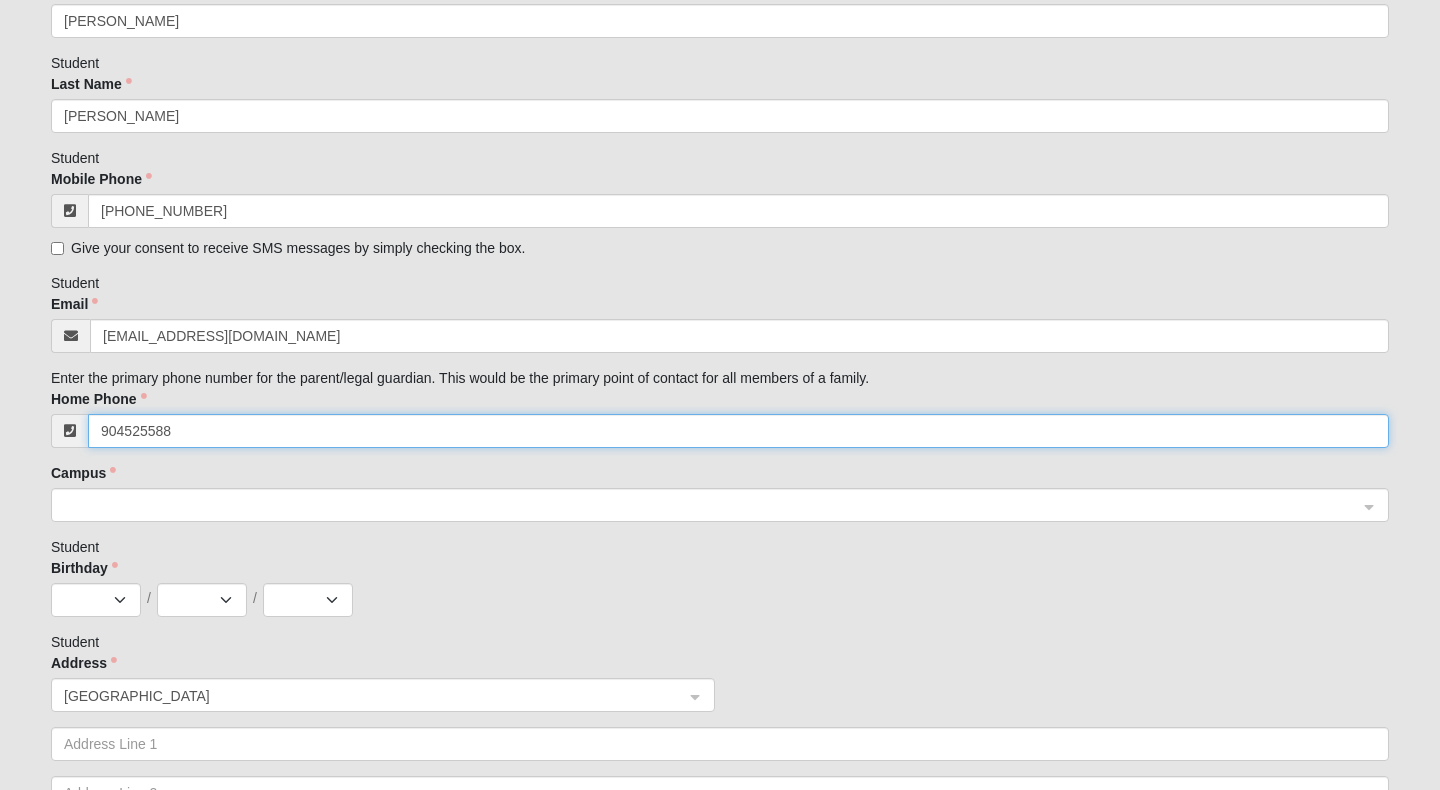 type on "[PHONE_NUMBER]" 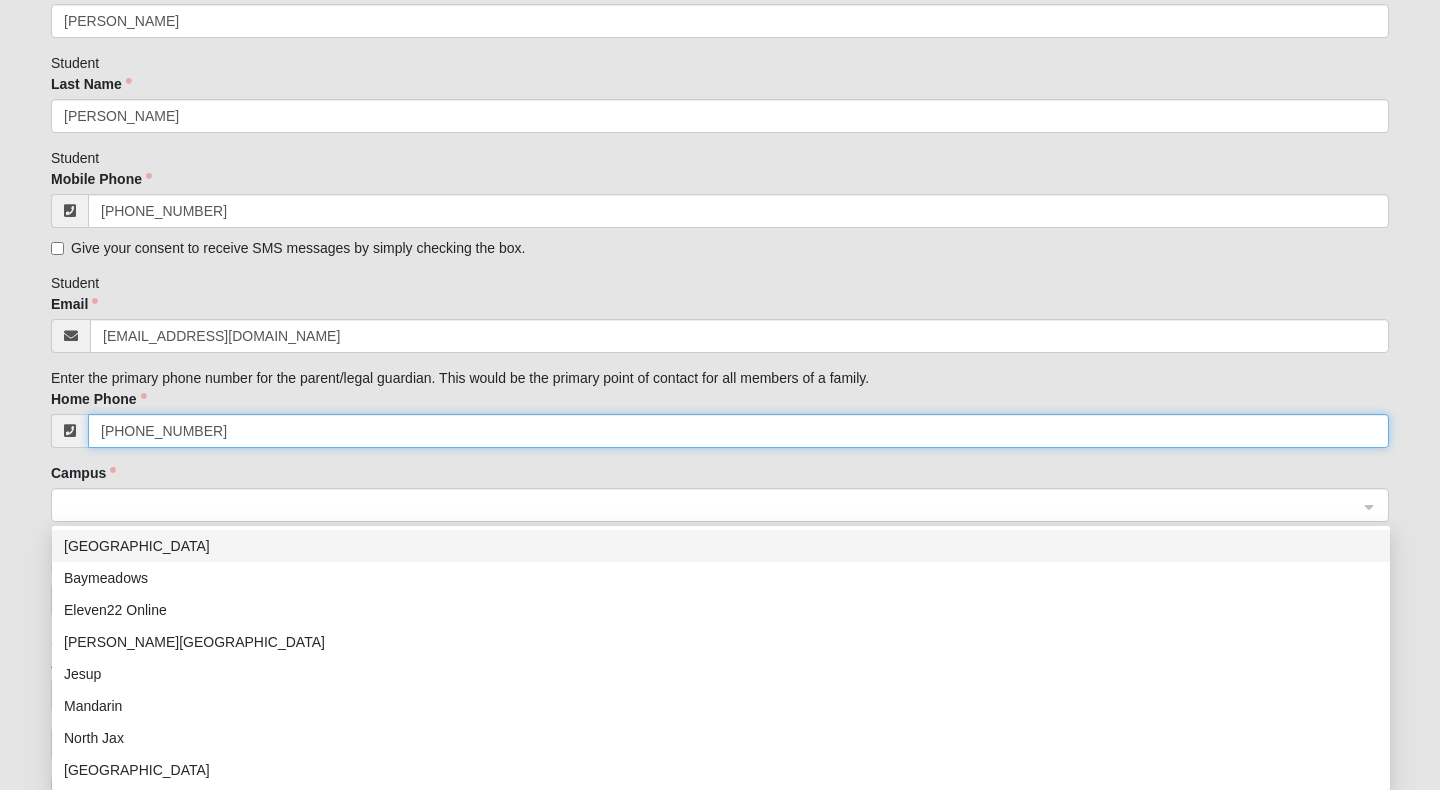 click 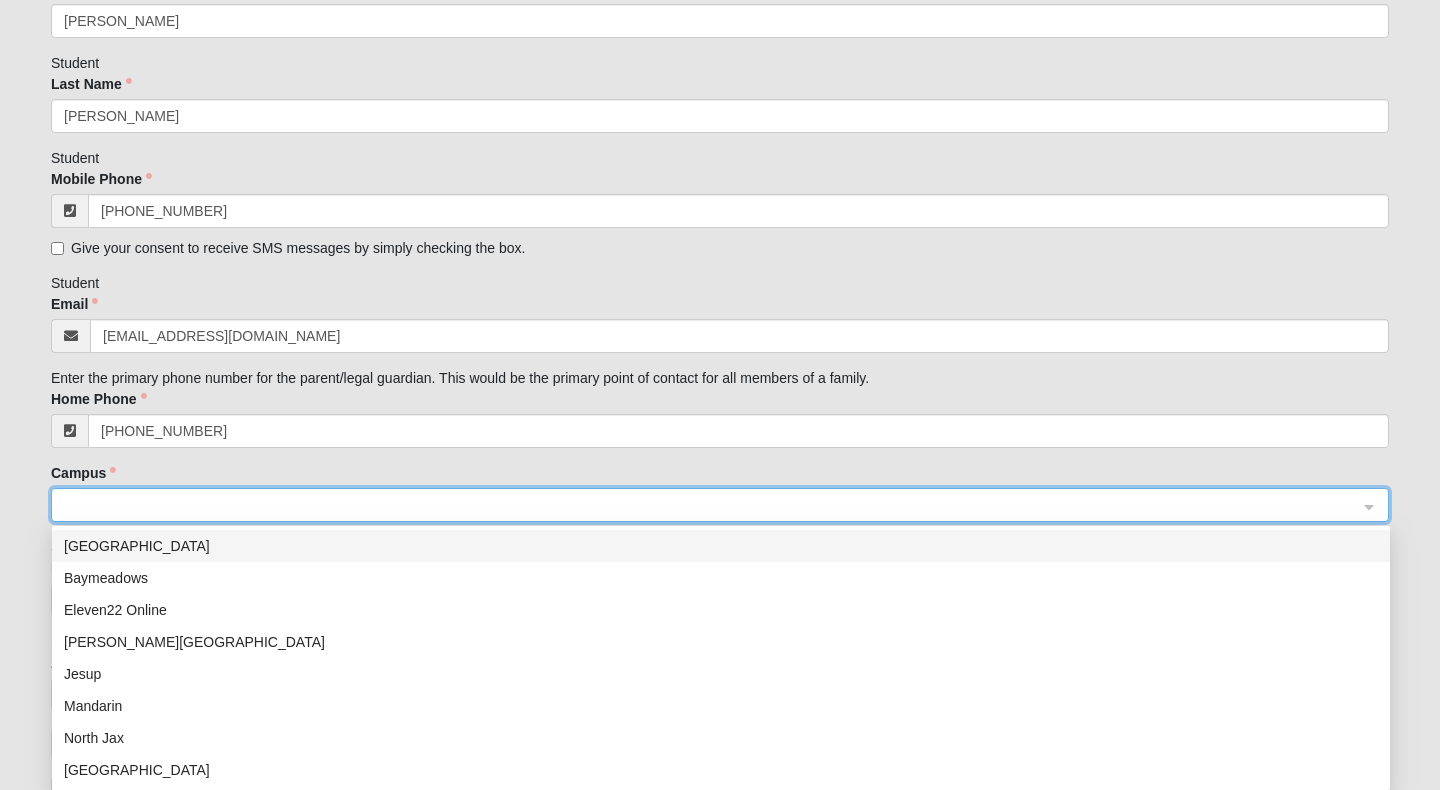 scroll, scrollTop: 512, scrollLeft: 0, axis: vertical 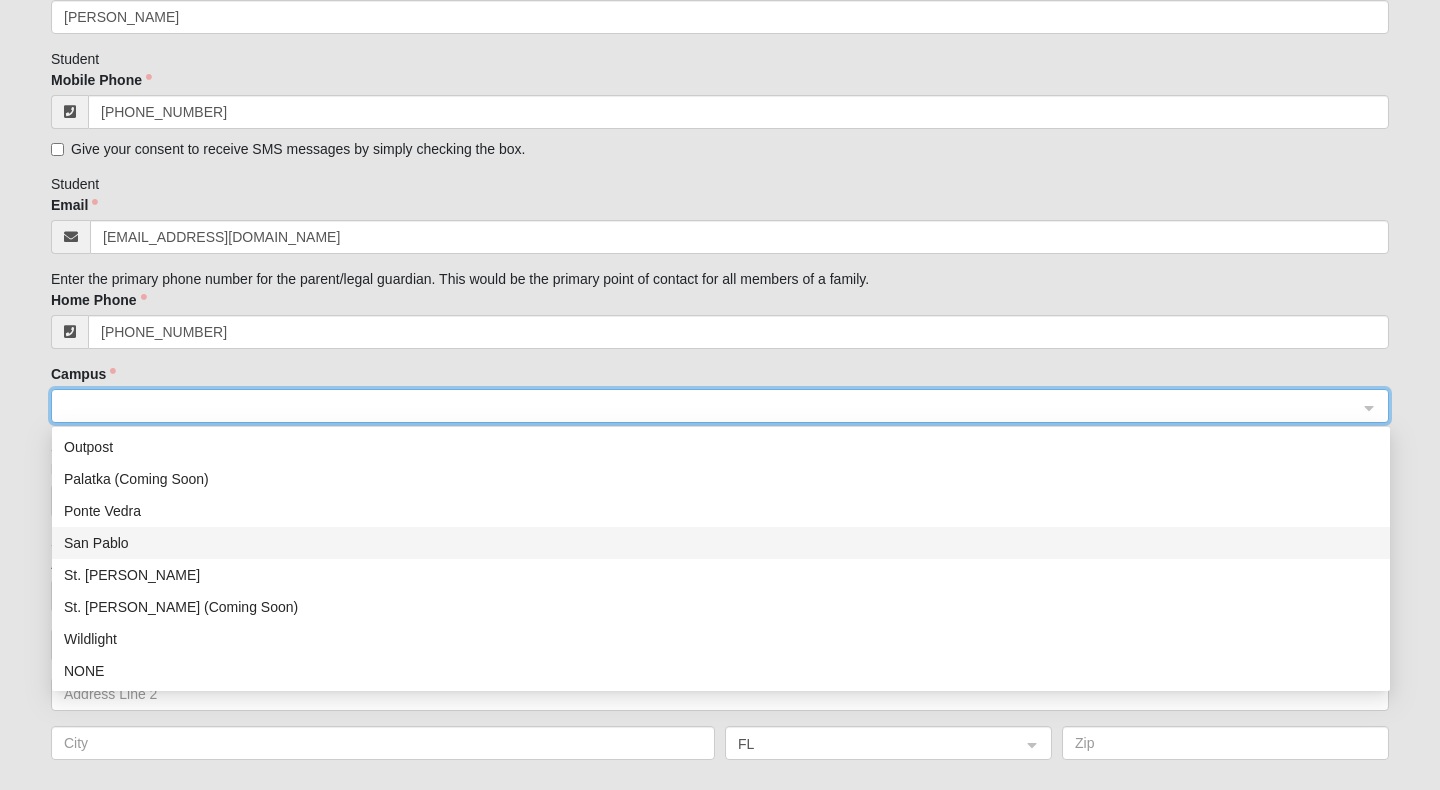 click on "San Pablo" at bounding box center [721, 543] 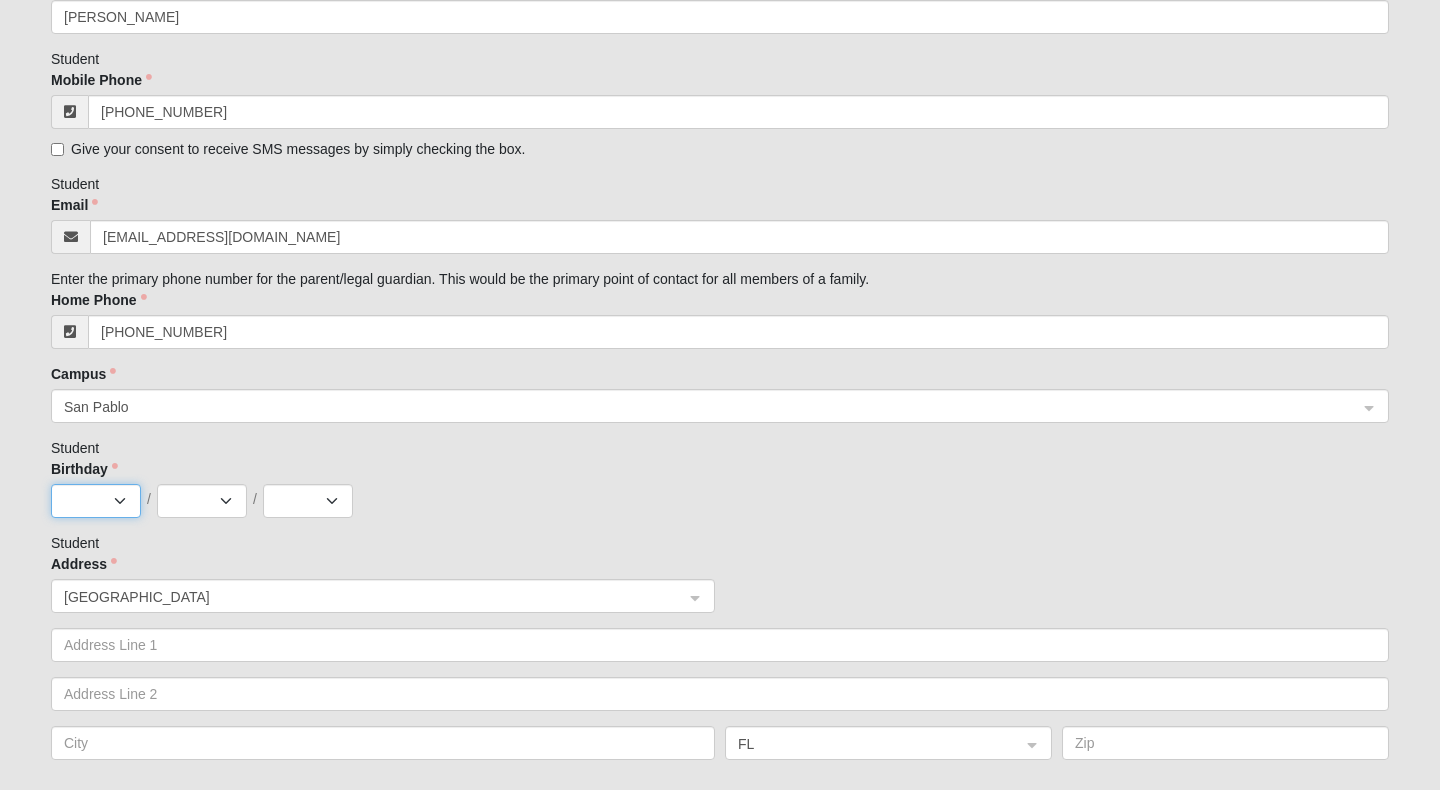 select on "5" 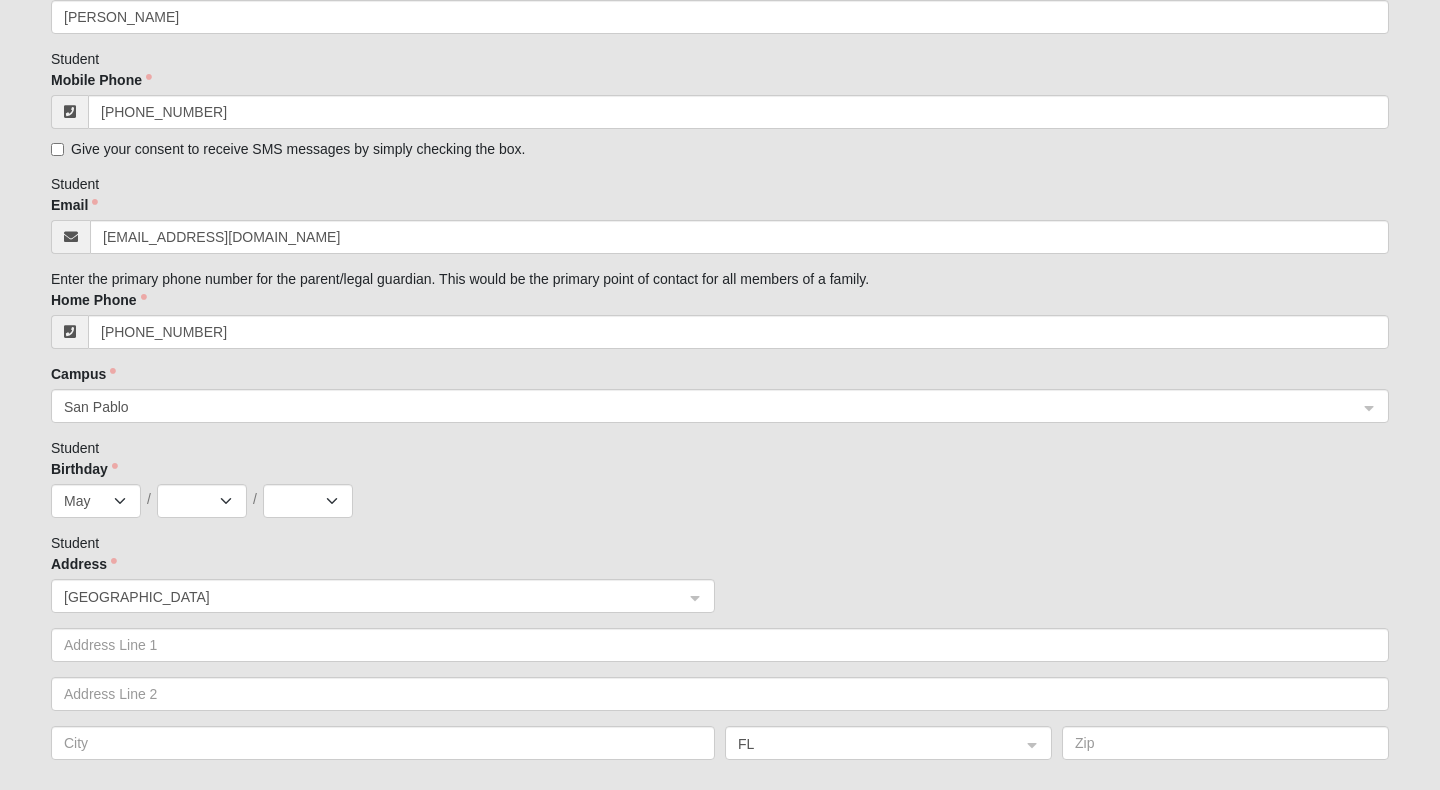 click on "Please correct the following:  Student   First Name    [PERSON_NAME]       Student   Last Name    [PERSON_NAME]       Student   Mobile Phone    [PHONE_NUMBER]    Give your consent to receive SMS messages by simply checking the box.      Student   Email    [EMAIL_ADDRESS][DOMAIN_NAME]   Enter the primary phone number for the parent/legal guardian.  This would be the primary point of contact for all members of a family.   Home Phone    [PHONE_NUMBER]     Campus    [GEOGRAPHIC_DATA]-a80a-4c3d-9657-a78e3587530e ccab38d5-f79c-4f7e-b194-f6889ea65242 3e1a195d-68f9-4b83-98fb-265fe063f235 [GEOGRAPHIC_DATA] Eleven22 Online [PERSON_NAME][GEOGRAPHIC_DATA] Jesup [GEOGRAPHIC_DATA] Outpost [GEOGRAPHIC_DATA] (Coming Soon) [GEOGRAPHIC_DATA][PERSON_NAME][PERSON_NAME] (Coming Soon) Wildlight NONE
Student   Birthday    Jan Feb Mar Apr May Jun [DATE] Aug Sep Oct Nov [DATE] 2 3 4 5 6 7 8 9 10 11 12 13 14 15 16 17 18 19 20 21 22 23 24 25 26 27 28 29 30 31 / 2025 2024 2023 2022 2021 2020 2019 2018 2017 2016 2015 2014 2013 2012 2011 2010 2009 2008" at bounding box center [720, 1617] 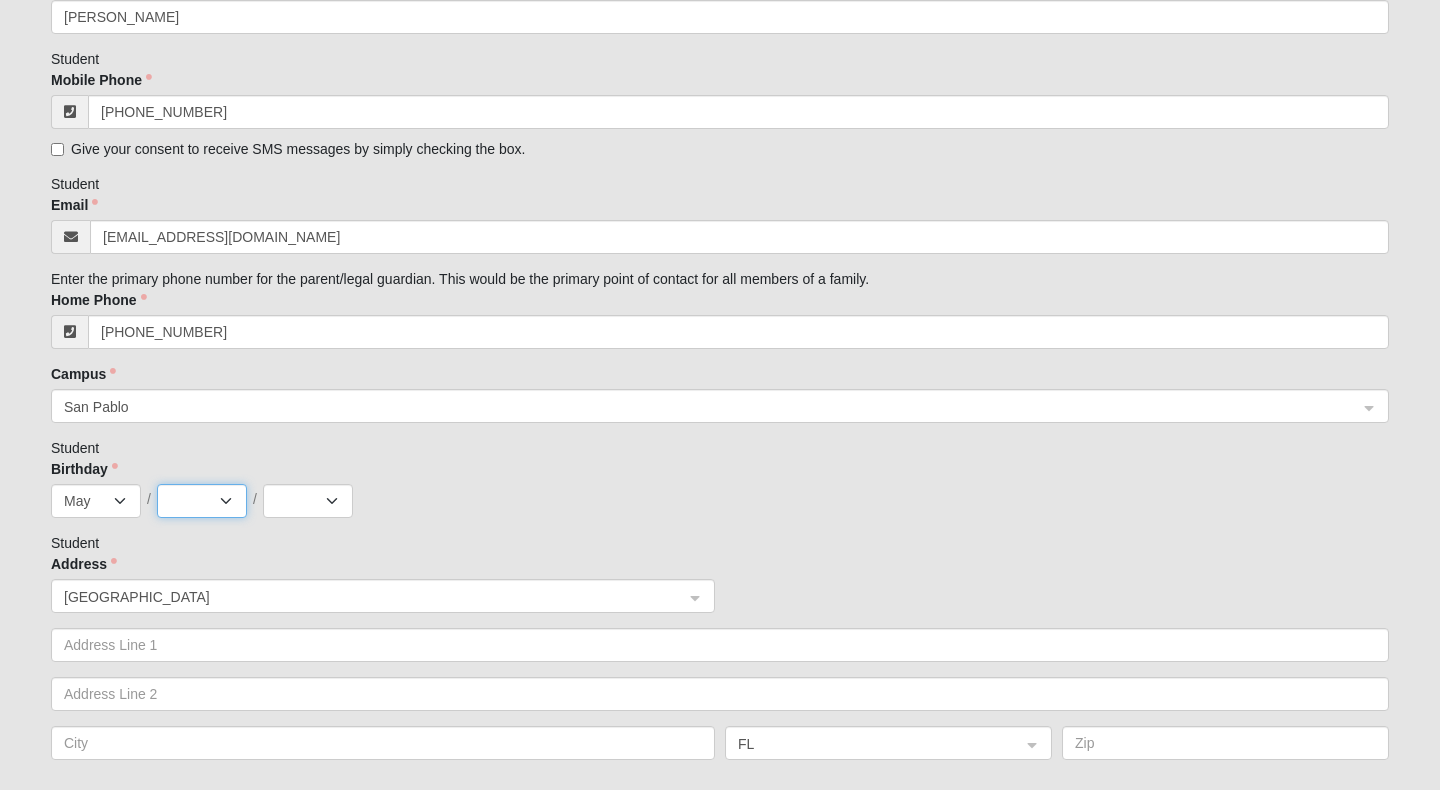 select on "16" 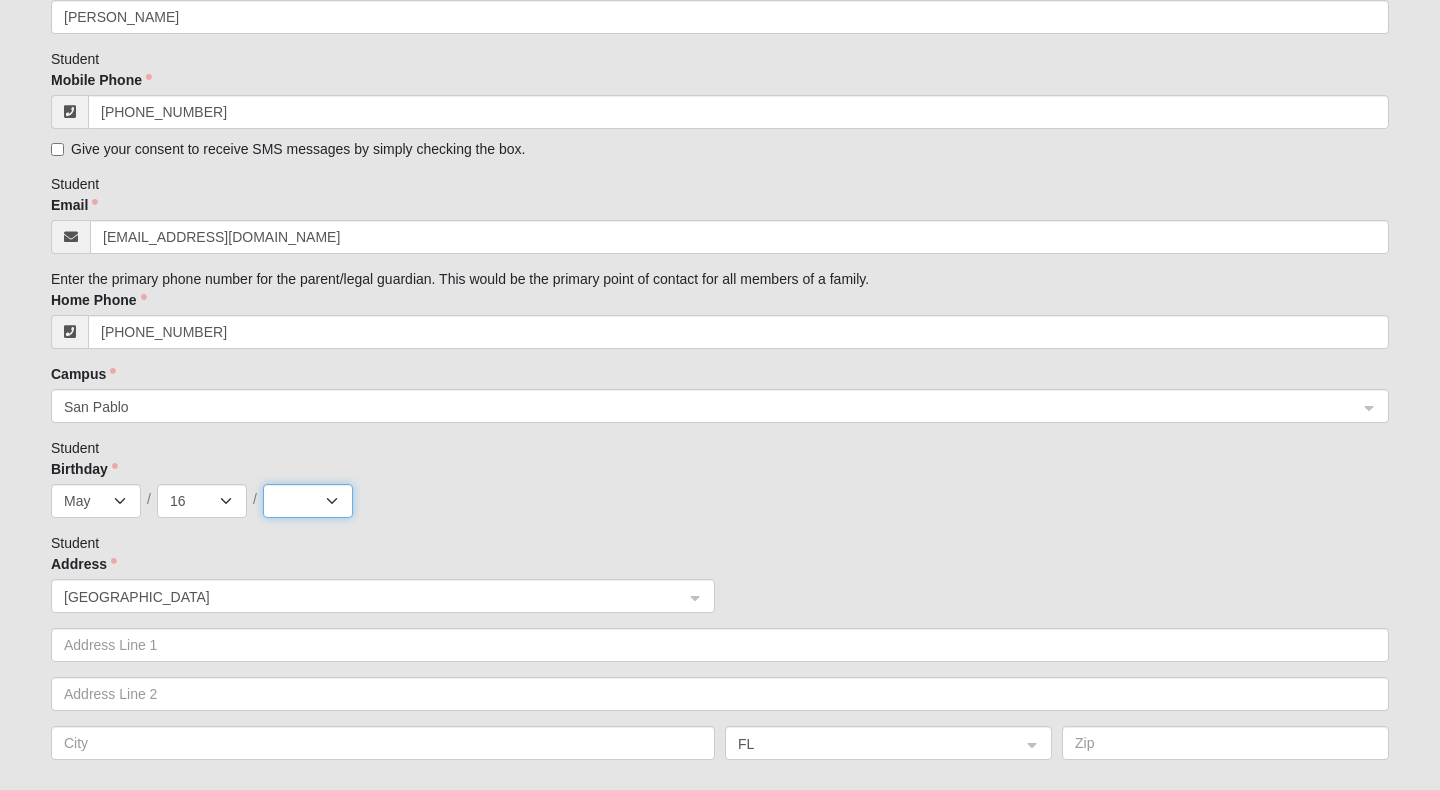 select on "2007" 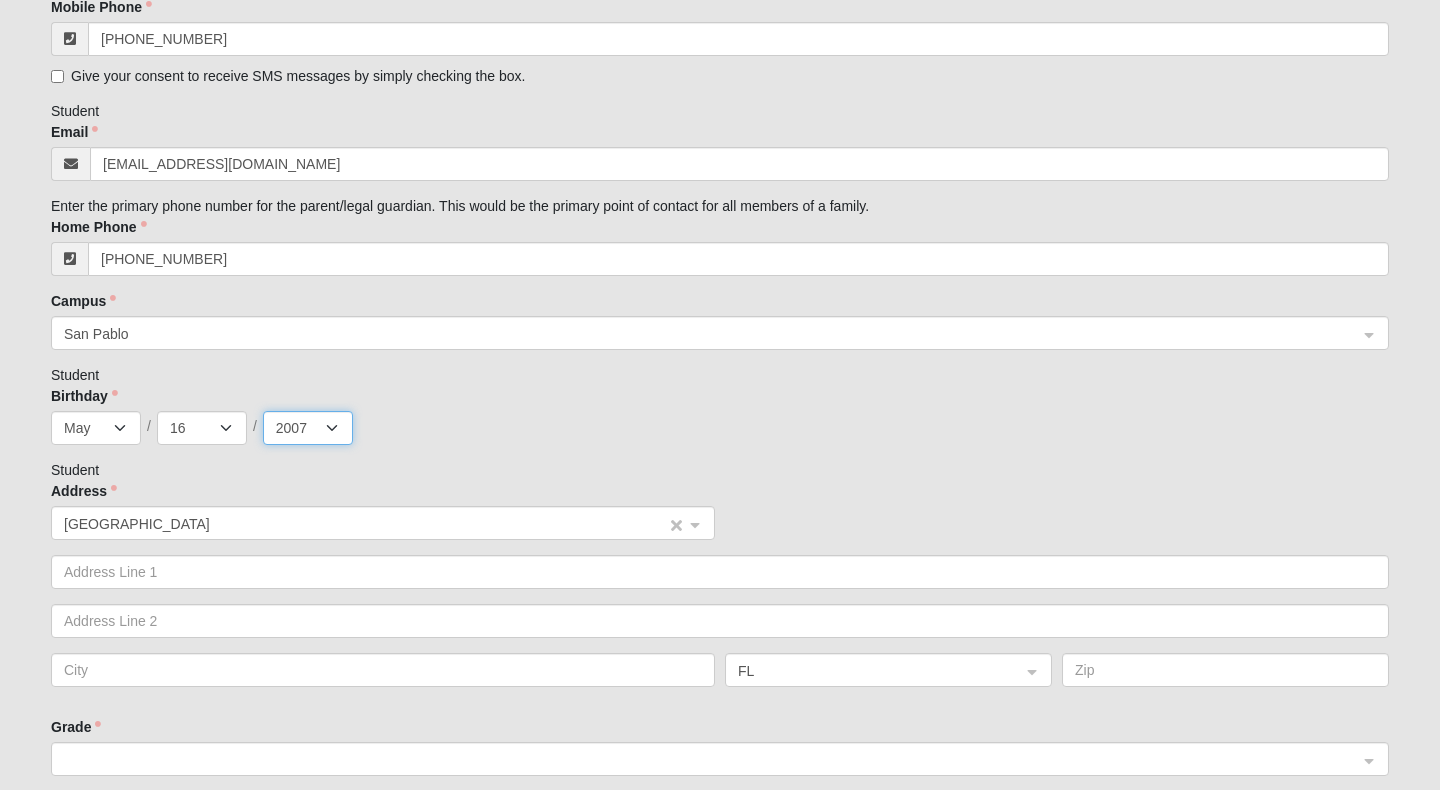 scroll, scrollTop: 588, scrollLeft: 0, axis: vertical 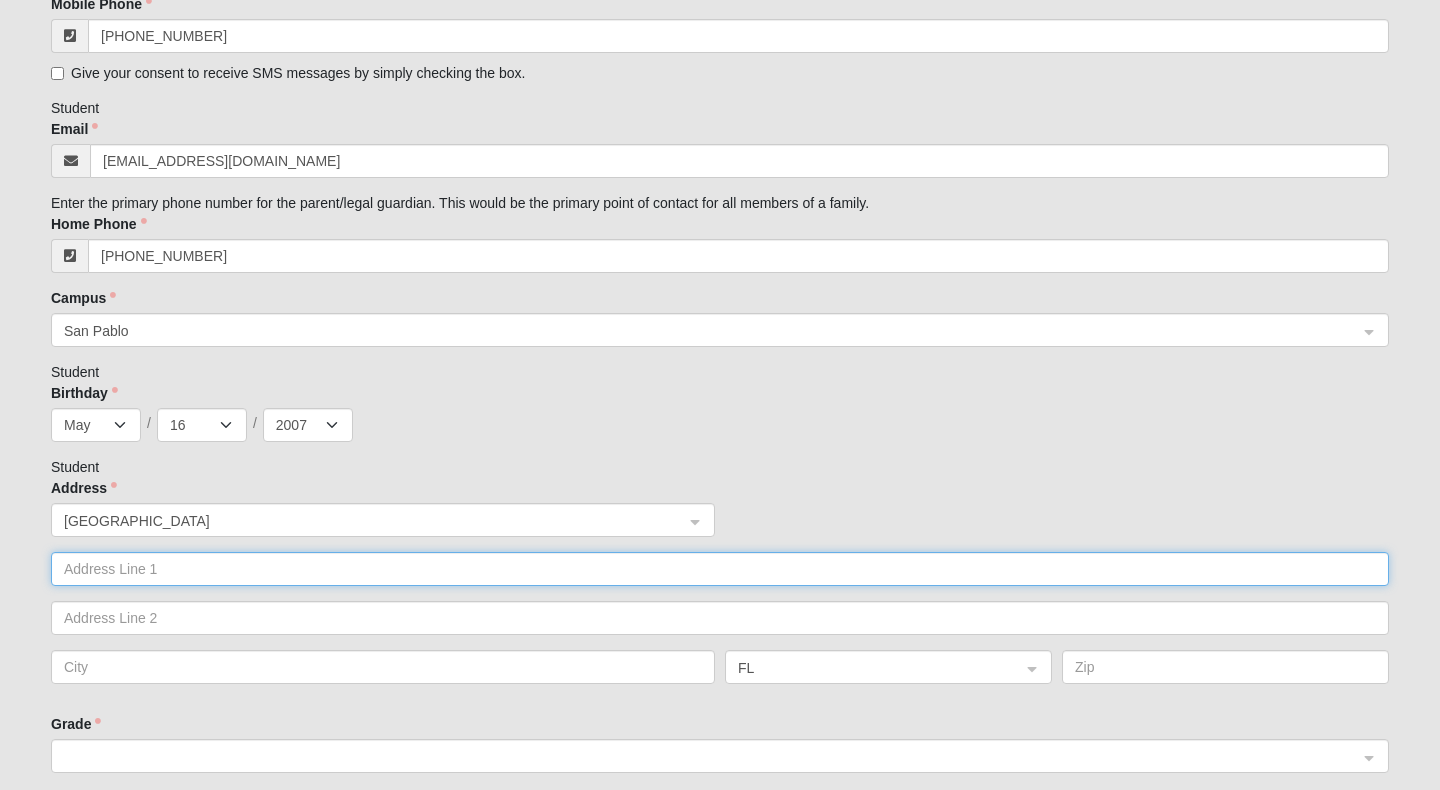 click 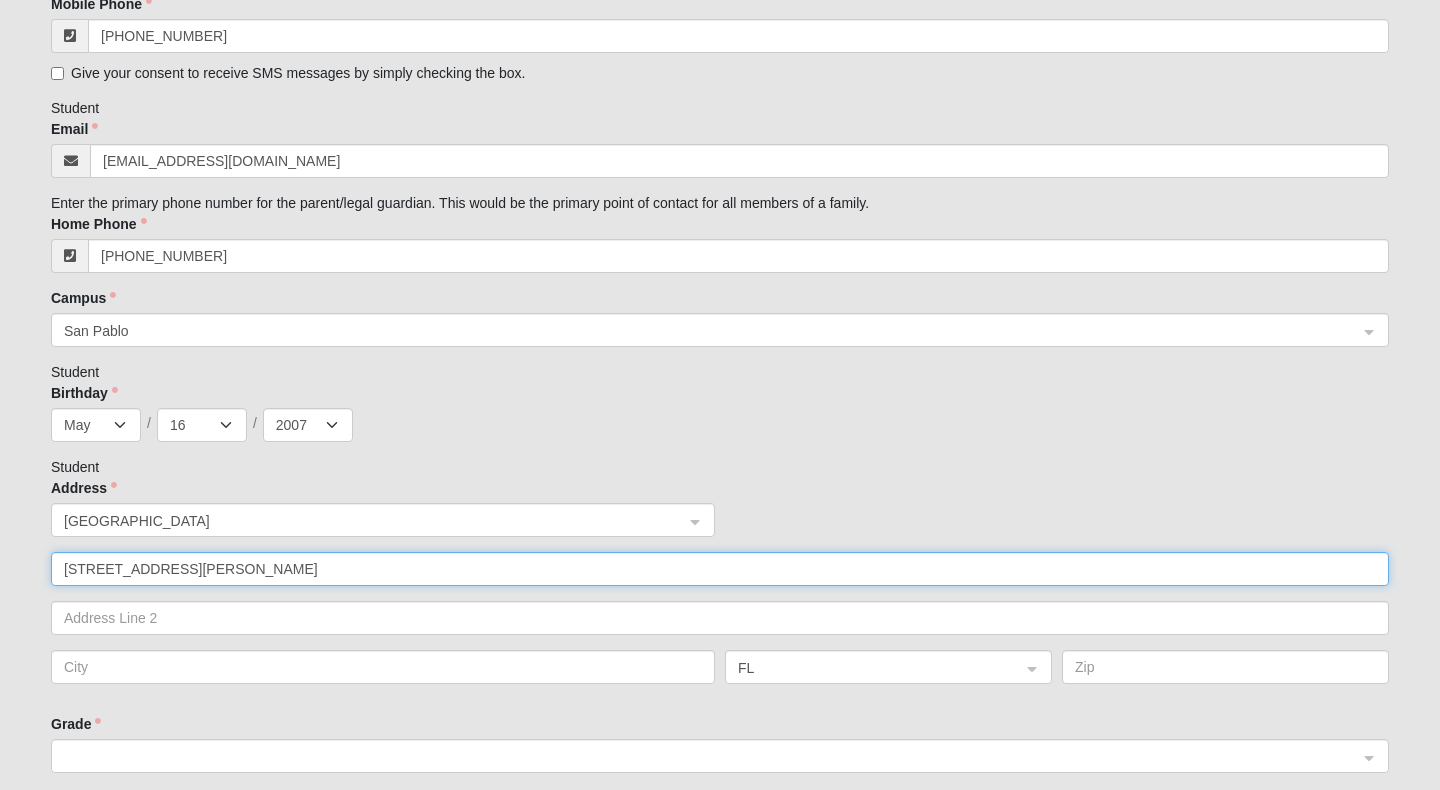 type on "[STREET_ADDRESS][PERSON_NAME]" 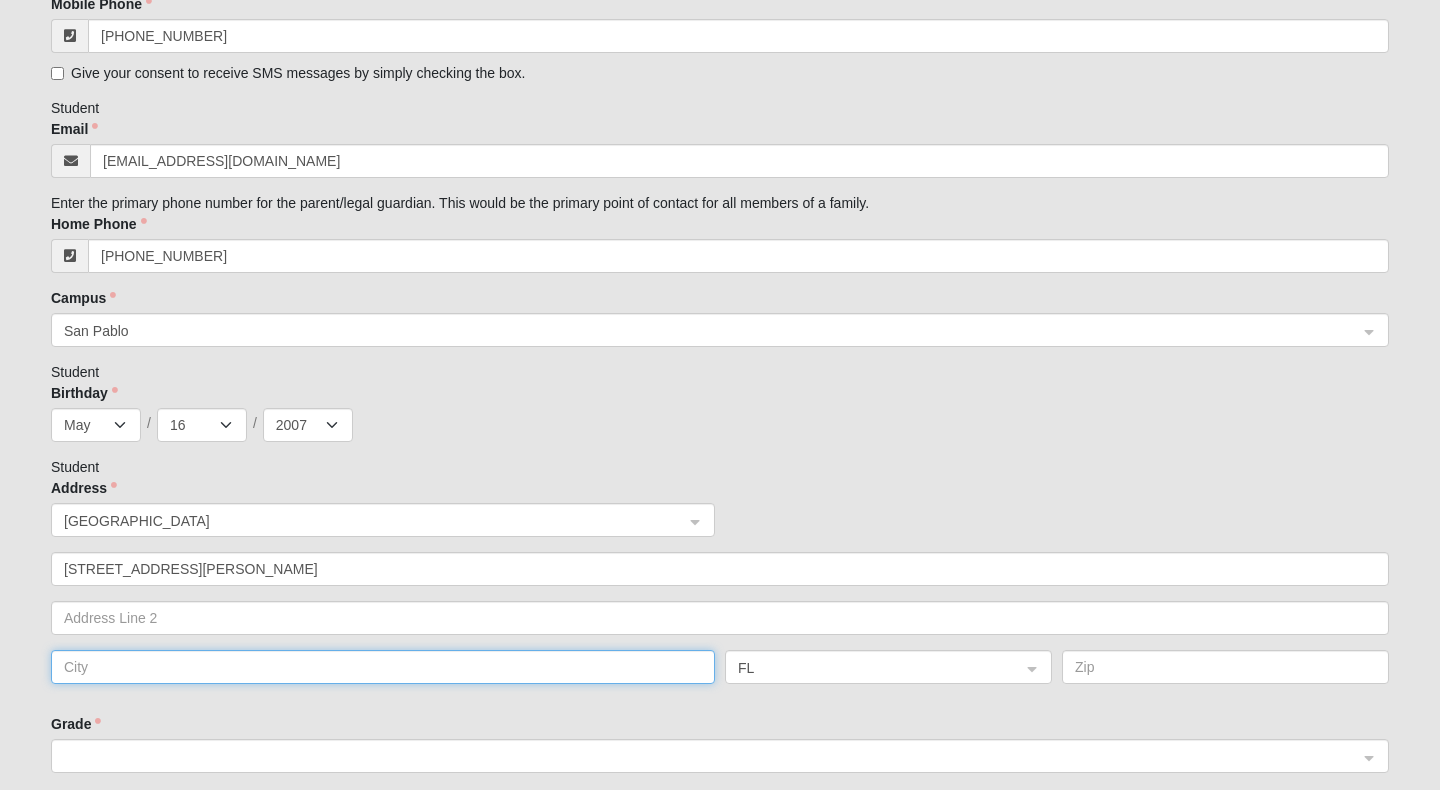 click 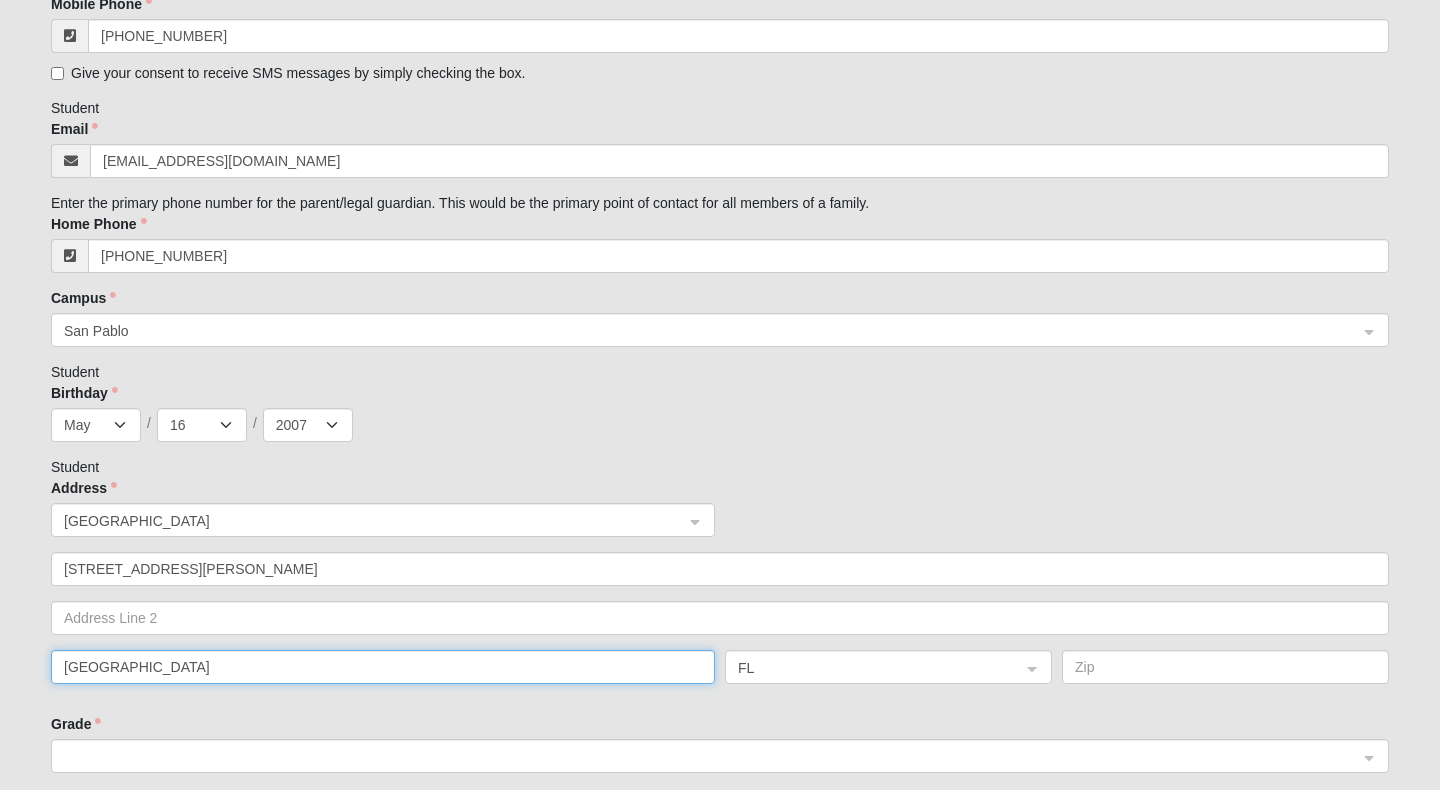 type on "[GEOGRAPHIC_DATA]" 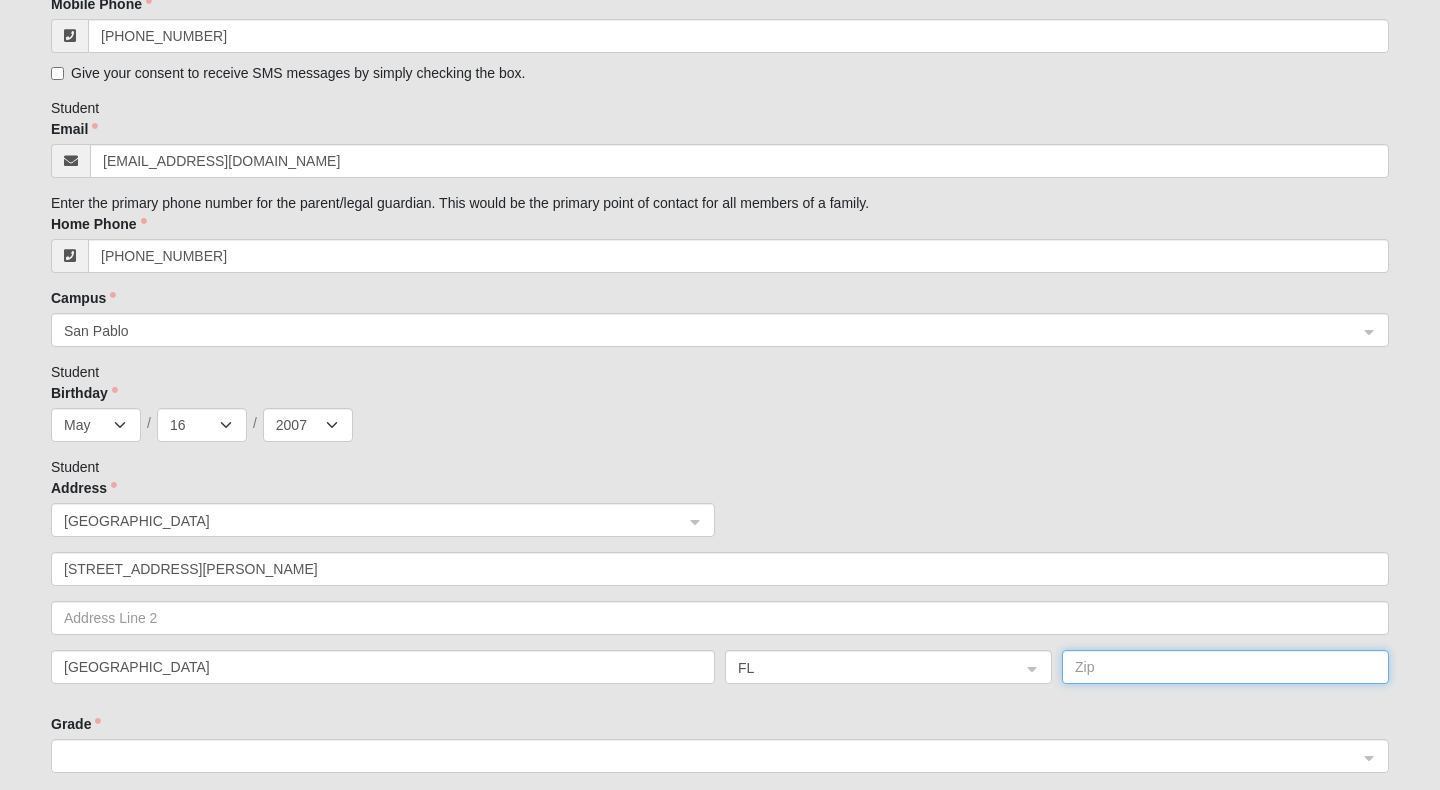 click 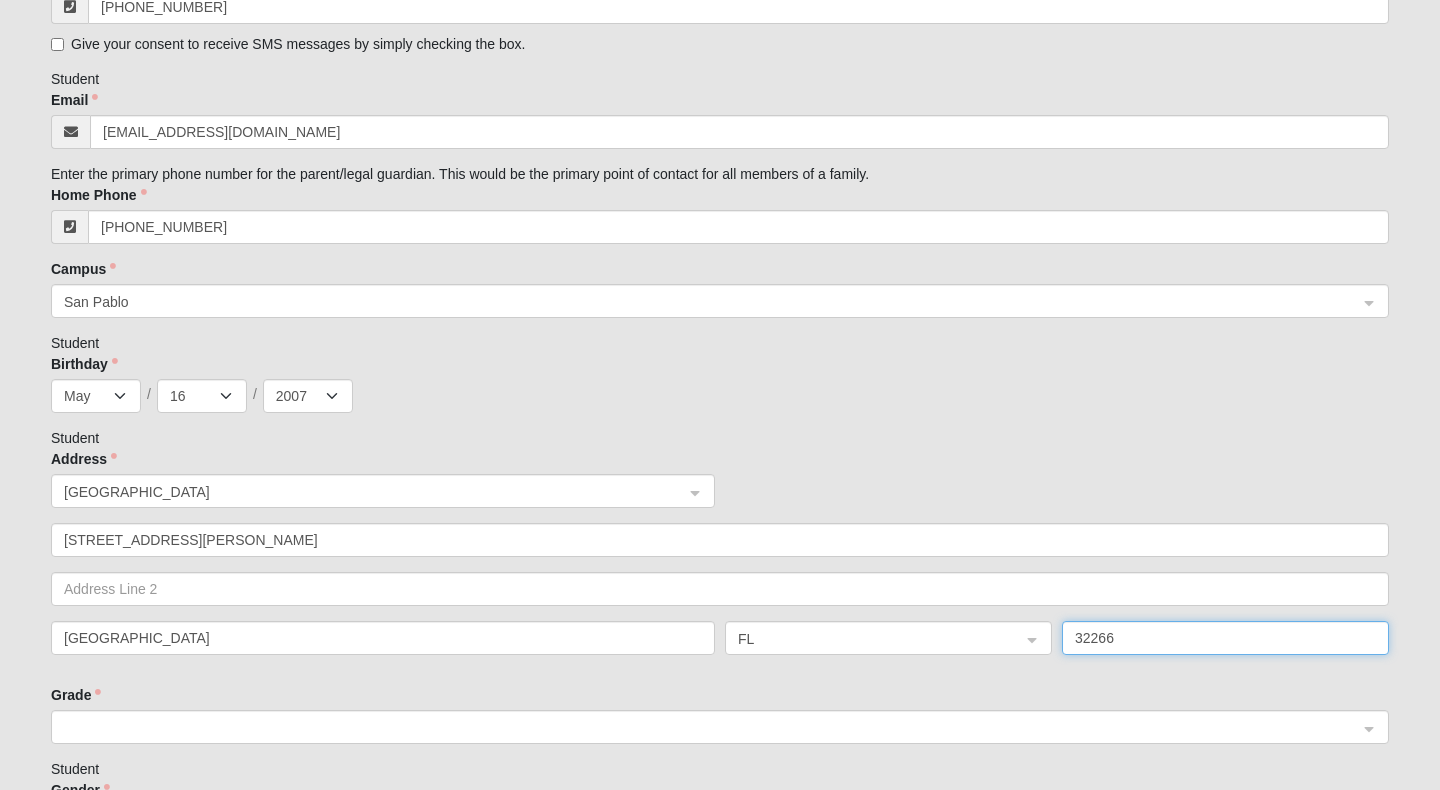 scroll, scrollTop: 622, scrollLeft: 0, axis: vertical 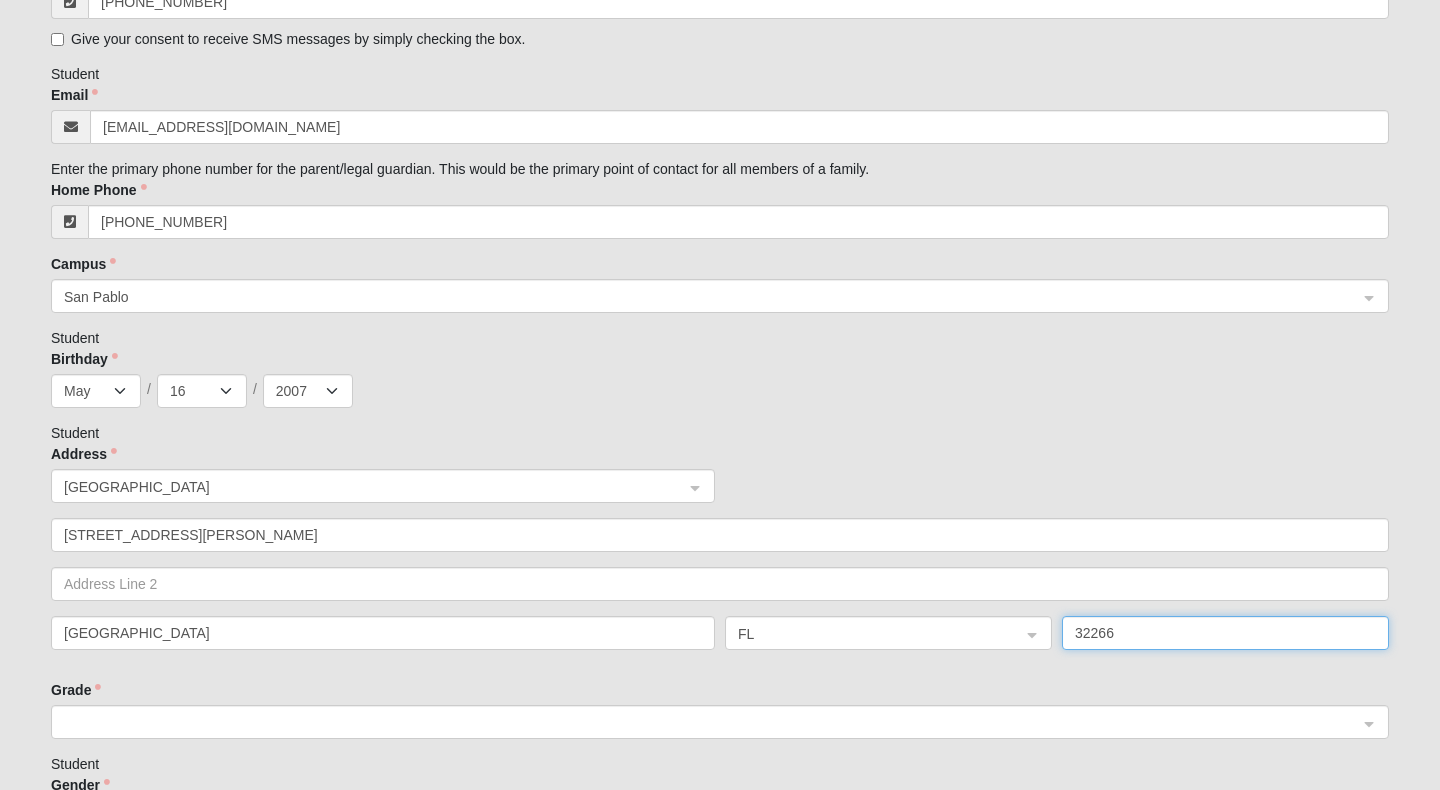 type on "32266" 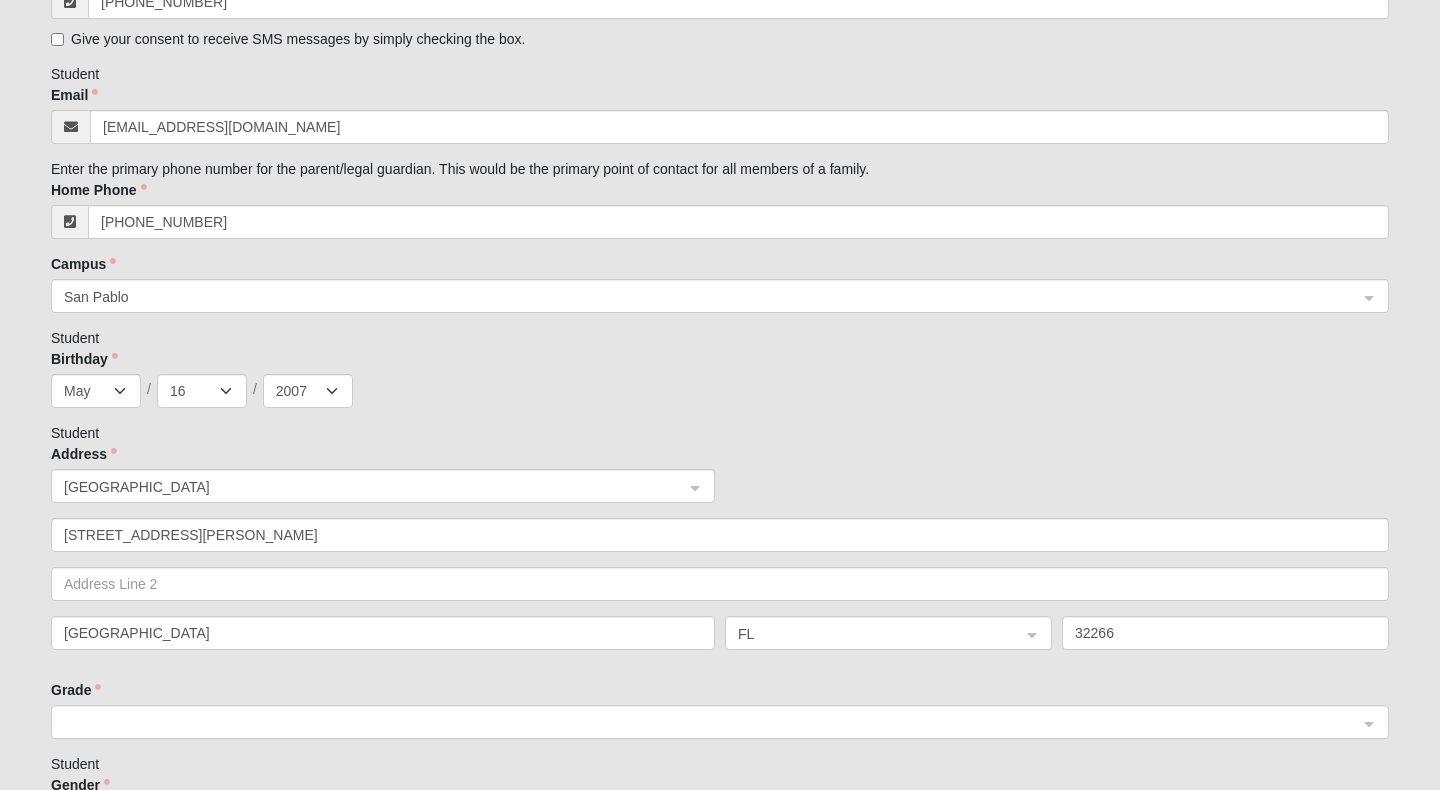 click on "Grade" 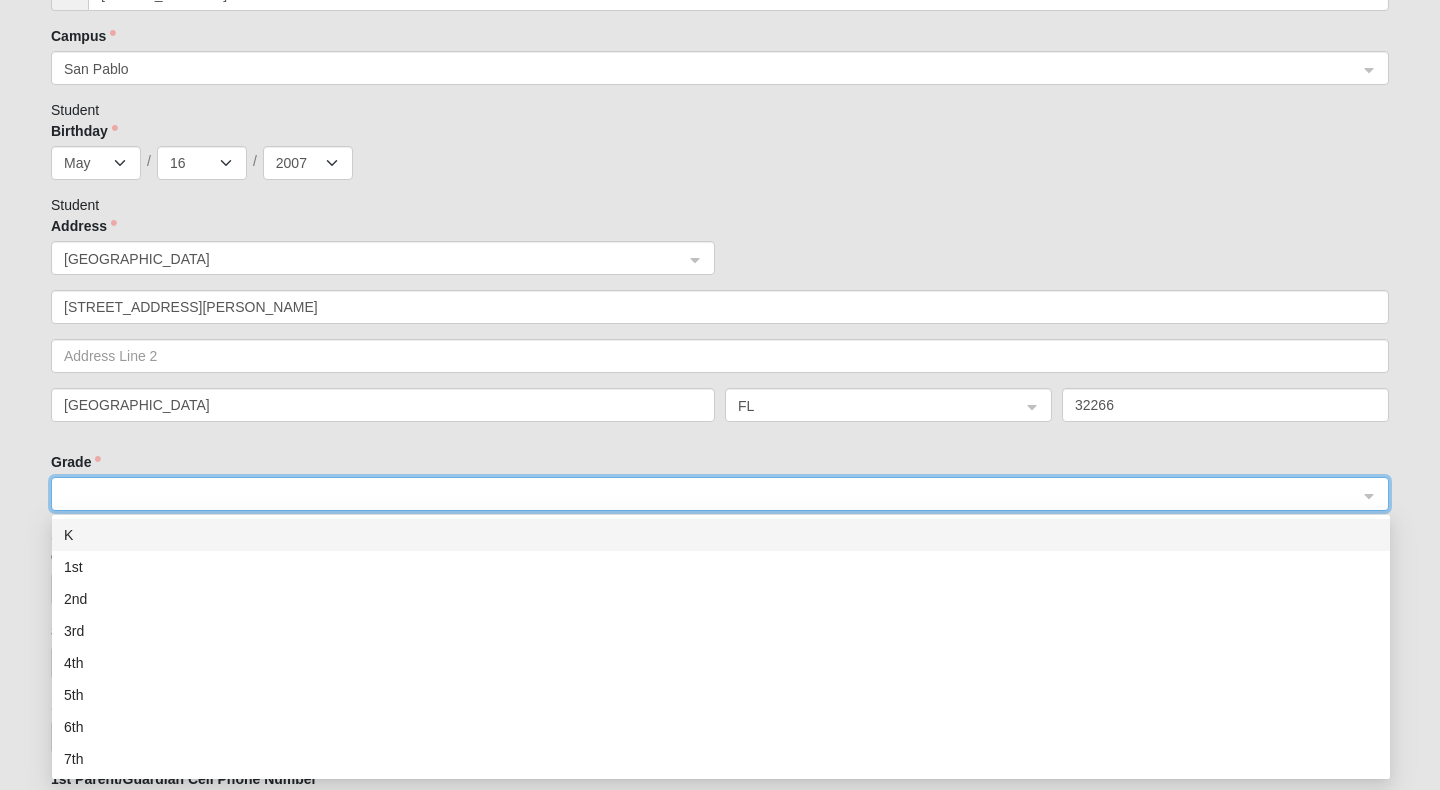 scroll, scrollTop: 908, scrollLeft: 0, axis: vertical 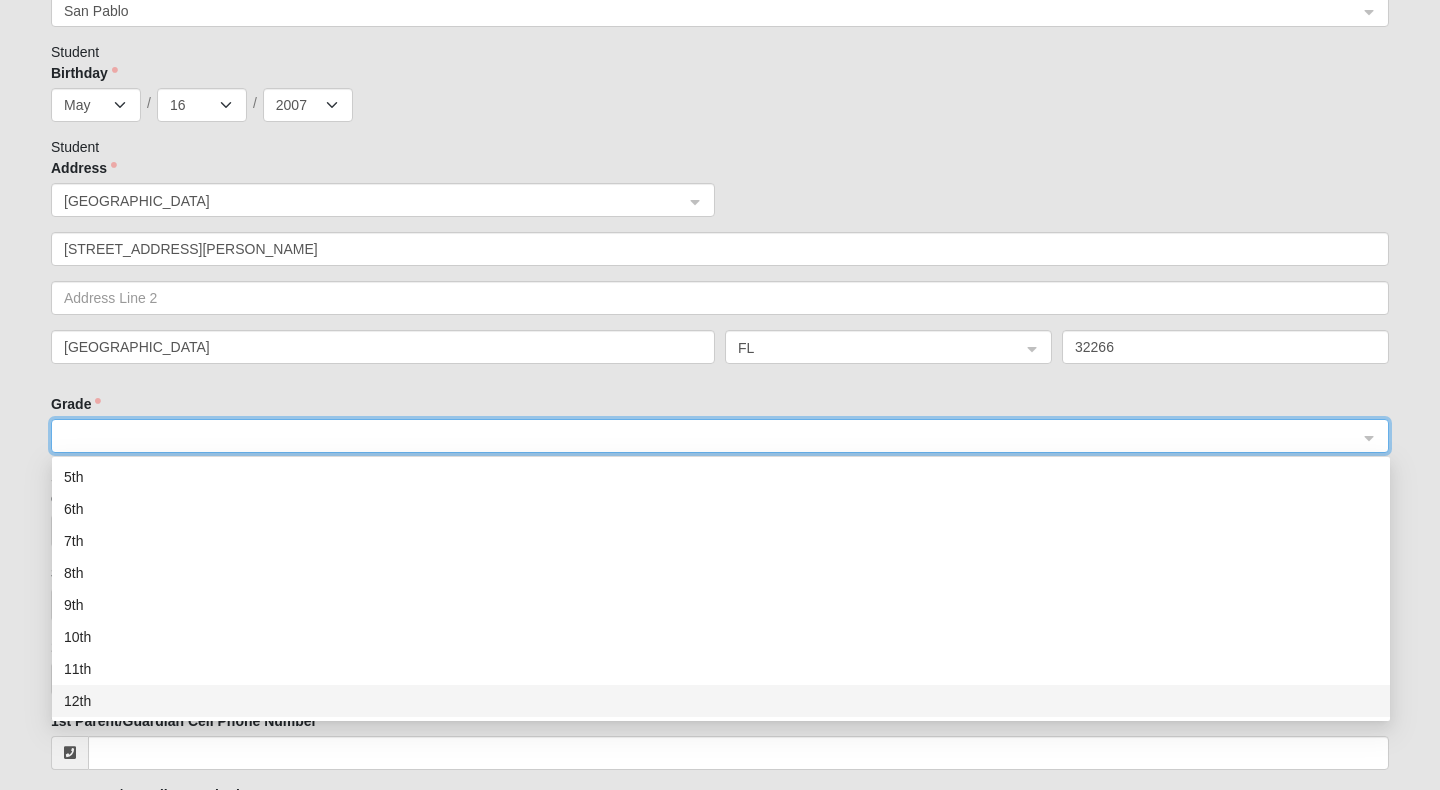 click on "12th" at bounding box center [721, 701] 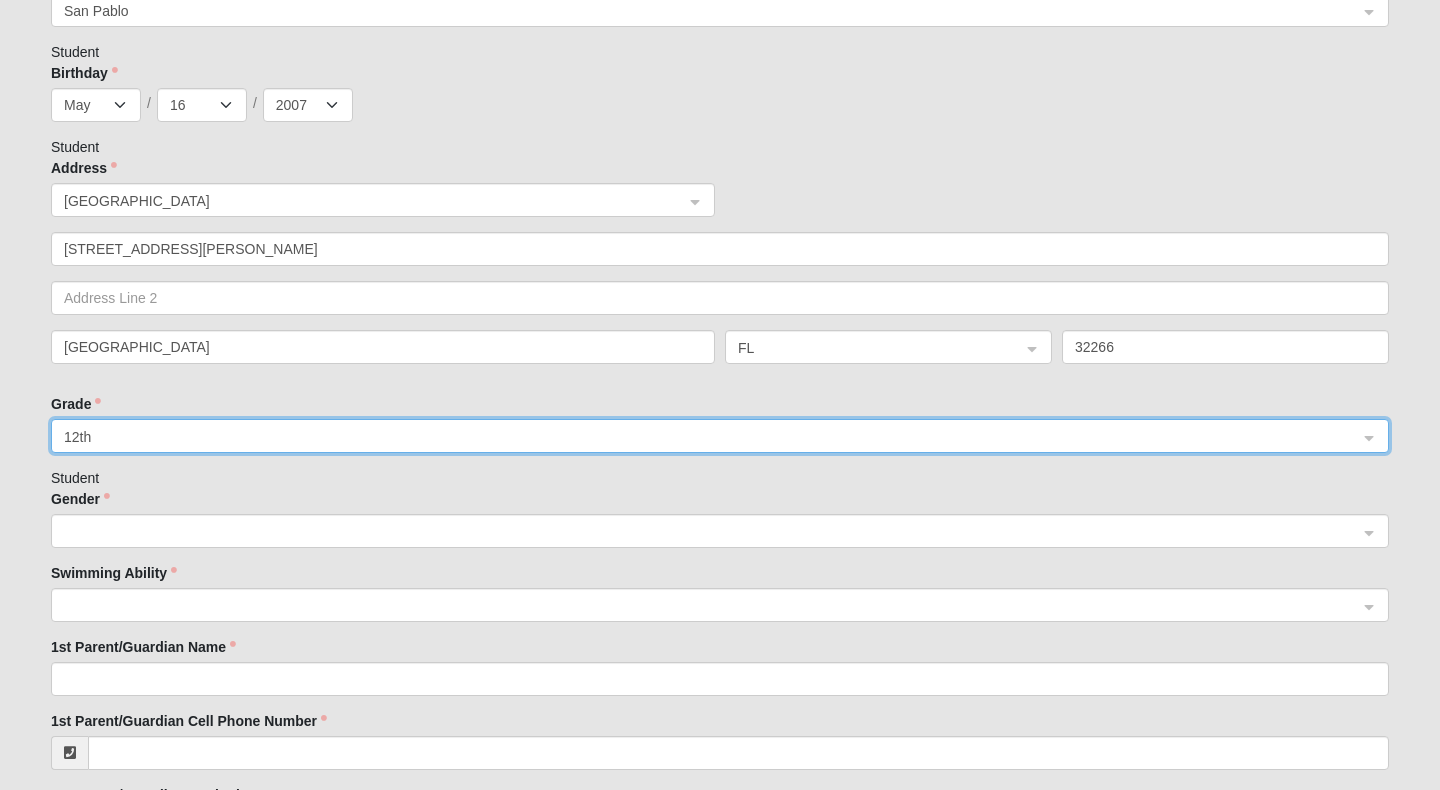 click 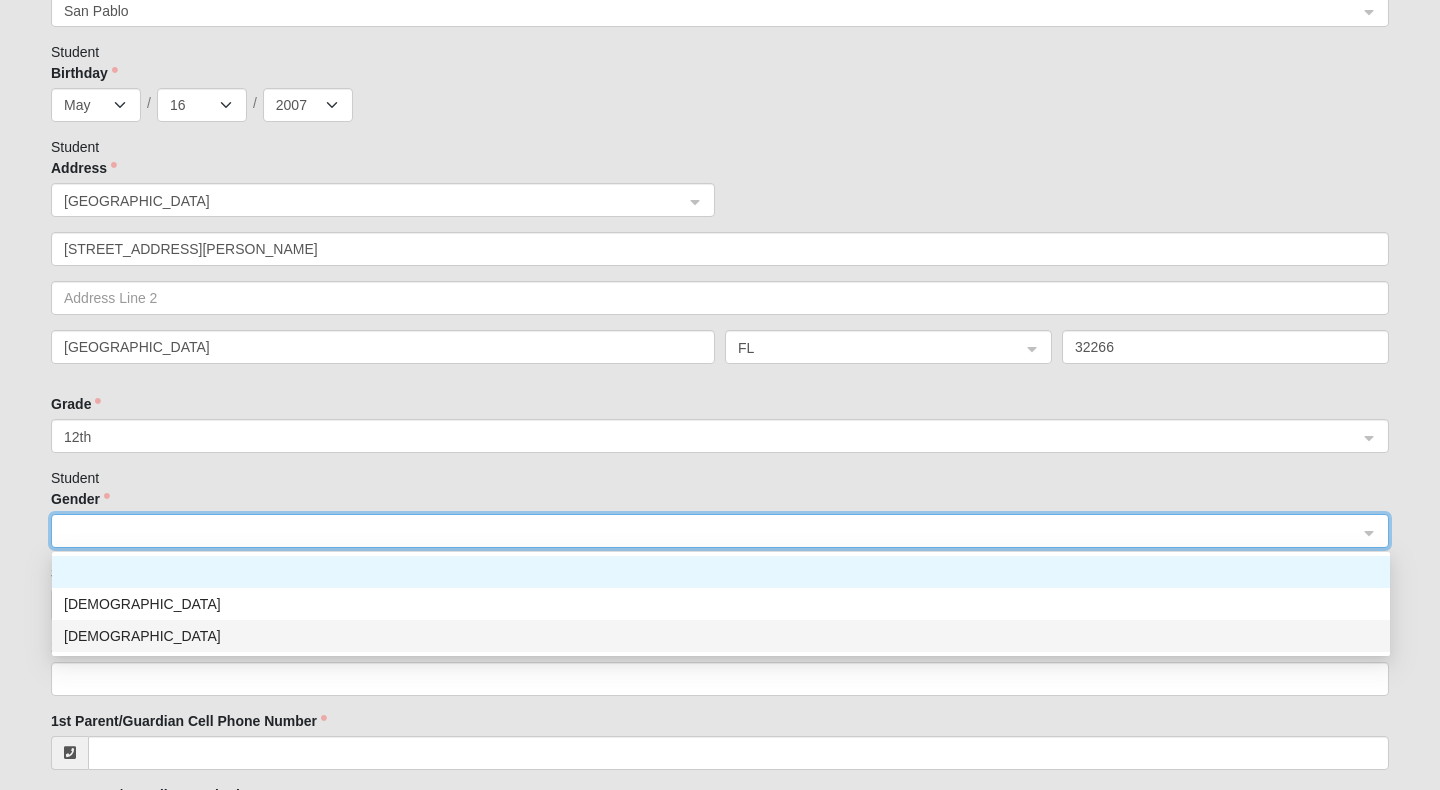 click on "[DEMOGRAPHIC_DATA]" at bounding box center (721, 636) 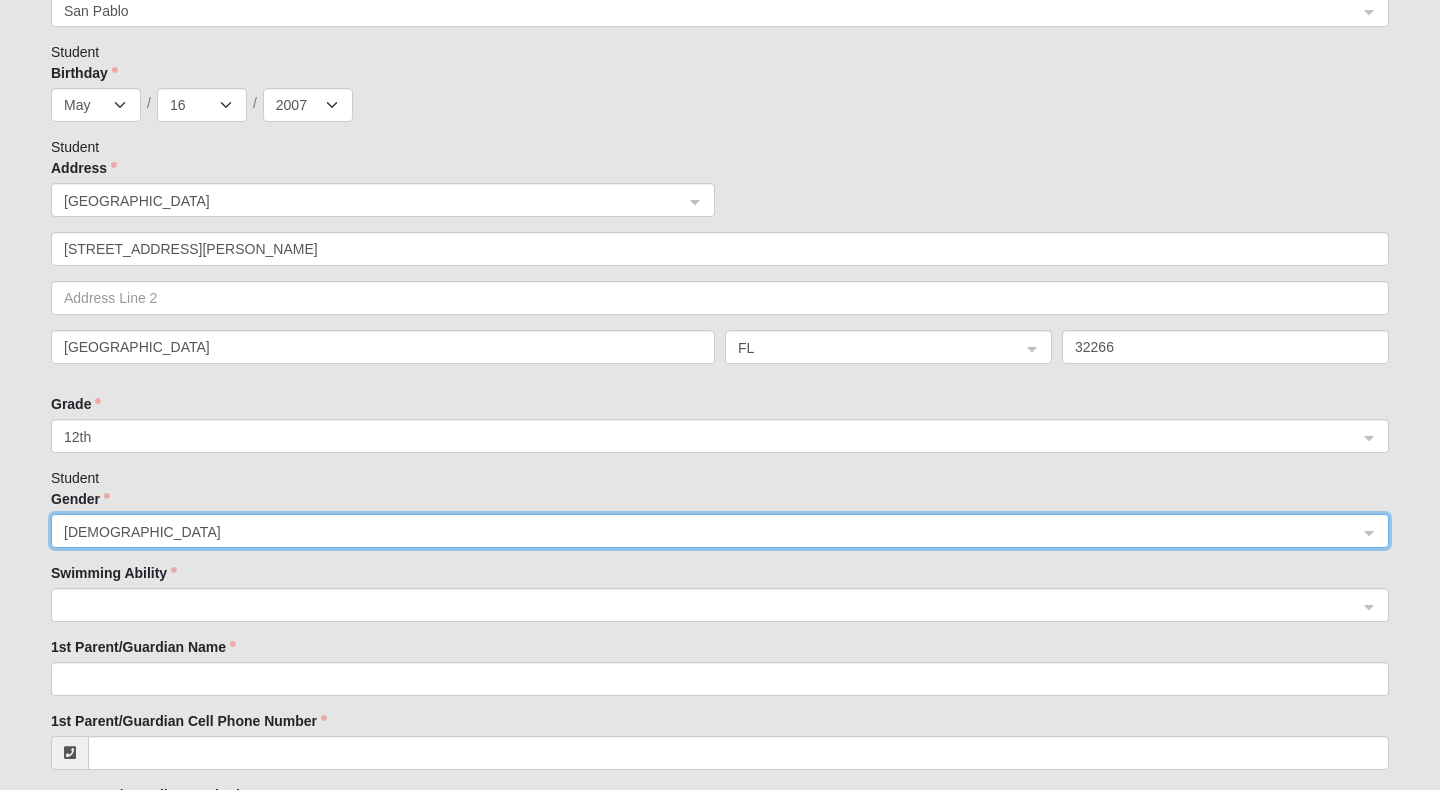 click on "Please correct the following:  Student   First Name    [PERSON_NAME]       Student   Last Name    [PERSON_NAME]       Student   Mobile Phone    [PHONE_NUMBER]    Give your consent to receive SMS messages by simply checking the box.      Student   Email    [EMAIL_ADDRESS][DOMAIN_NAME]   Enter the primary phone number for the parent/legal guardian.  This would be the primary point of contact for all members of a family.   Home Phone    [PHONE_NUMBER]     Campus    [GEOGRAPHIC_DATA]-a80a-4c3d-9657-a78e3587530e ccab38d5-f79c-4f7e-b194-f6889ea65242 3e1a195d-68f9-4b83-98fb-265fe063f235 [GEOGRAPHIC_DATA] Eleven22 Online [PERSON_NAME][GEOGRAPHIC_DATA] Jesup [GEOGRAPHIC_DATA] Outpost [GEOGRAPHIC_DATA] (Coming Soon) [GEOGRAPHIC_DATA][PERSON_NAME][PERSON_NAME] (Coming Soon) Wildlight NONE
Student   Birthday    Jan Feb Mar Apr May Jun [DATE] Aug Sep Oct Nov [DATE] 2 3 4 5 6 7 8 9 10 11 12 13 14 15 16 17 18 19 20 21 22 23 24 25 26 27 28 29 30 31 / 2025 2024 2023 2022 2021 2020 2019 2018 2017 2016 2015 2014 2013 2012 2011 2010 2009 2008" at bounding box center (720, 1221) 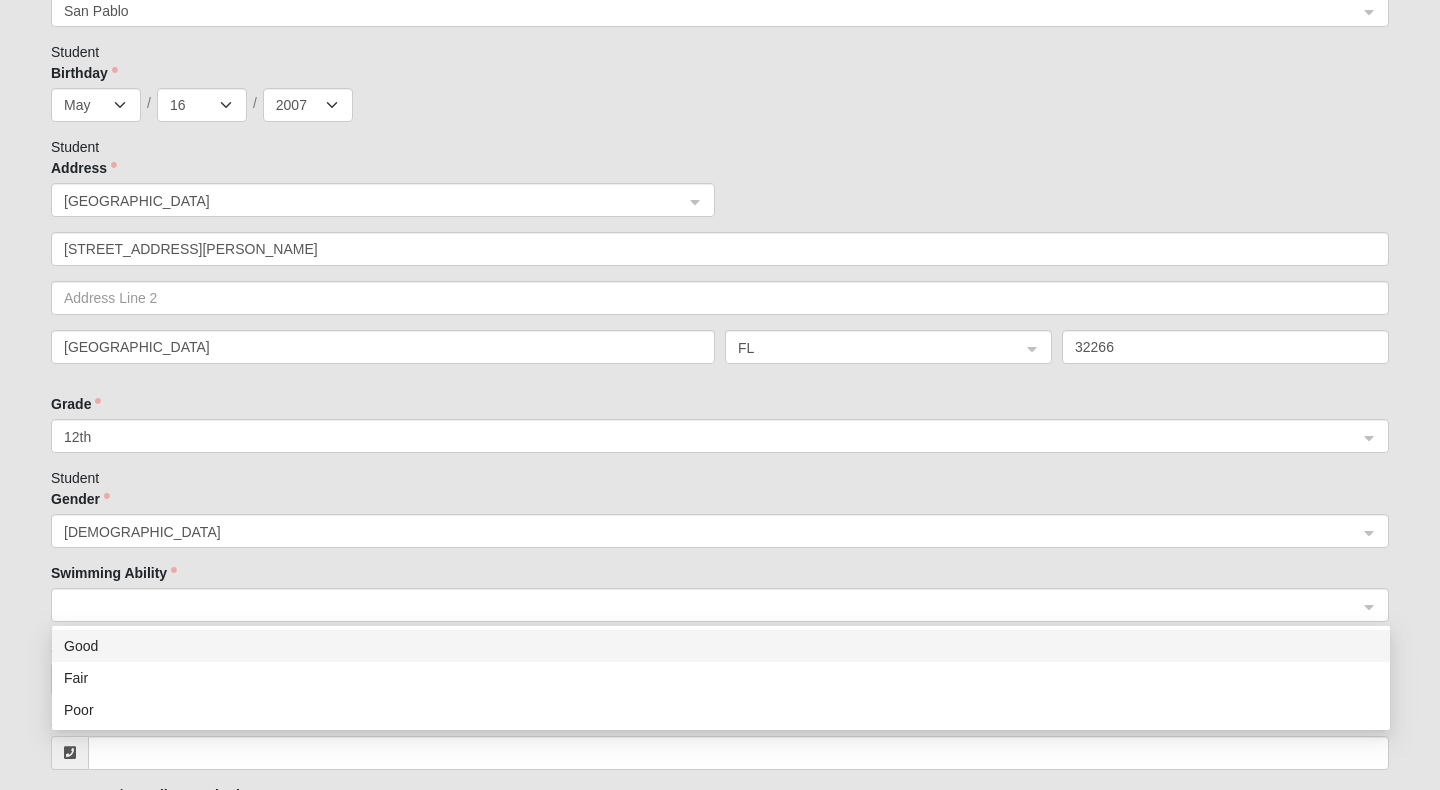 click 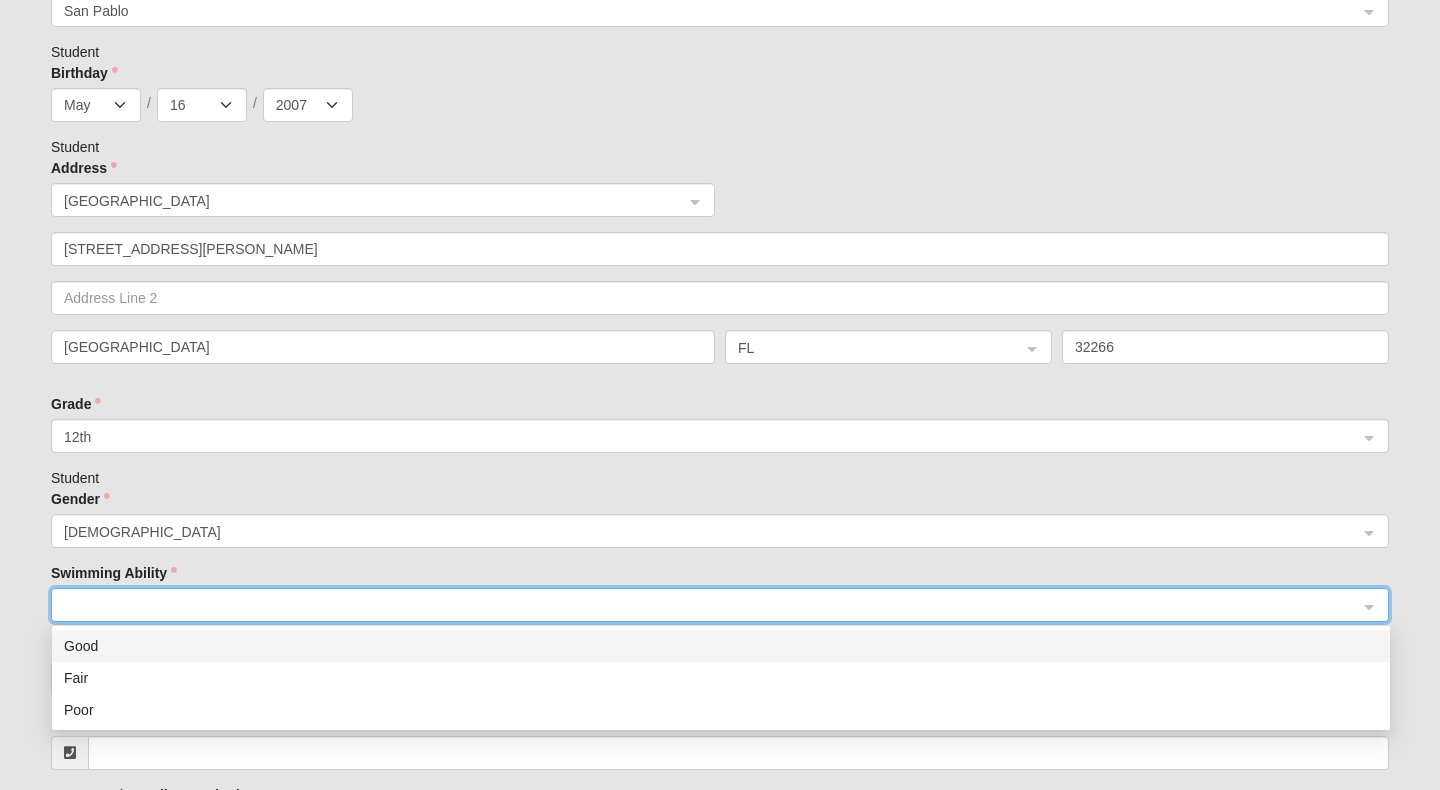 click on "Good" at bounding box center (721, 646) 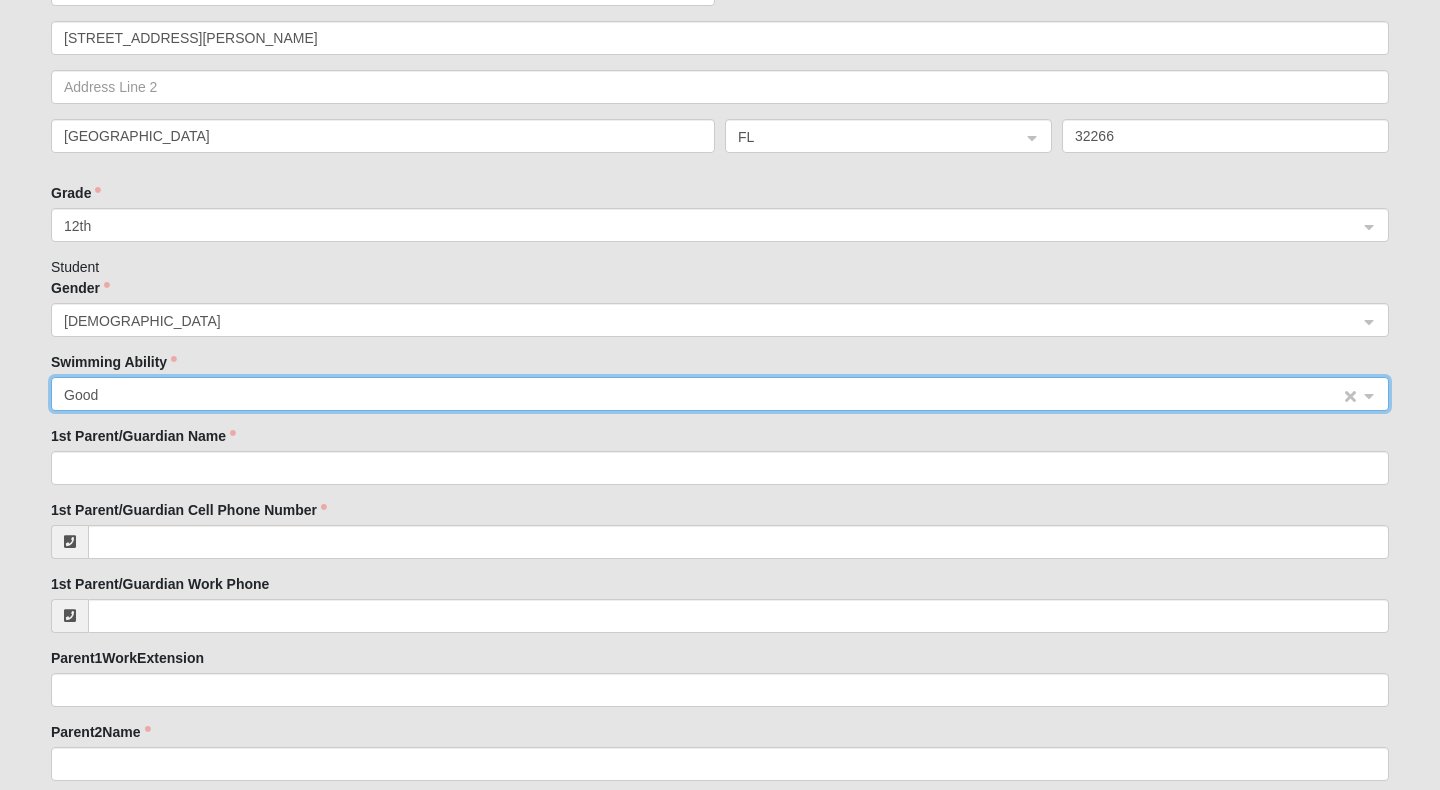 scroll, scrollTop: 1140, scrollLeft: 0, axis: vertical 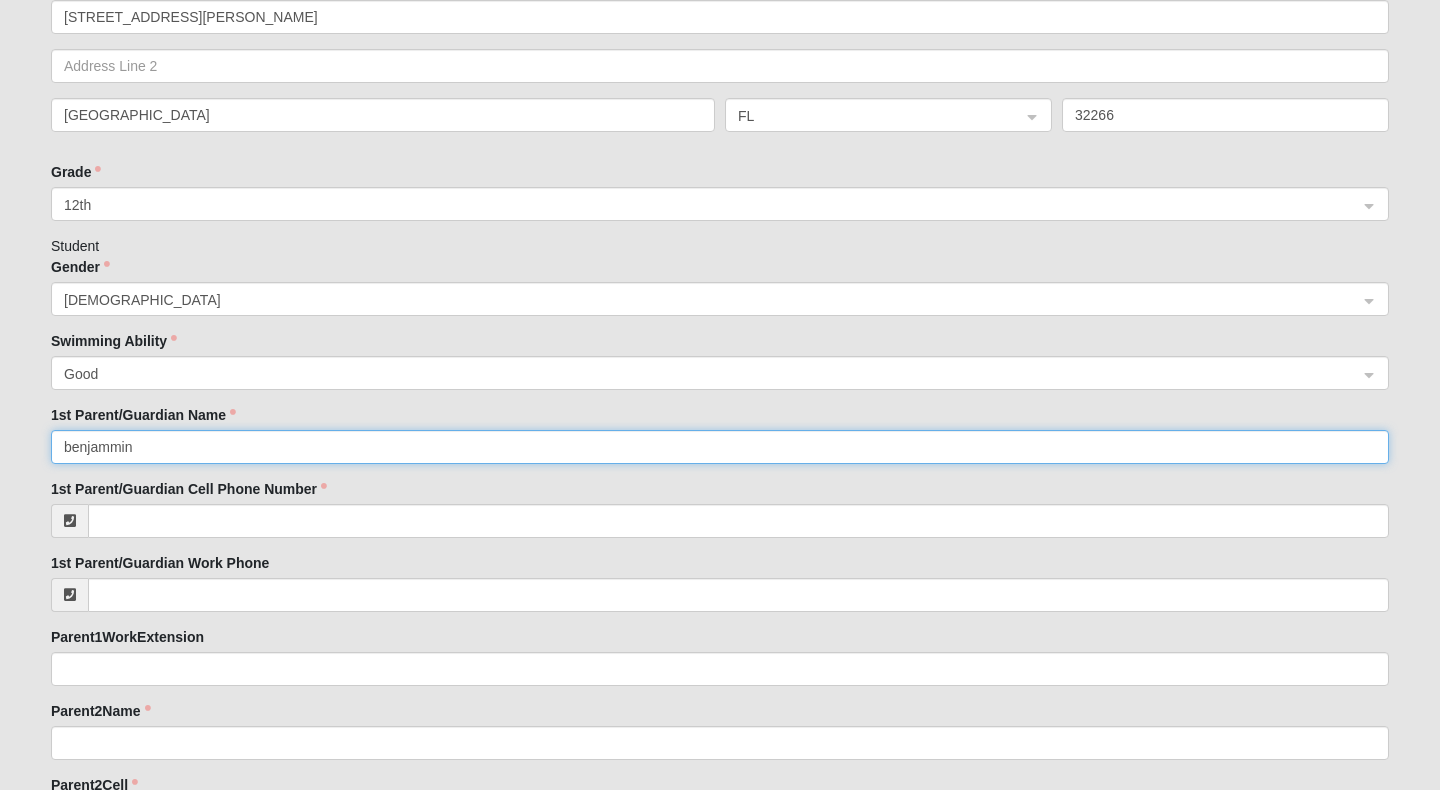 type on "benjammin" 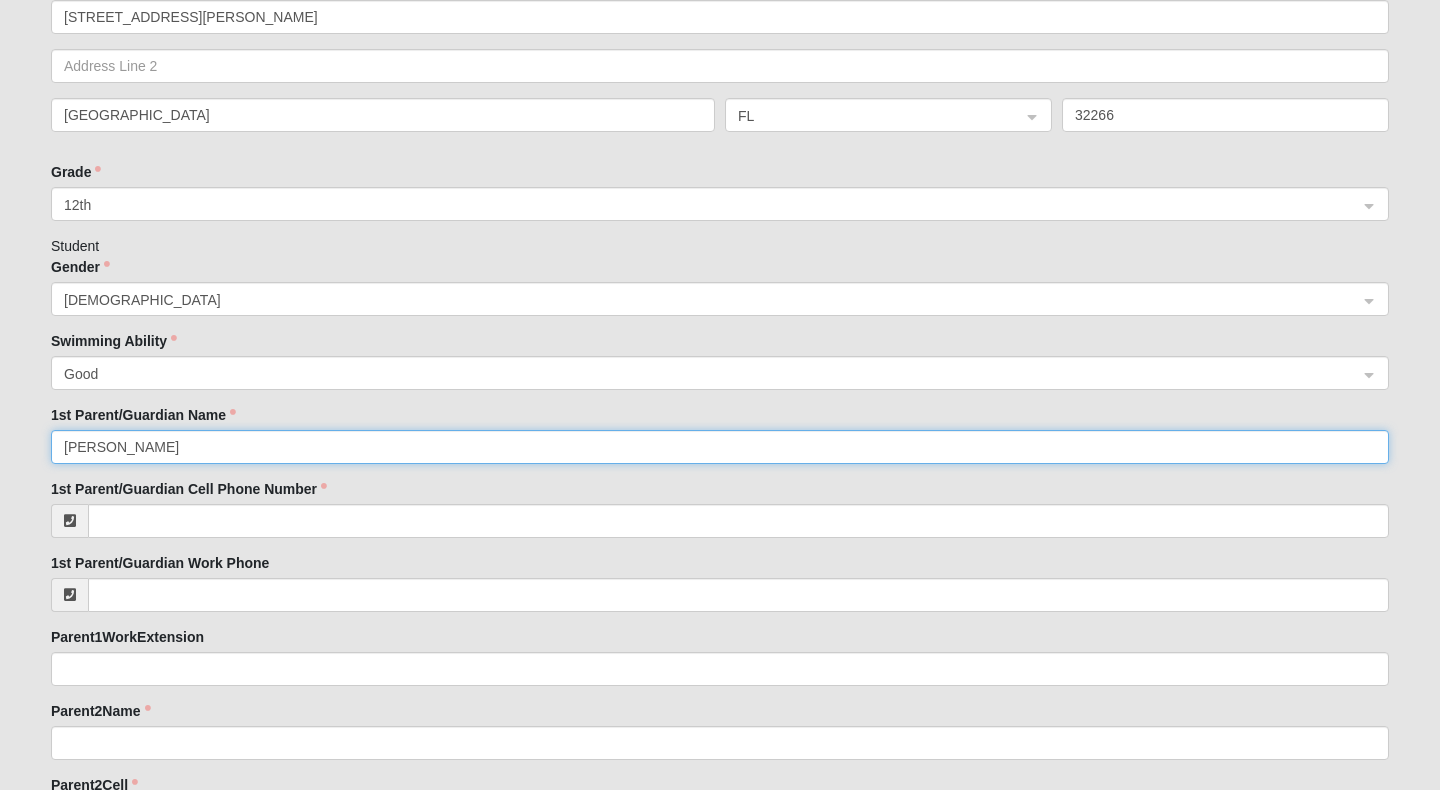 type on "[PERSON_NAME]" 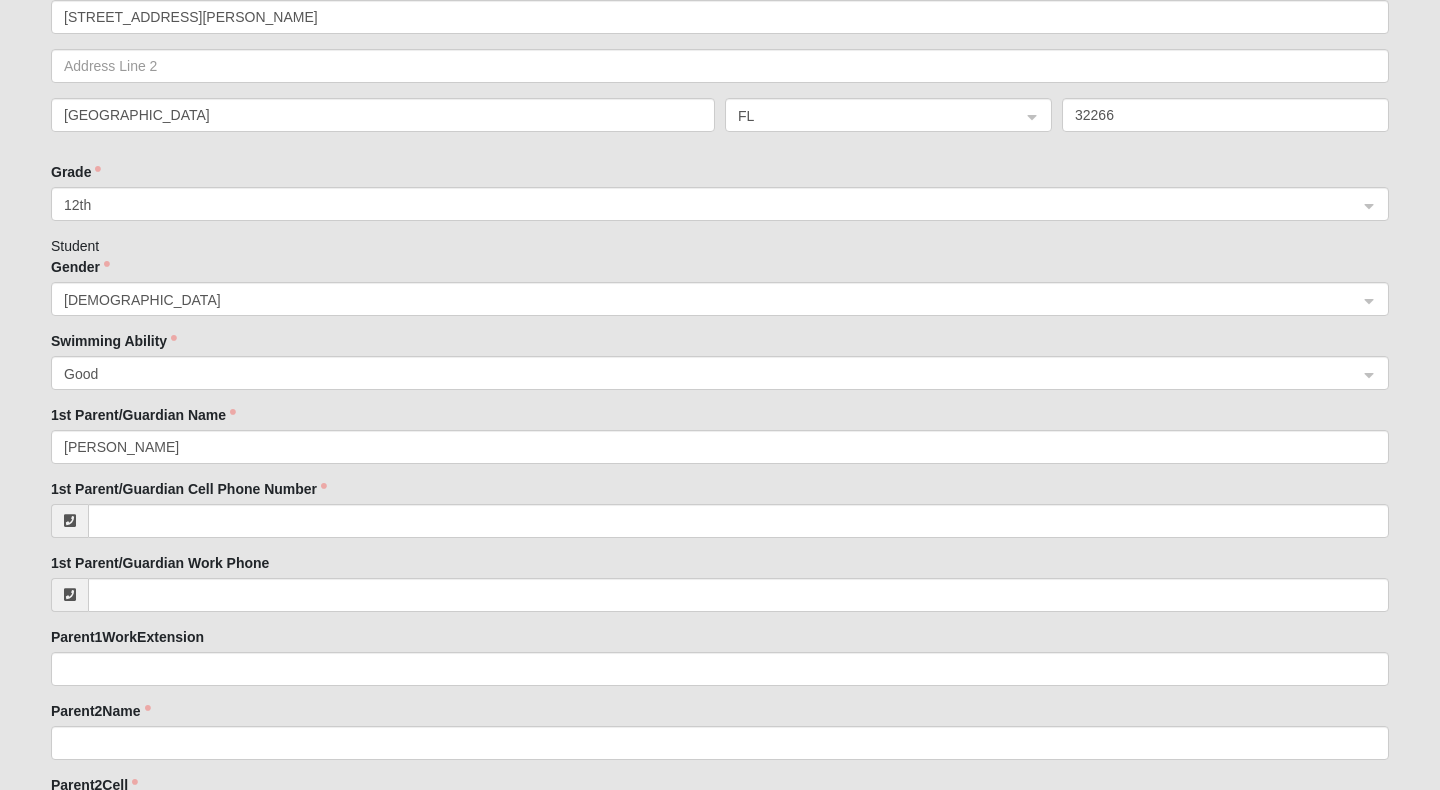 click on "Please correct the following:  Student   First Name    [PERSON_NAME]       Student   Last Name    [PERSON_NAME]       Student   Mobile Phone    [PHONE_NUMBER]    Give your consent to receive SMS messages by simply checking the box.      Student   Email    [EMAIL_ADDRESS][DOMAIN_NAME]   Enter the primary phone number for the parent/legal guardian.  This would be the primary point of contact for all members of a family.   Home Phone    [PHONE_NUMBER]     Campus    [GEOGRAPHIC_DATA]-a80a-4c3d-9657-a78e3587530e ccab38d5-f79c-4f7e-b194-f6889ea65242 3e1a195d-68f9-4b83-98fb-265fe063f235 [GEOGRAPHIC_DATA] Eleven22 Online [PERSON_NAME][GEOGRAPHIC_DATA] Jesup [GEOGRAPHIC_DATA] Outpost [GEOGRAPHIC_DATA] (Coming Soon) [GEOGRAPHIC_DATA][PERSON_NAME][PERSON_NAME] (Coming Soon) Wildlight NONE
Student   Birthday    Jan Feb Mar Apr May Jun [DATE] Aug Sep Oct Nov [DATE] 2 3 4 5 6 7 8 9 10 11 12 13 14 15 16 17 18 19 20 21 22 23 24 25 26 27 28 29 30 31 / 2025 2024 2023 2022 2021 2020 2019 2018 2017 2016 2015 2014 2013 2012 2011 2010 2009 2008" at bounding box center [720, 989] 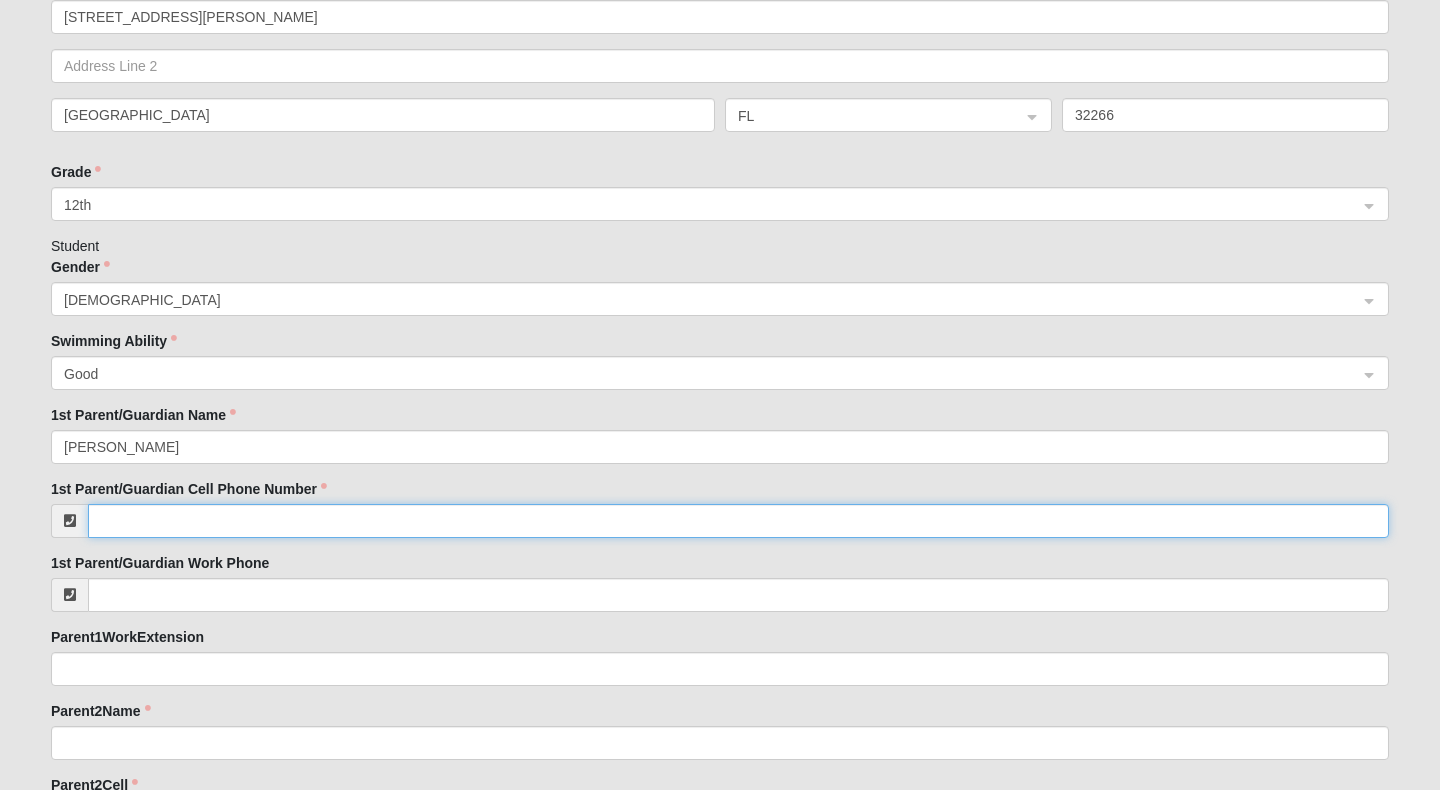 click on "1st Parent/Guardian Cell Phone Number" at bounding box center (738, 521) 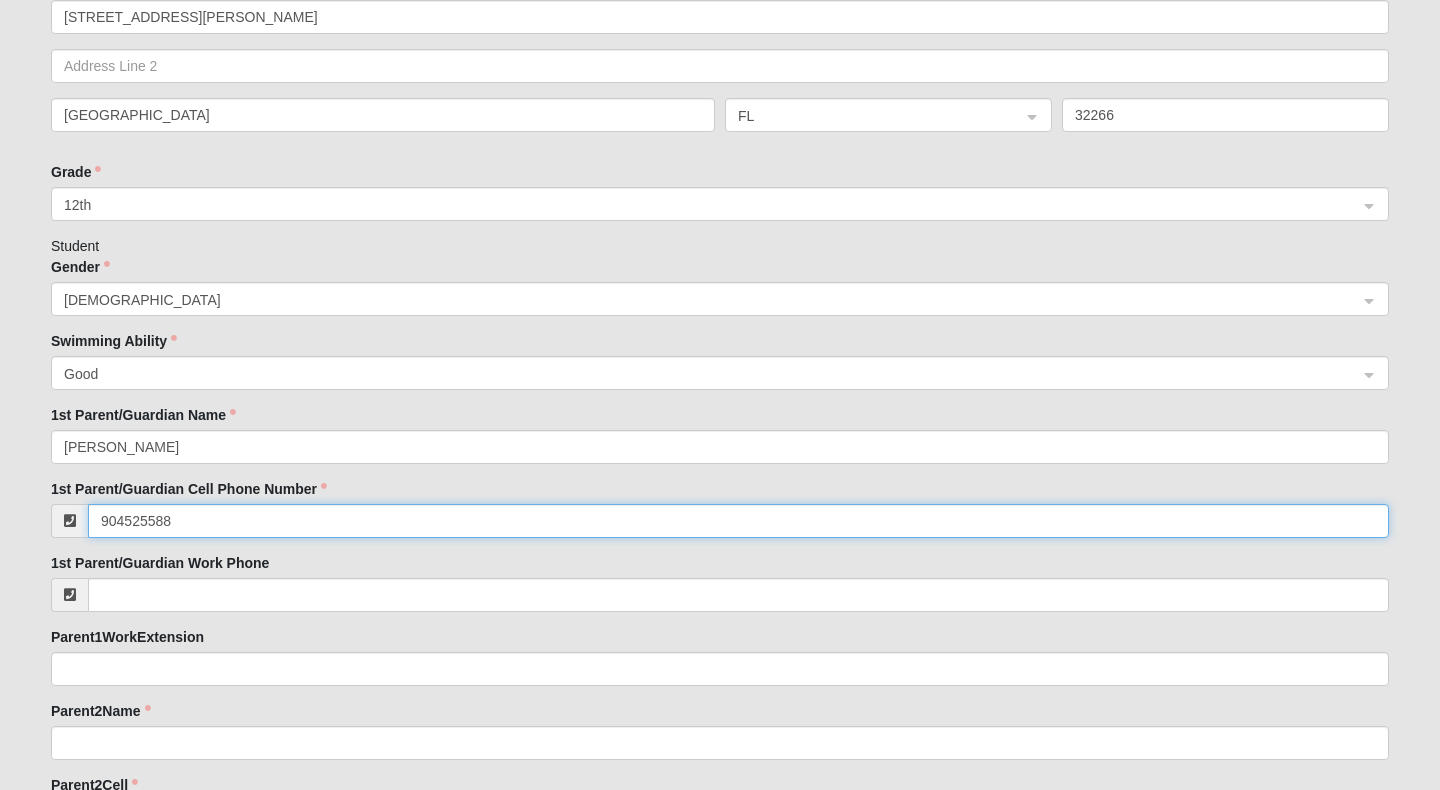 type on "[PHONE_NUMBER]" 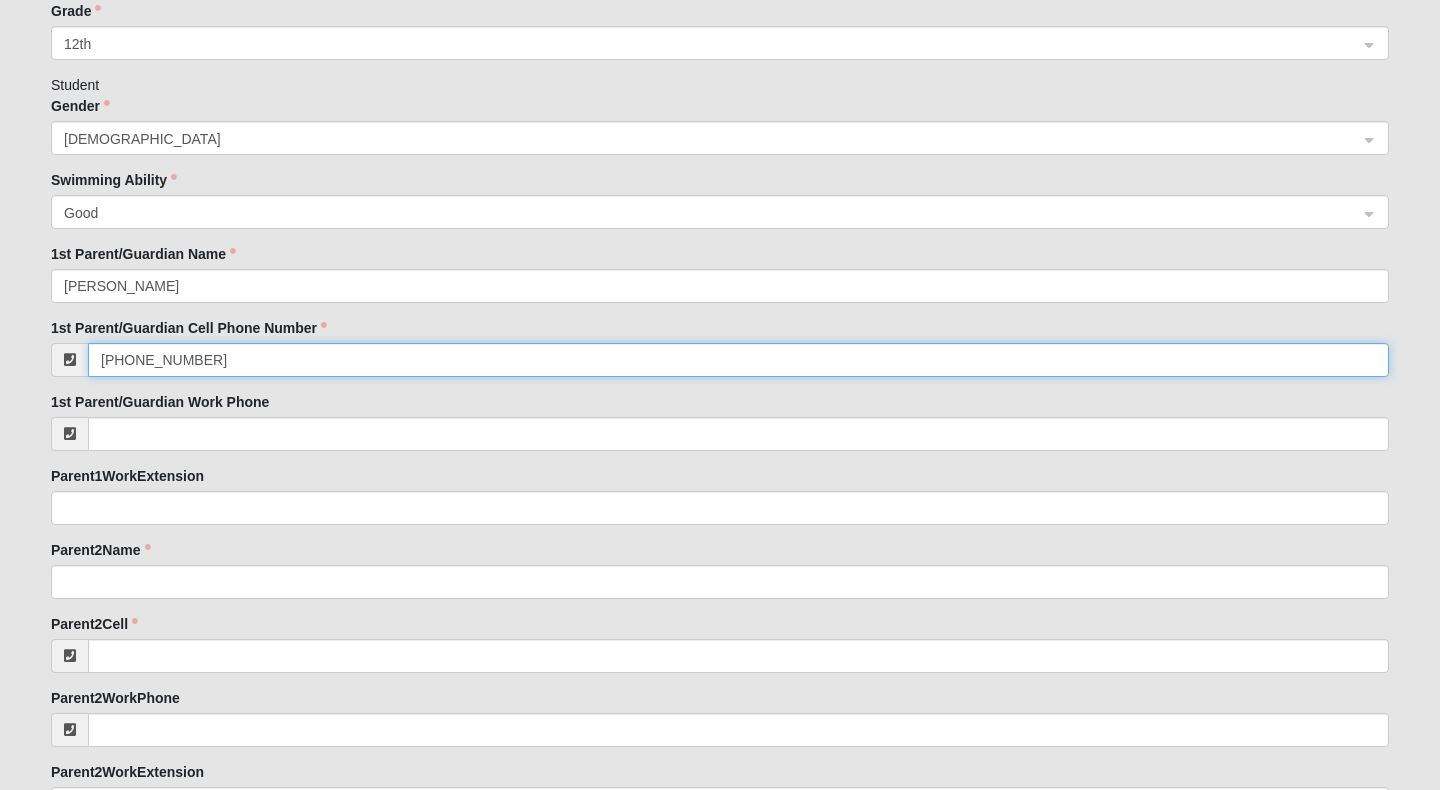 scroll, scrollTop: 1311, scrollLeft: 0, axis: vertical 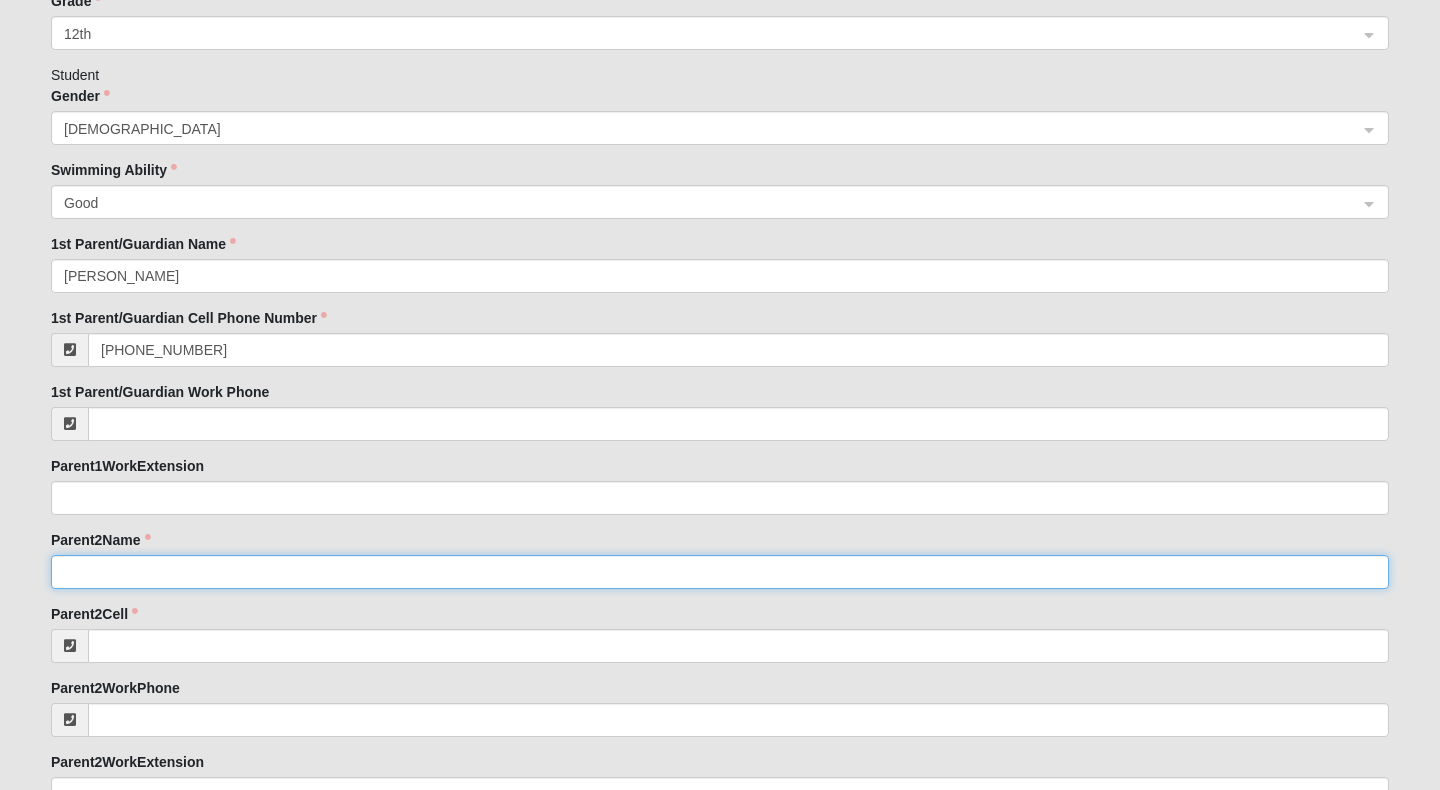 click on "Parent2Name" 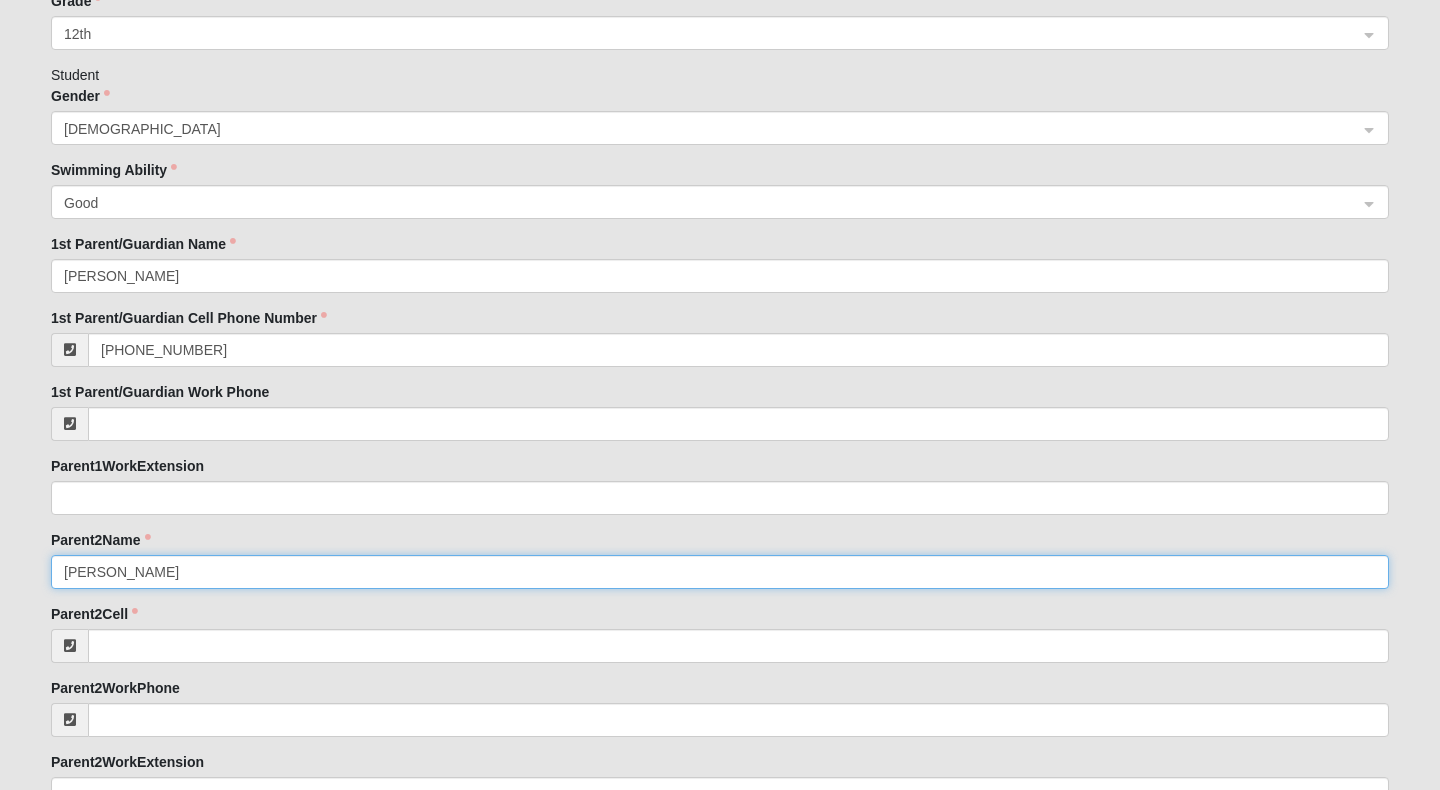 scroll, scrollTop: 1364, scrollLeft: 0, axis: vertical 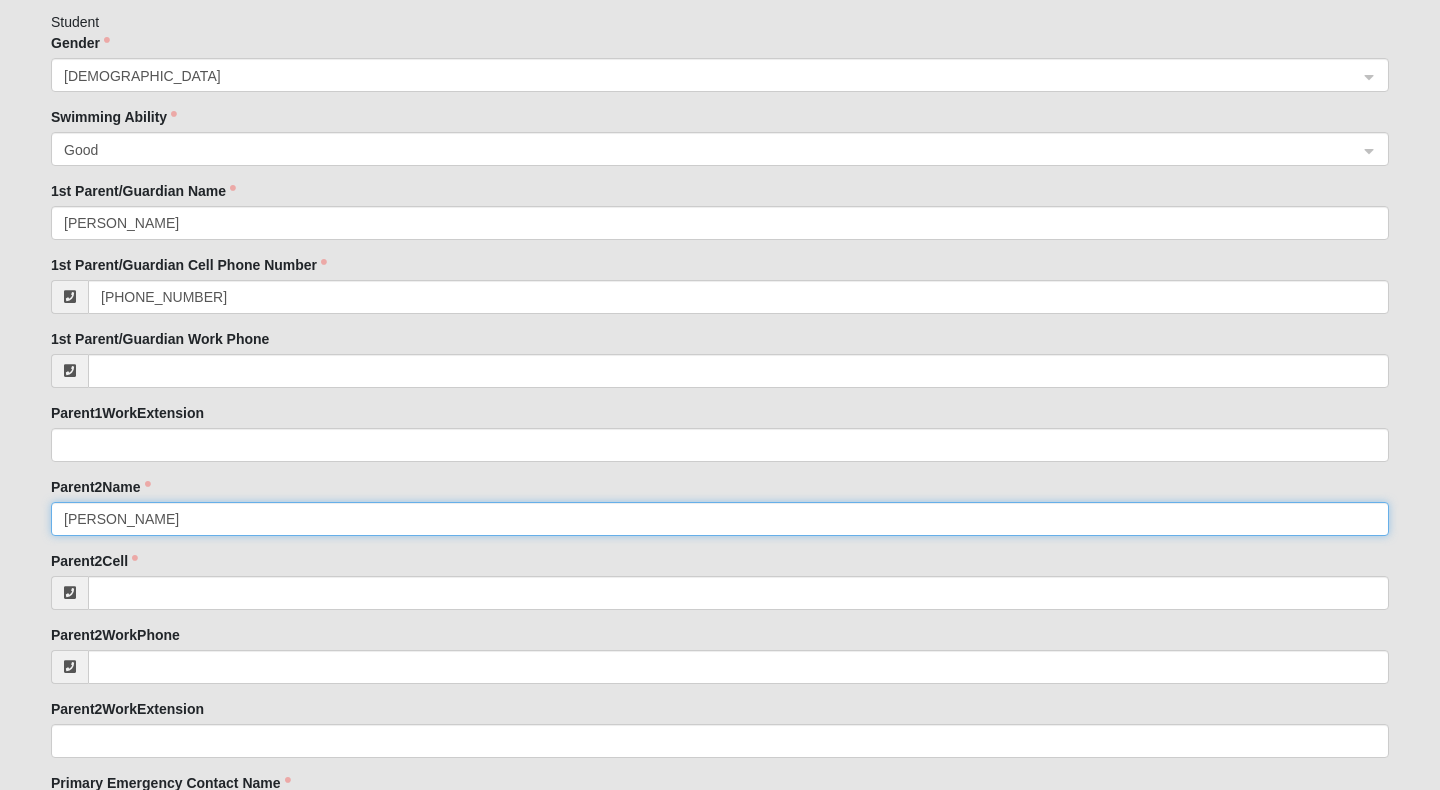 type on "[PERSON_NAME]" 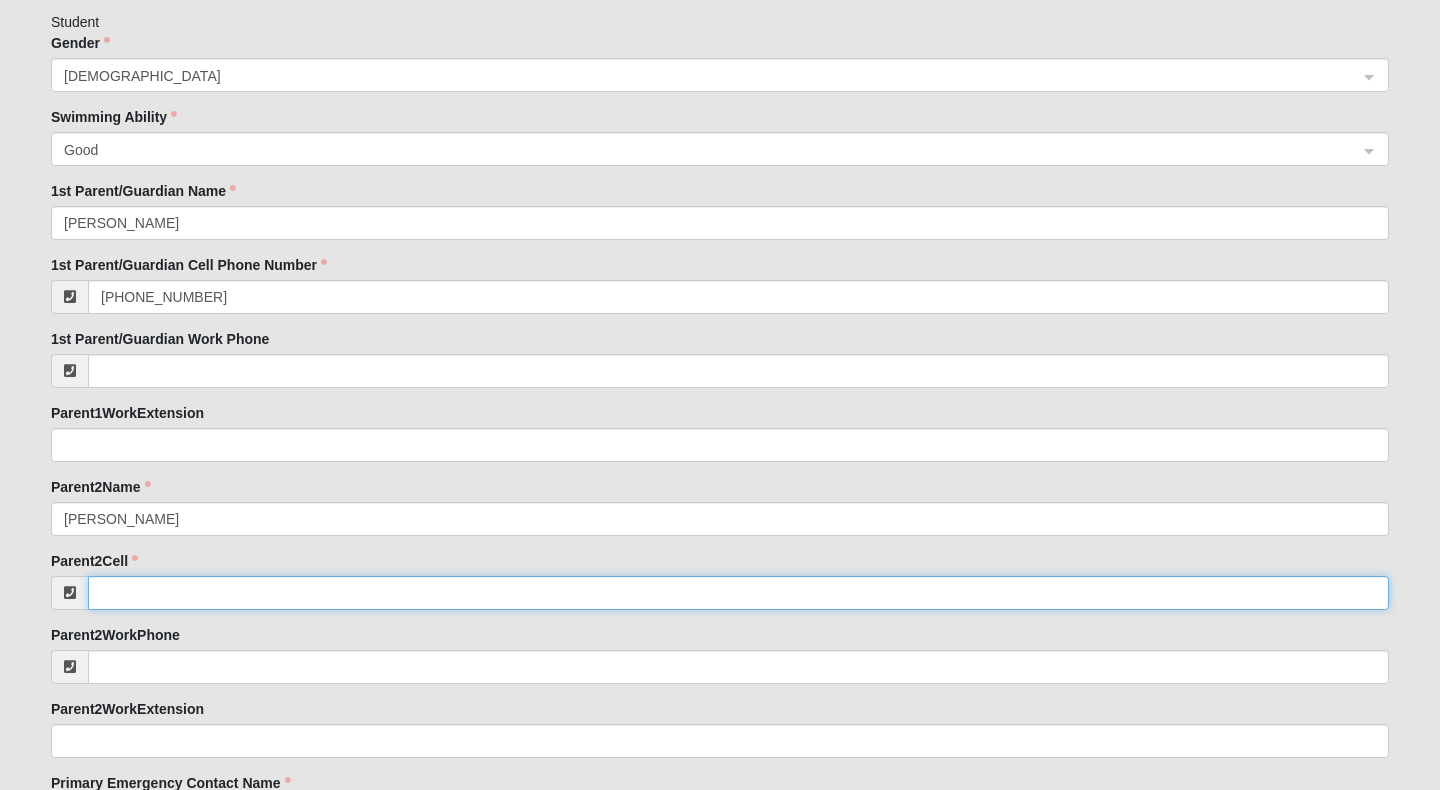 click on "Parent2Cell" at bounding box center [738, 593] 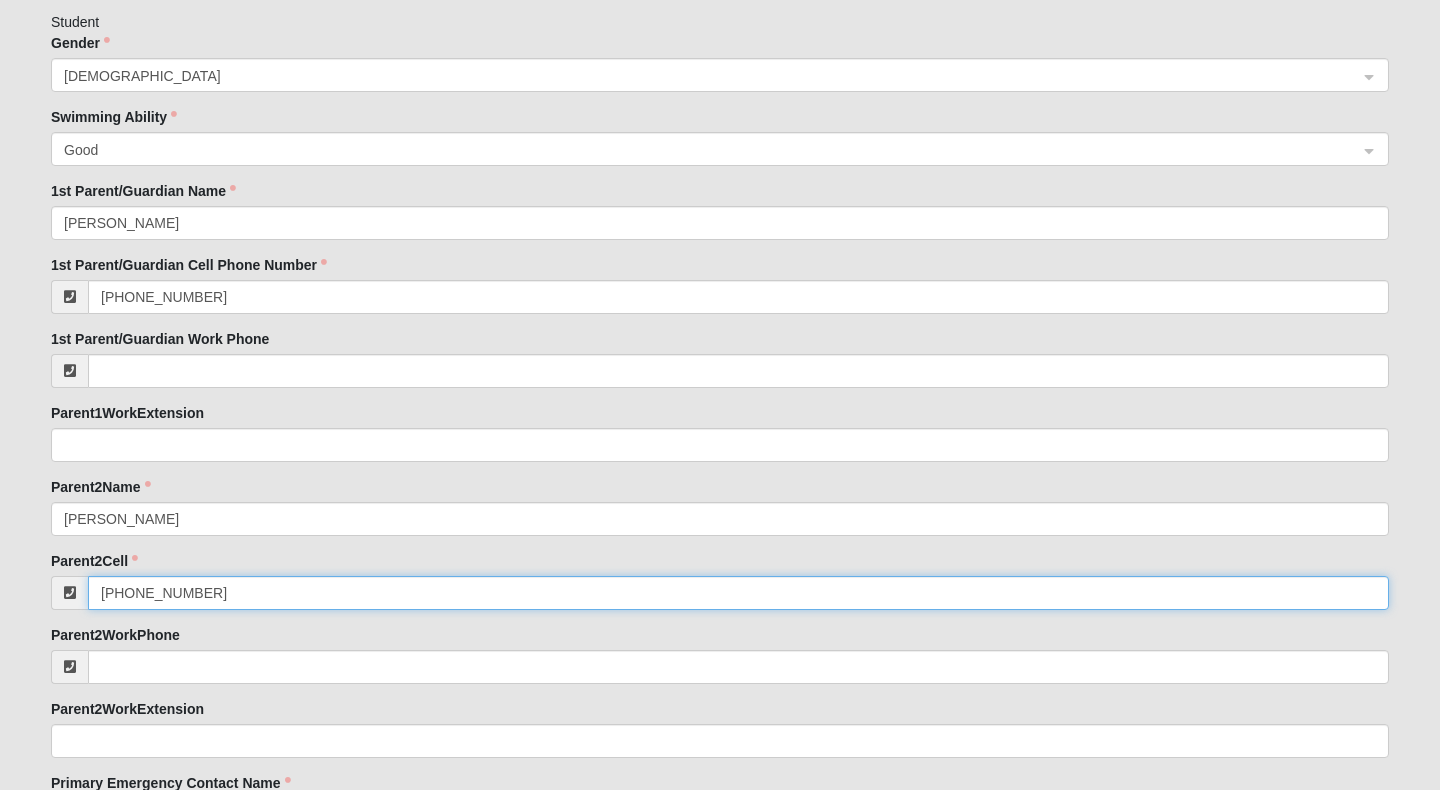 type on "[PHONE_NUMBER]" 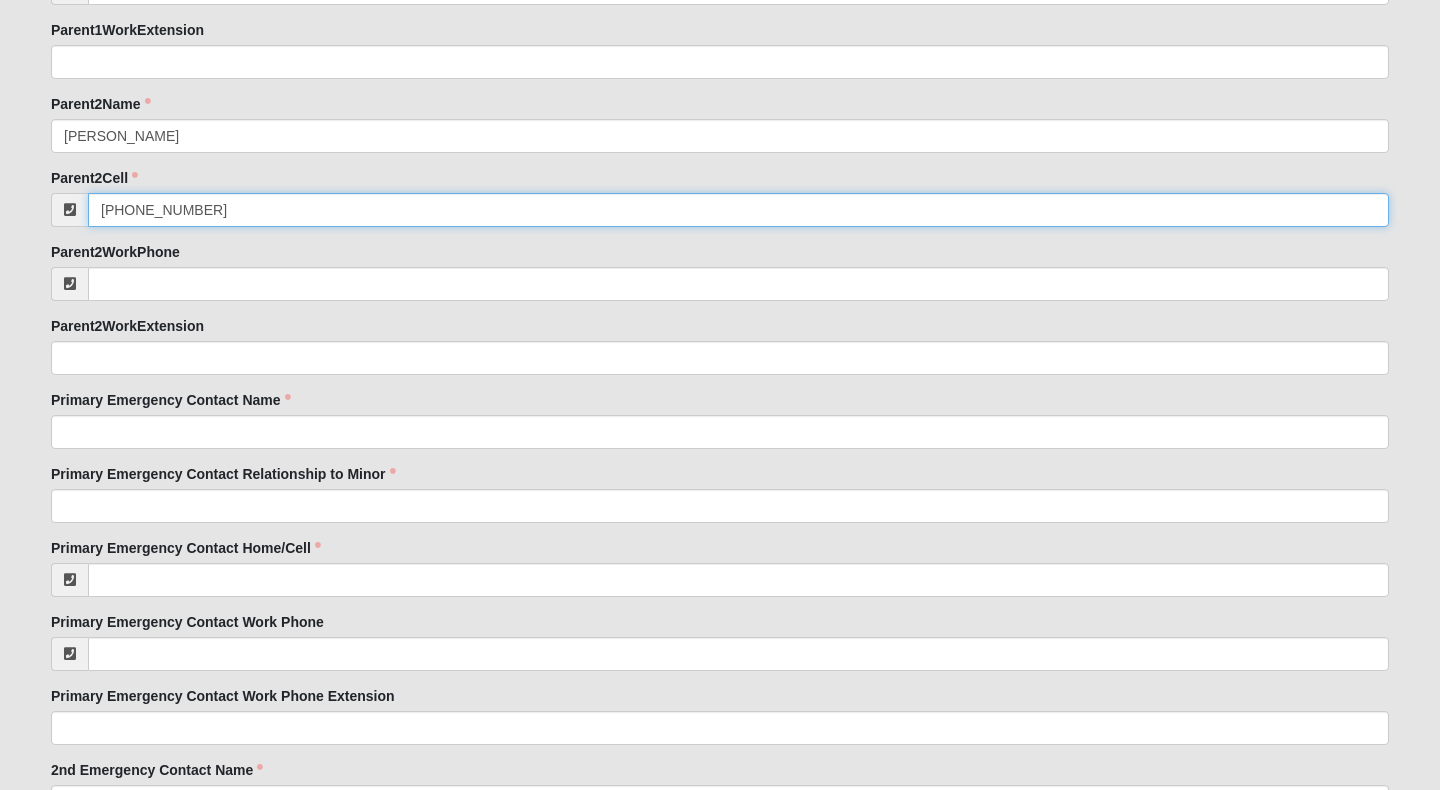 scroll, scrollTop: 1750, scrollLeft: 0, axis: vertical 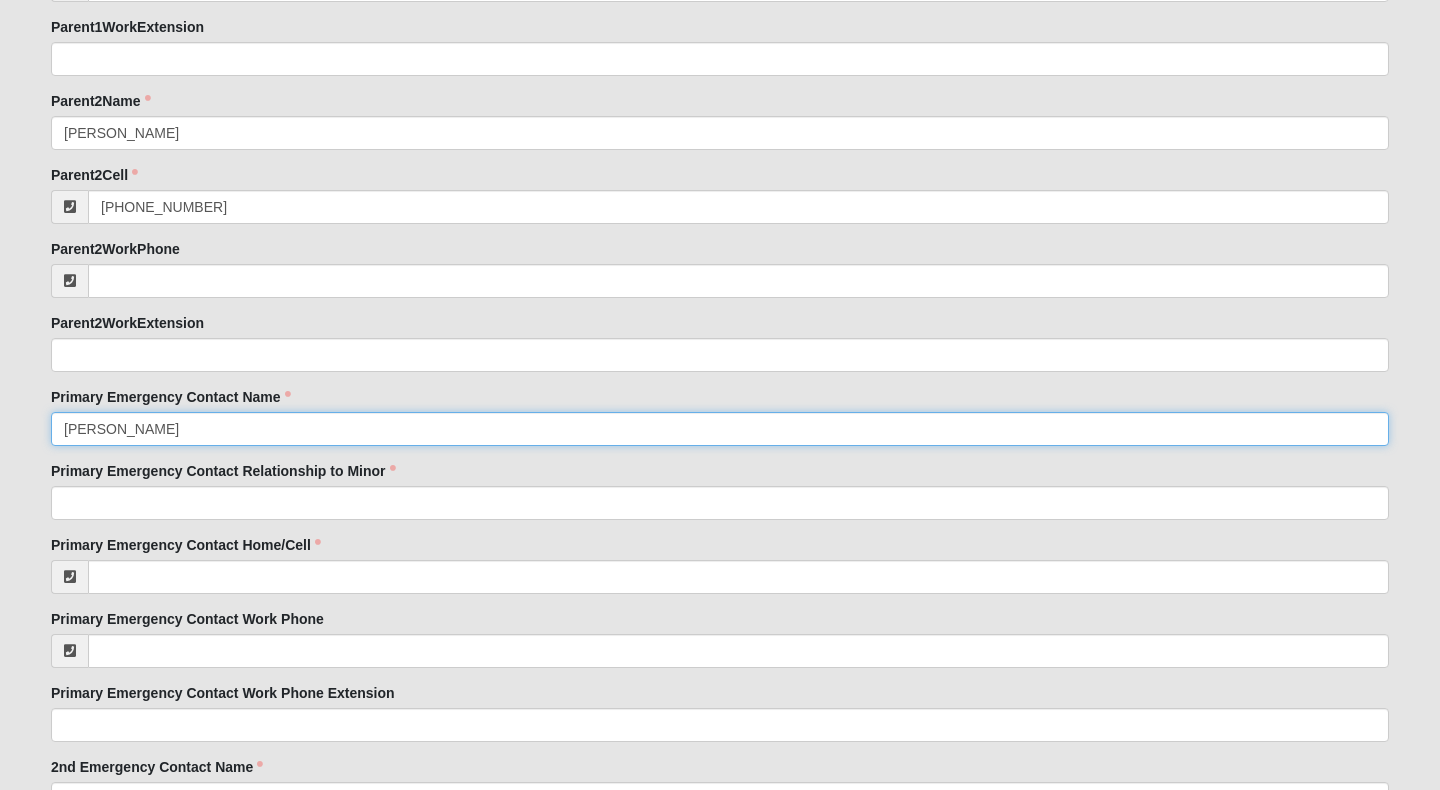 type on "[PERSON_NAME]" 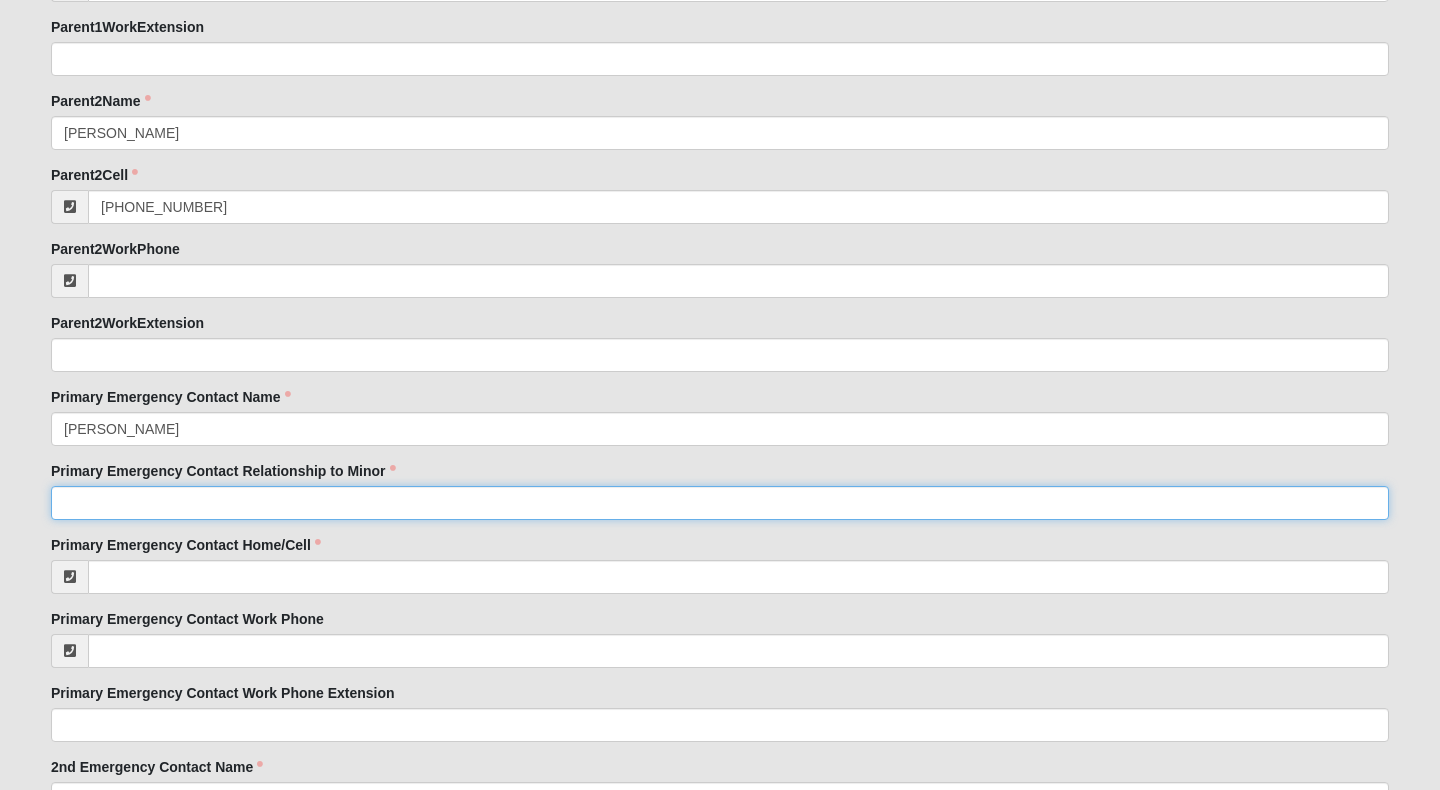 click on "Primary Emergency Contact Relationship to Minor" 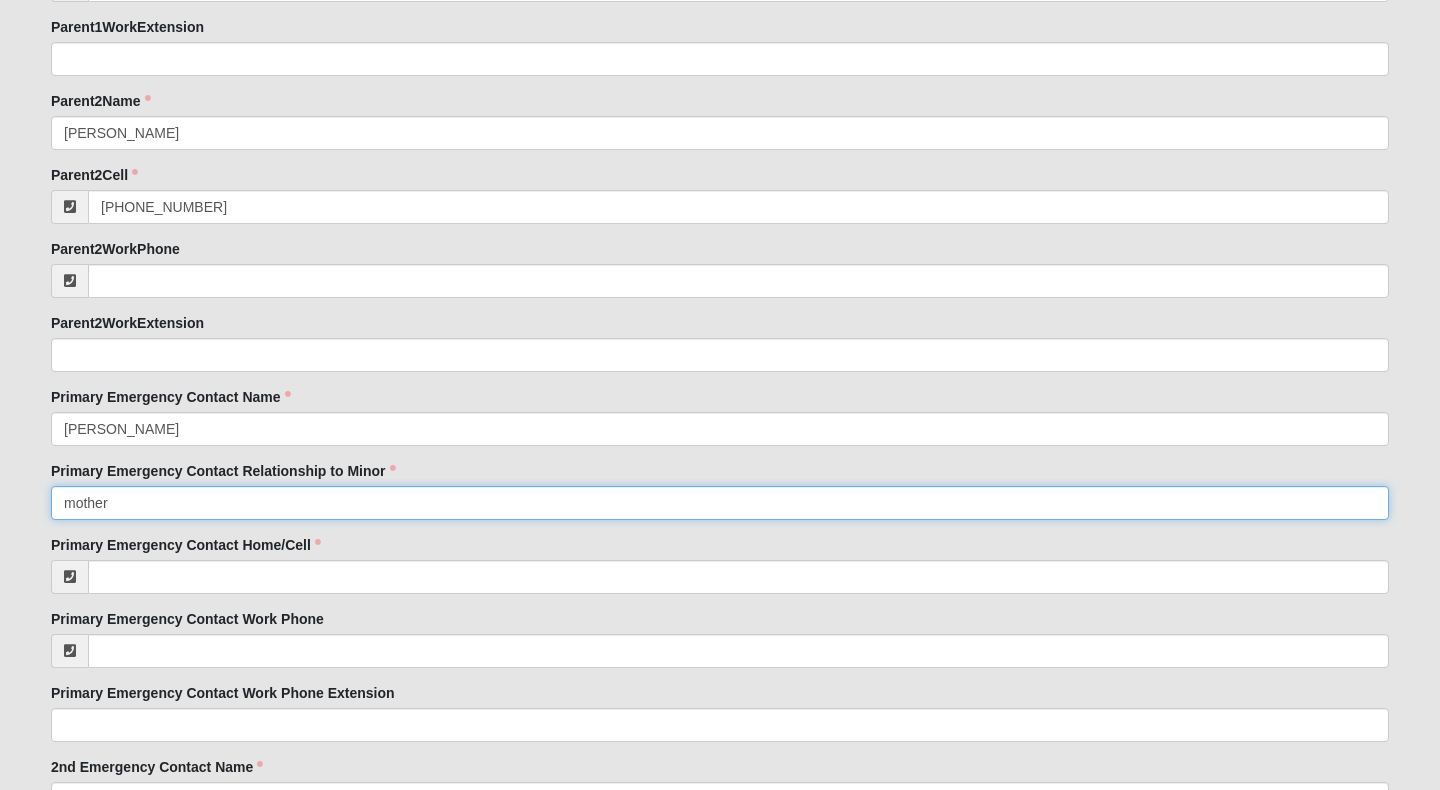 scroll, scrollTop: 1820, scrollLeft: 0, axis: vertical 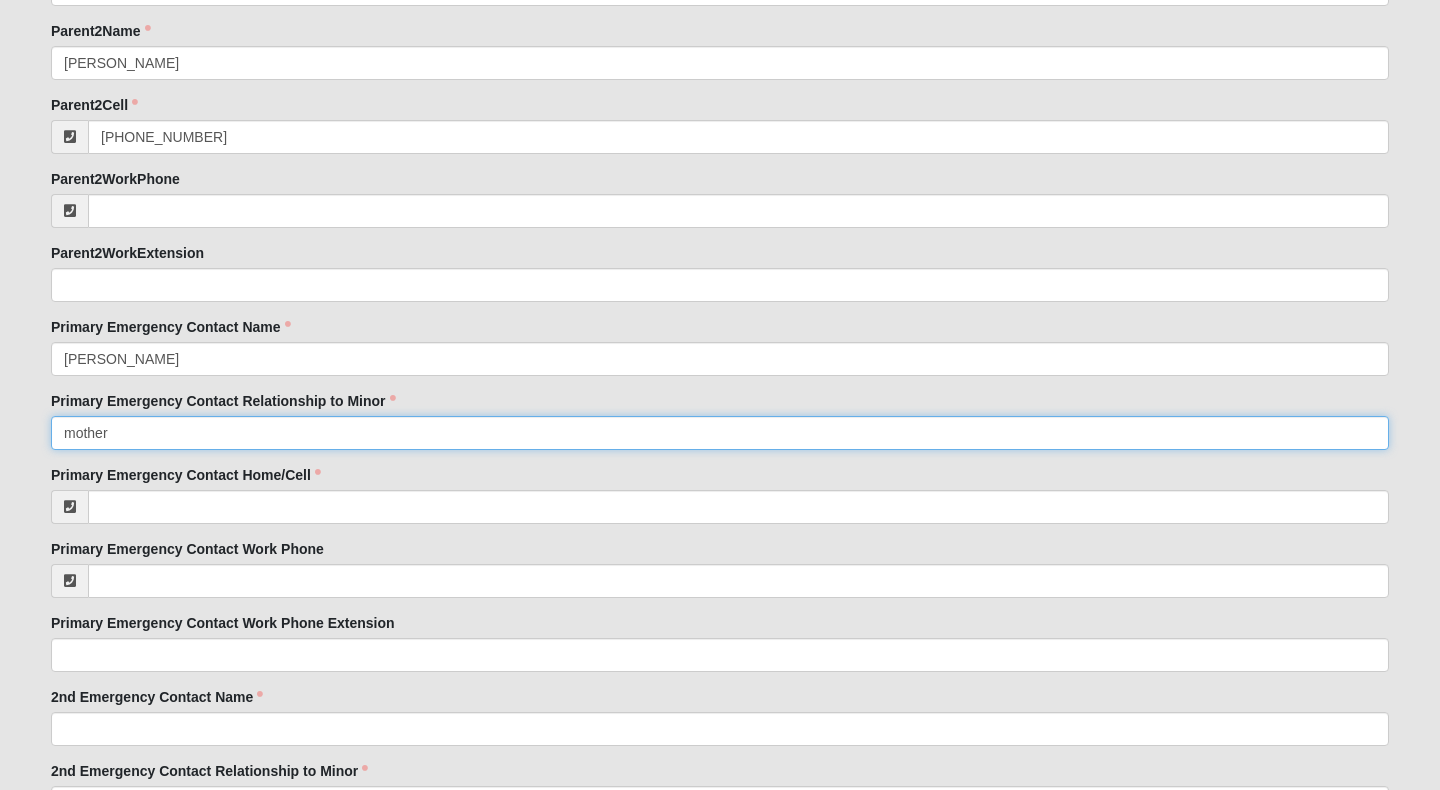 type on "mother" 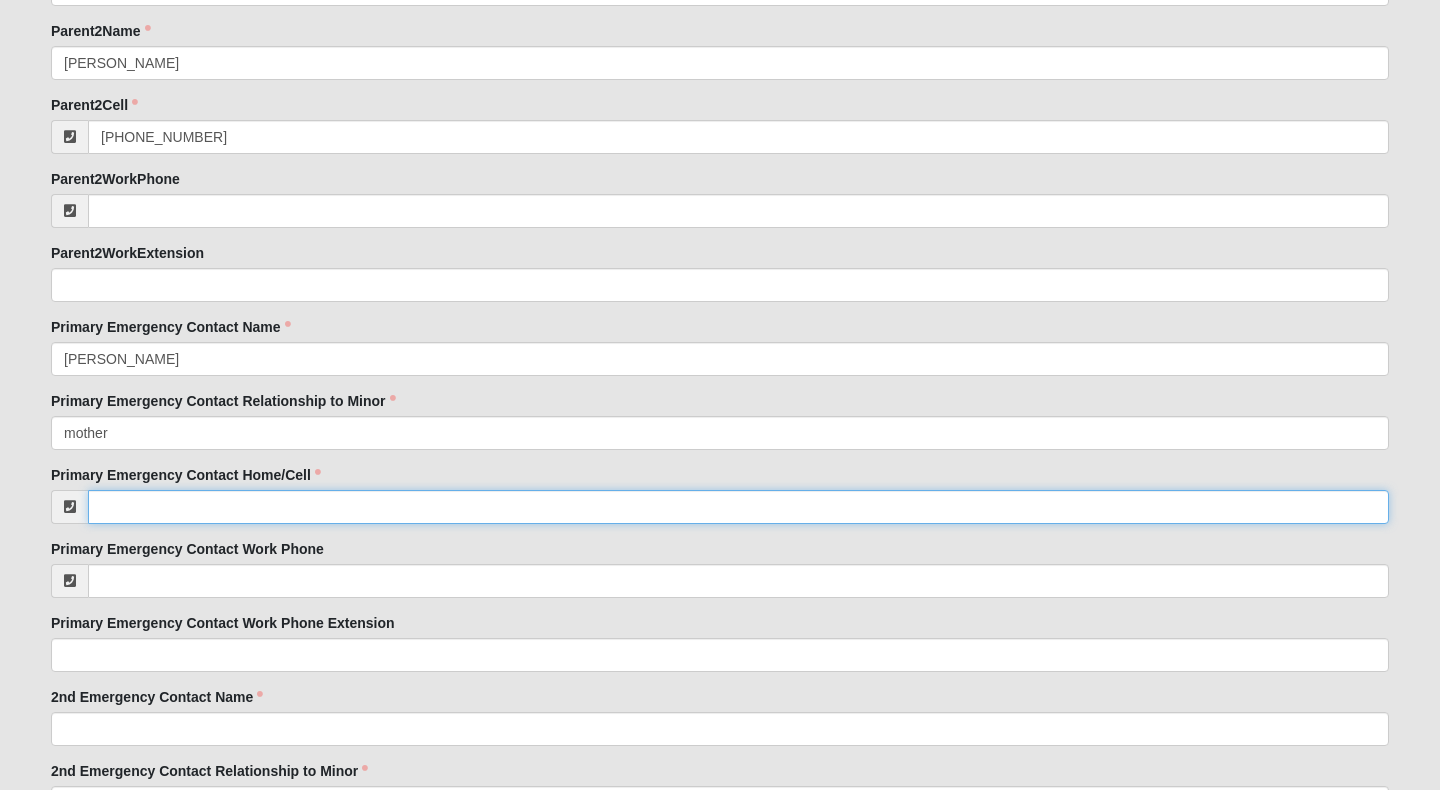 click on "Primary Emergency Contact Home/Cell" at bounding box center [738, 507] 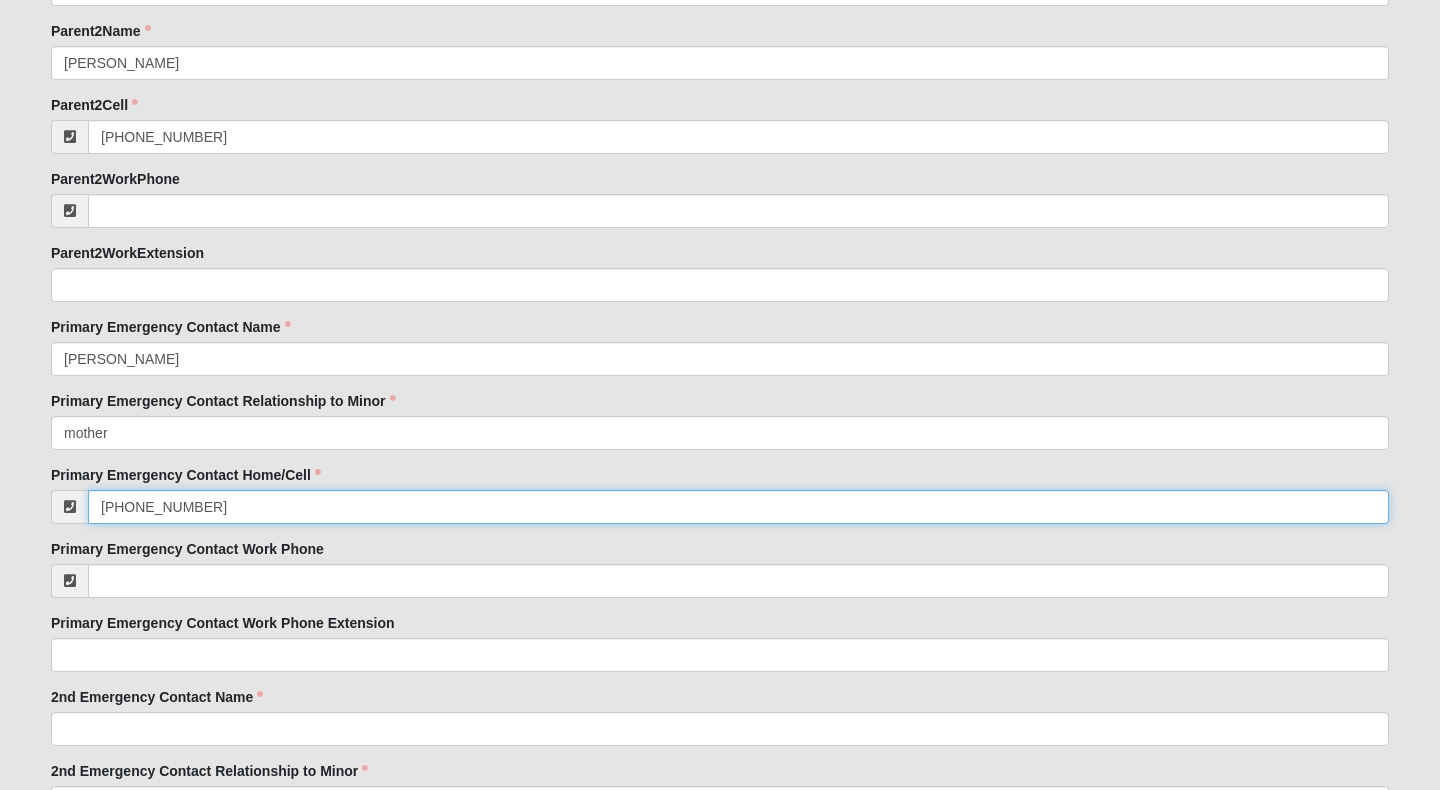 type on "[PHONE_NUMBER]" 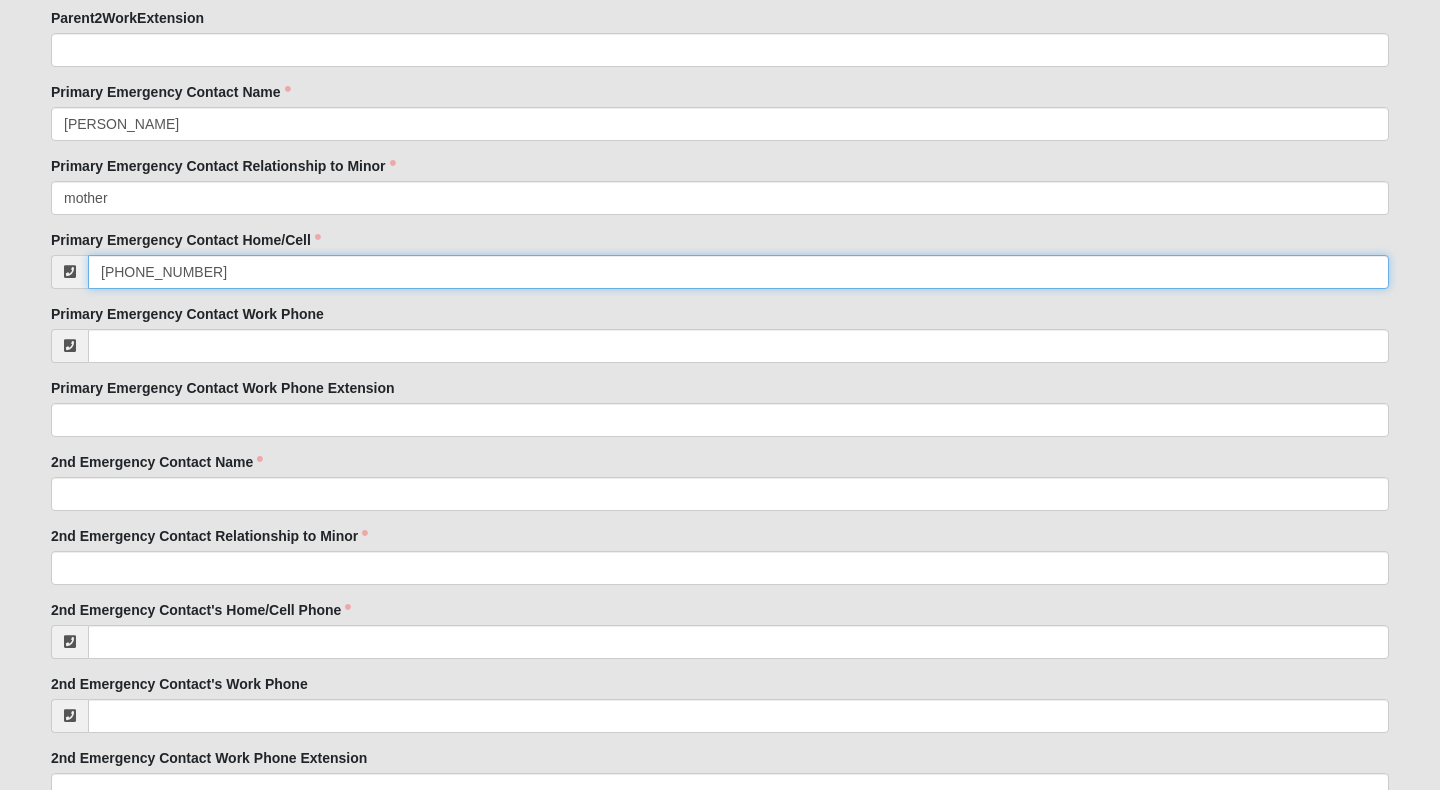 scroll, scrollTop: 2061, scrollLeft: 0, axis: vertical 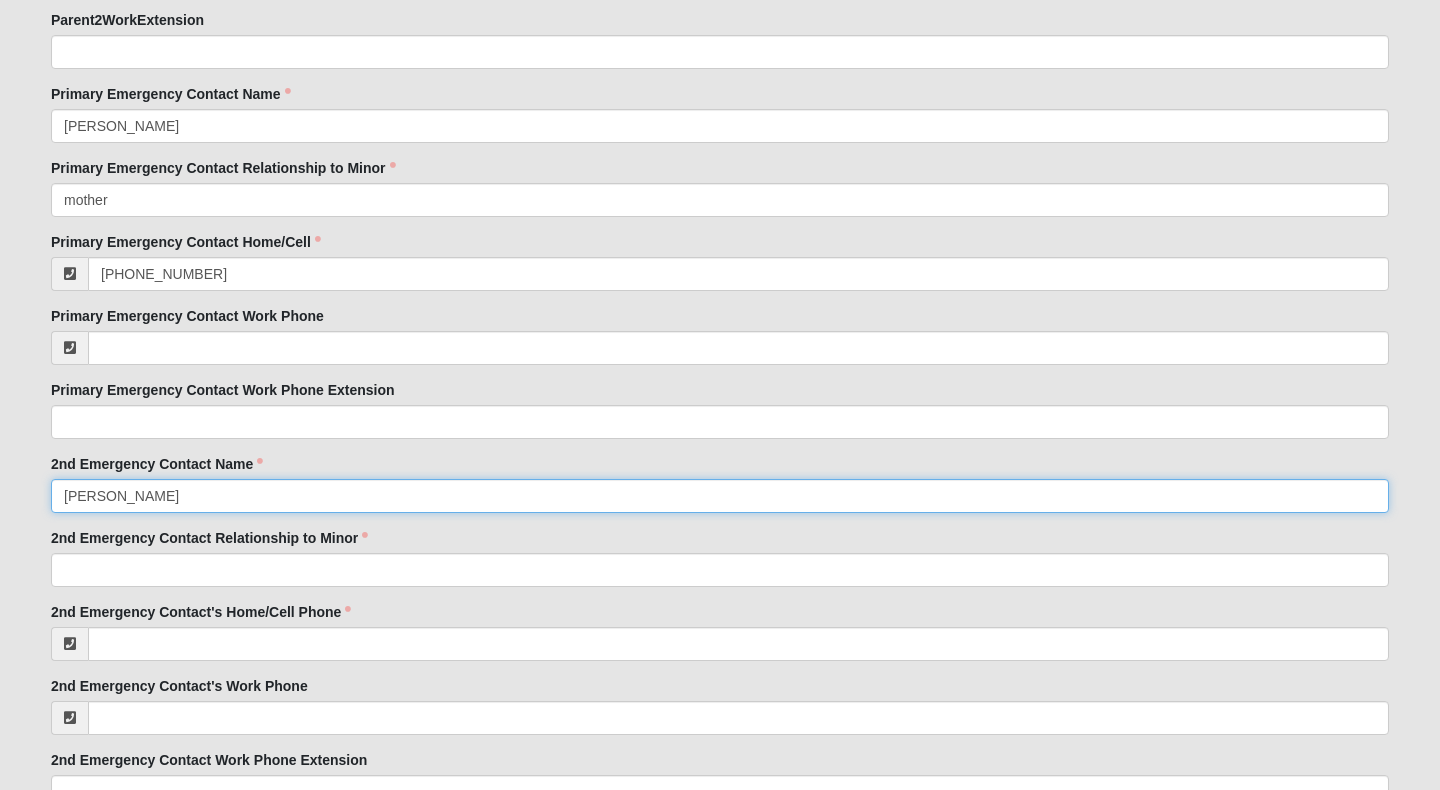type on "[PERSON_NAME]" 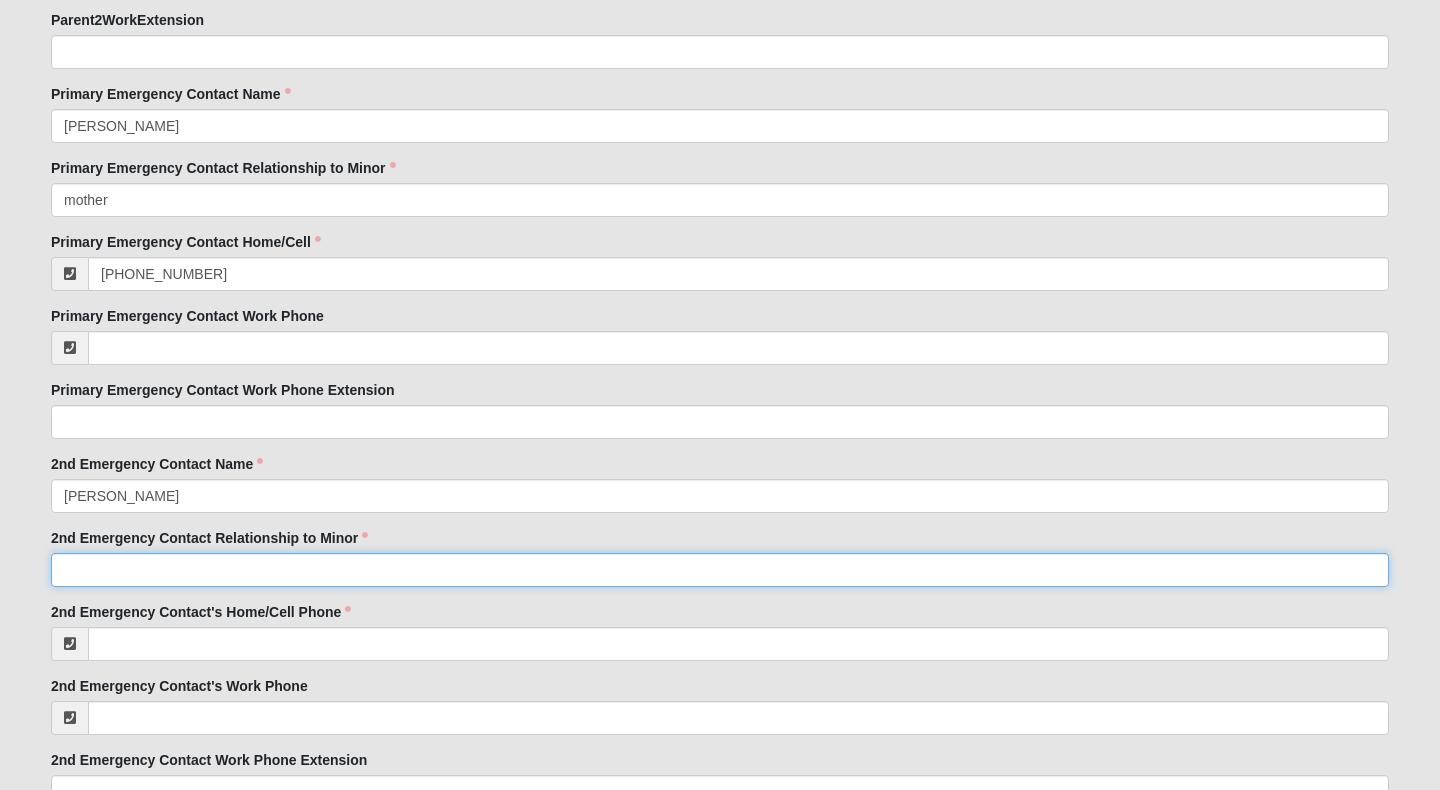 click on "2nd Emergency Contact Relationship to Minor" 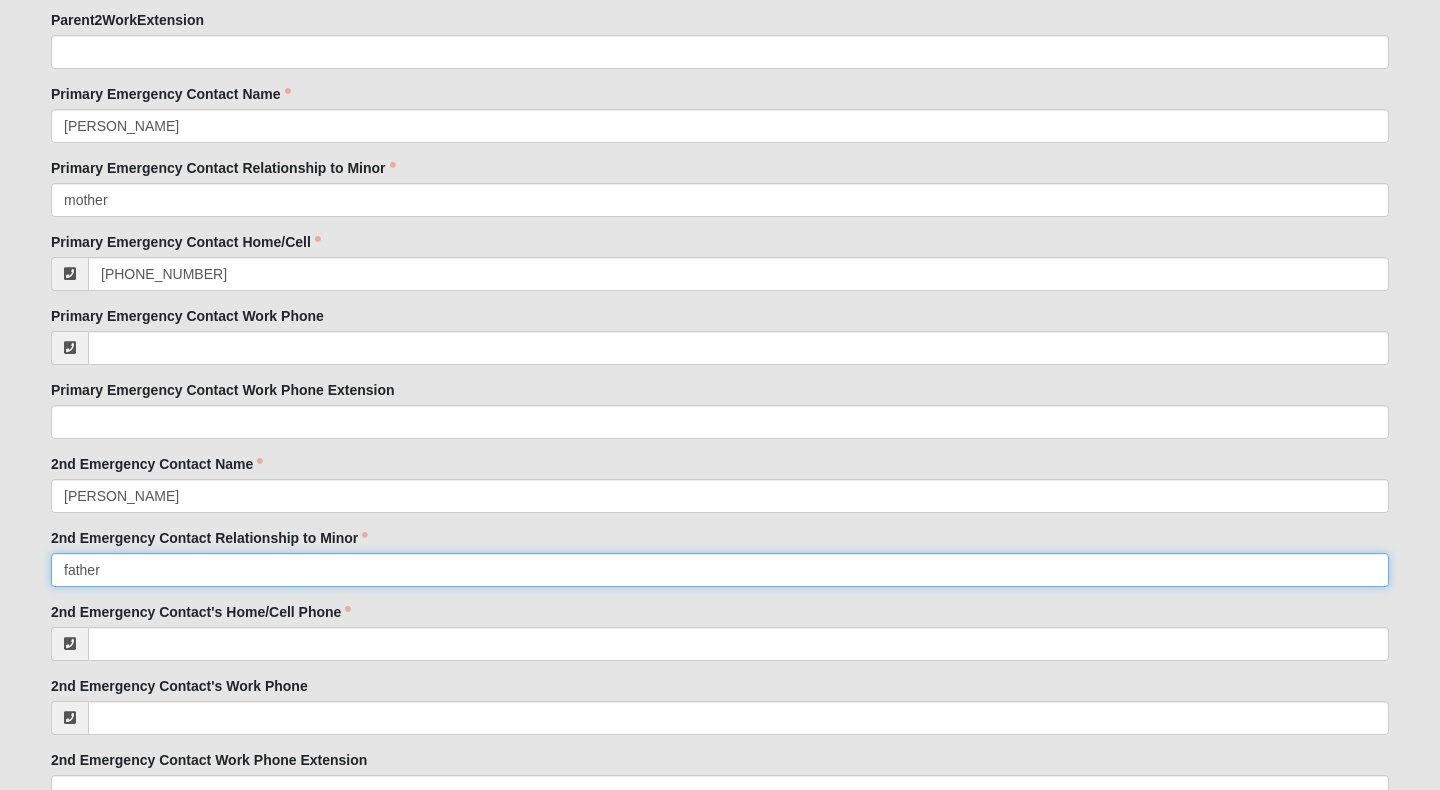 type on "father" 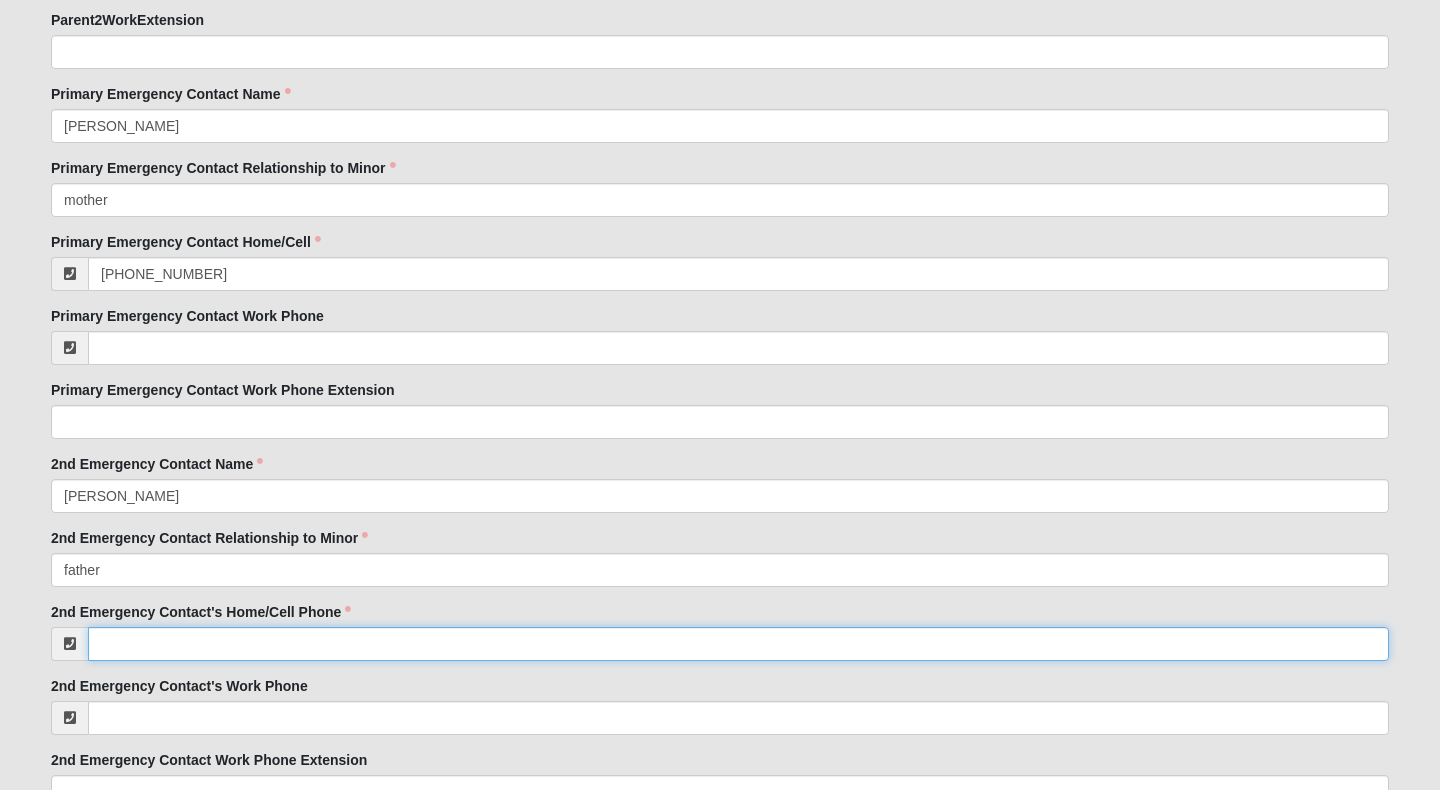 click on "2nd Emergency Contact's  Home/Cell Phone" at bounding box center (738, 644) 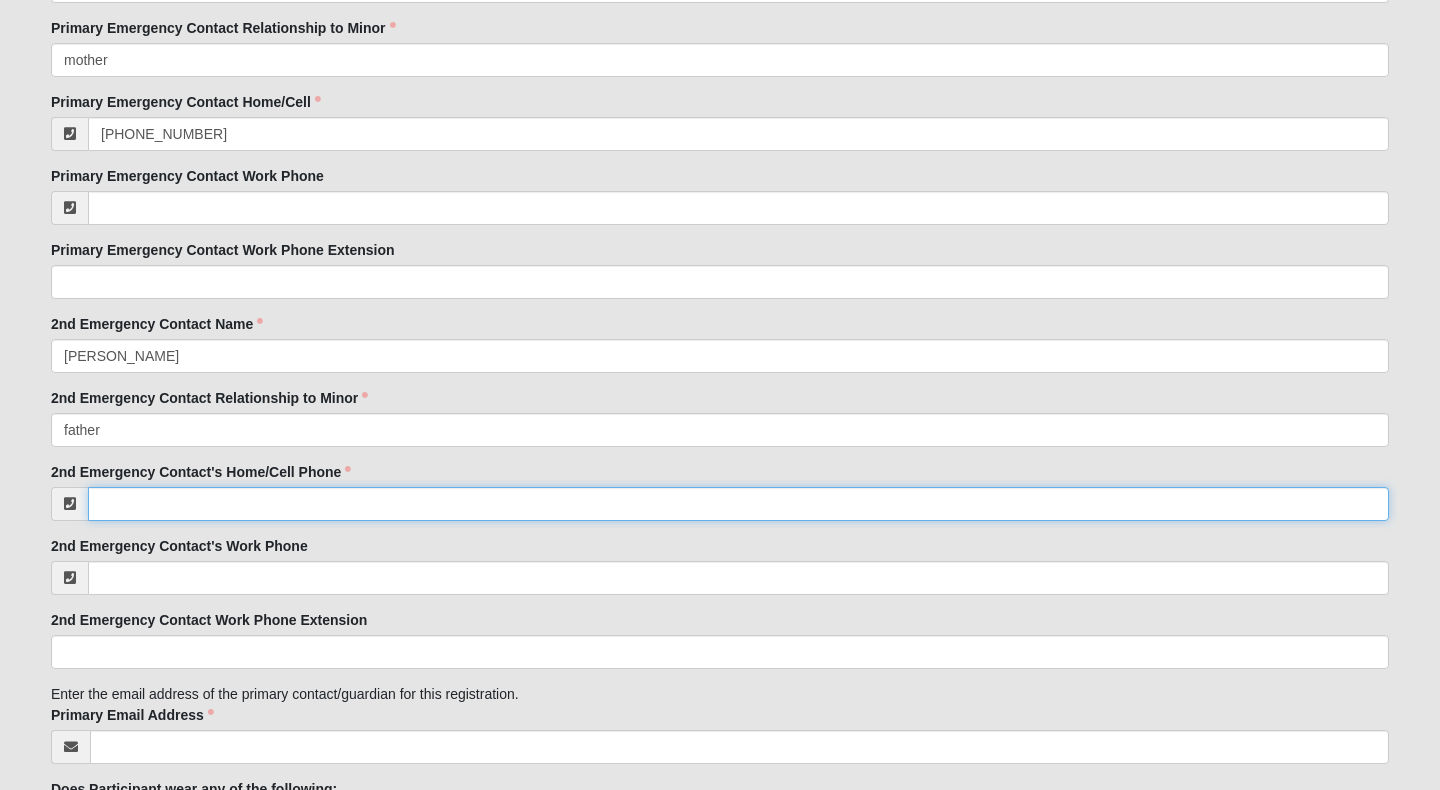 scroll, scrollTop: 2199, scrollLeft: 0, axis: vertical 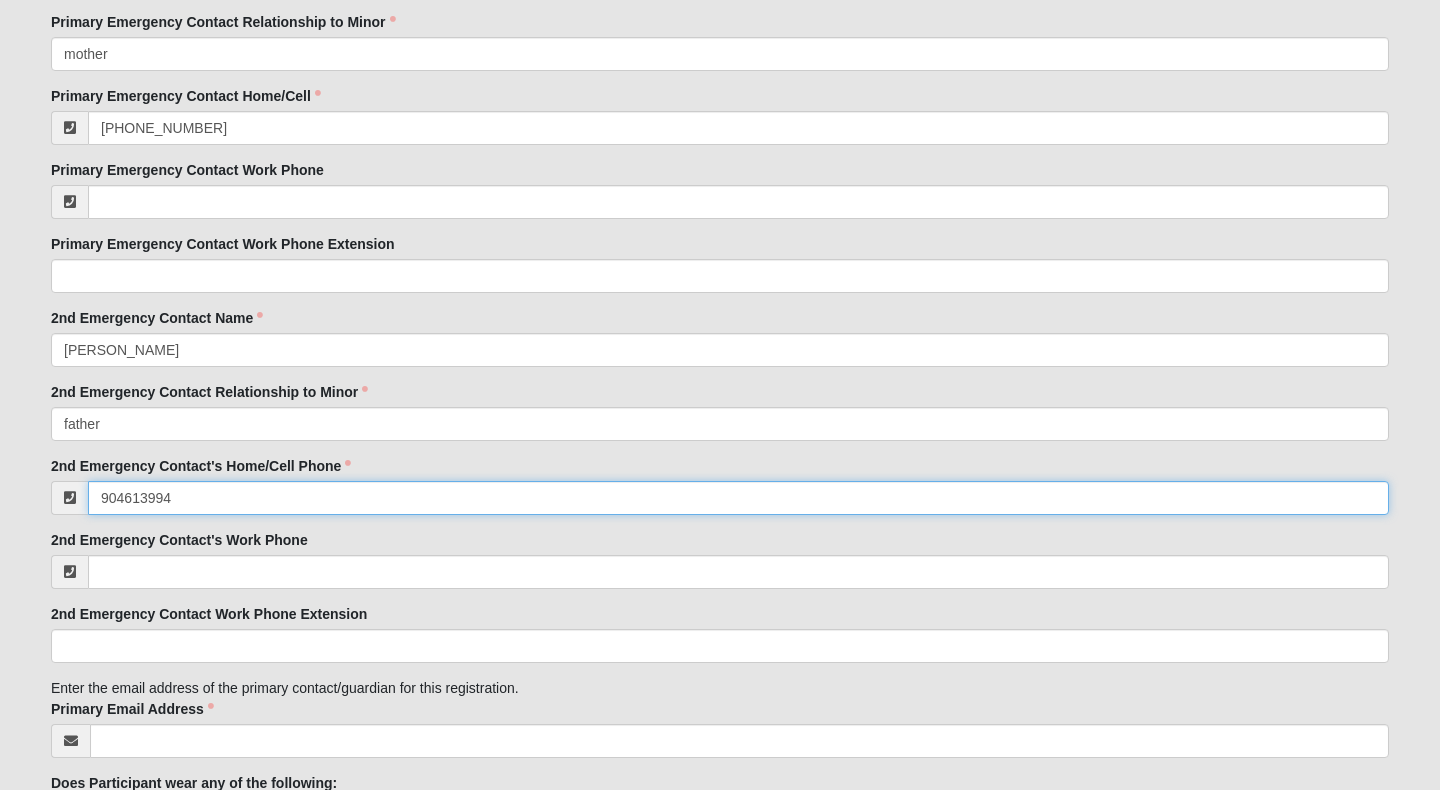 type on "[PHONE_NUMBER]" 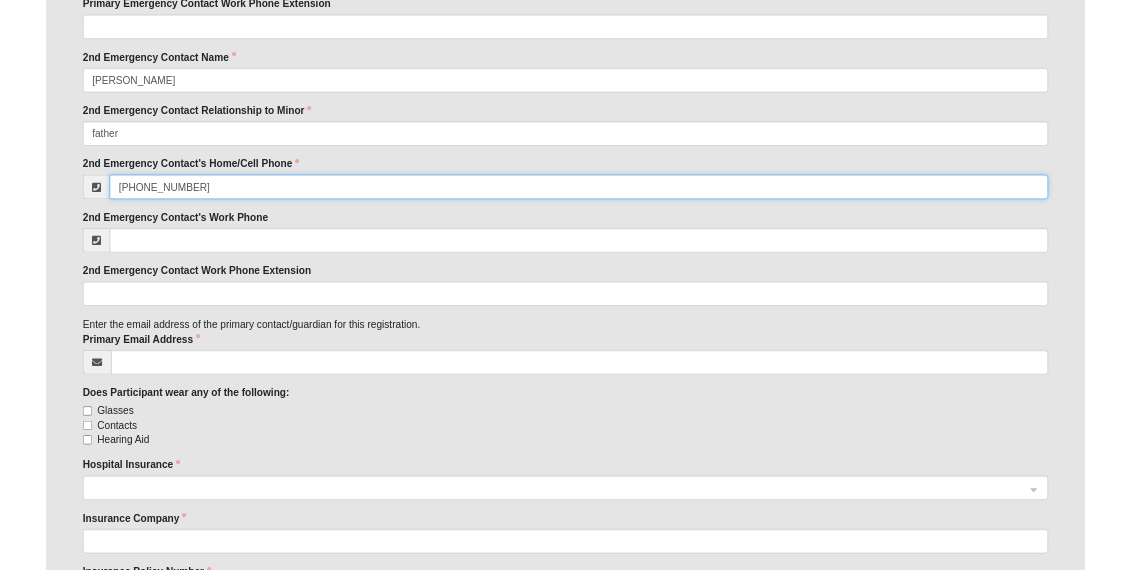 scroll, scrollTop: 2465, scrollLeft: 0, axis: vertical 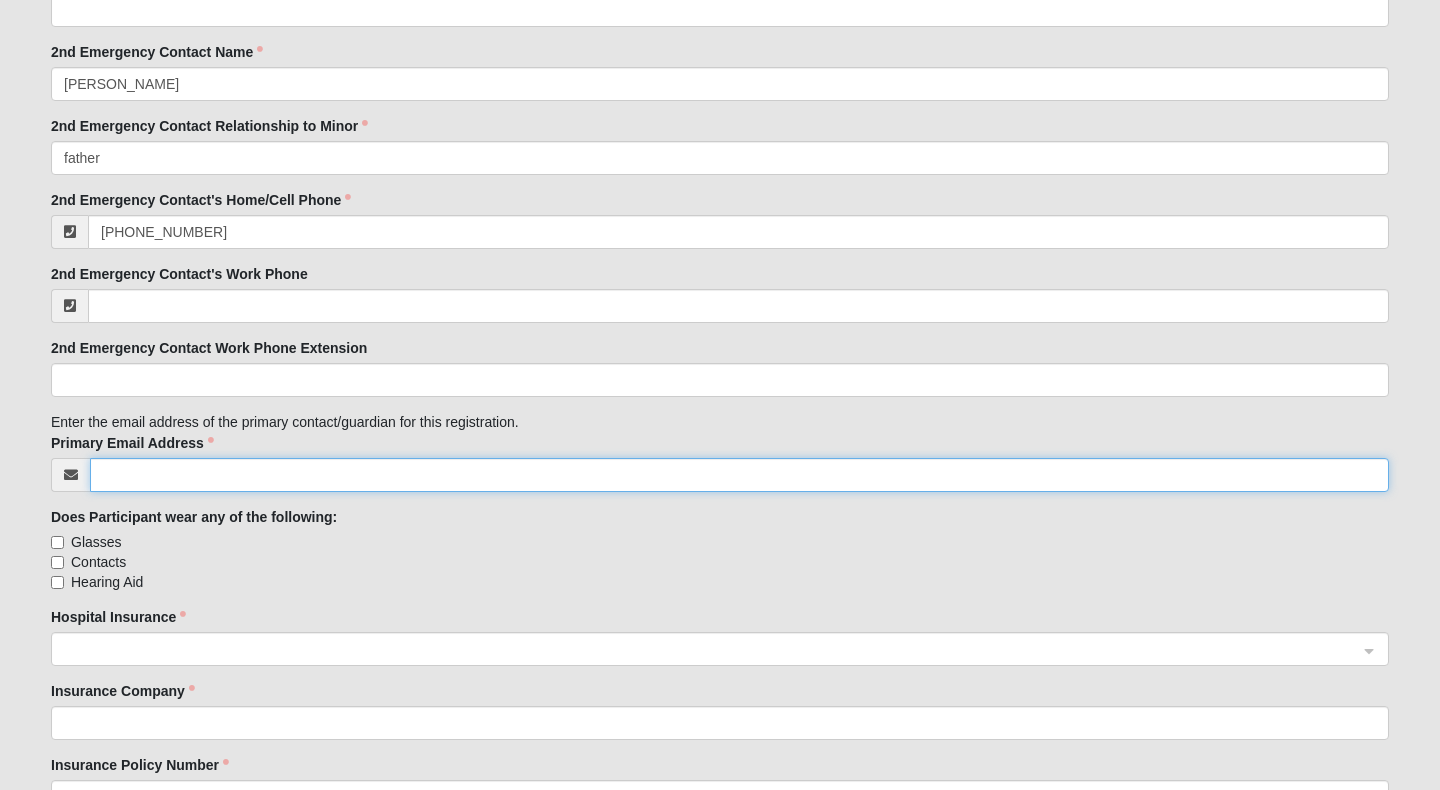 click on "Primary Email Address" at bounding box center (739, 475) 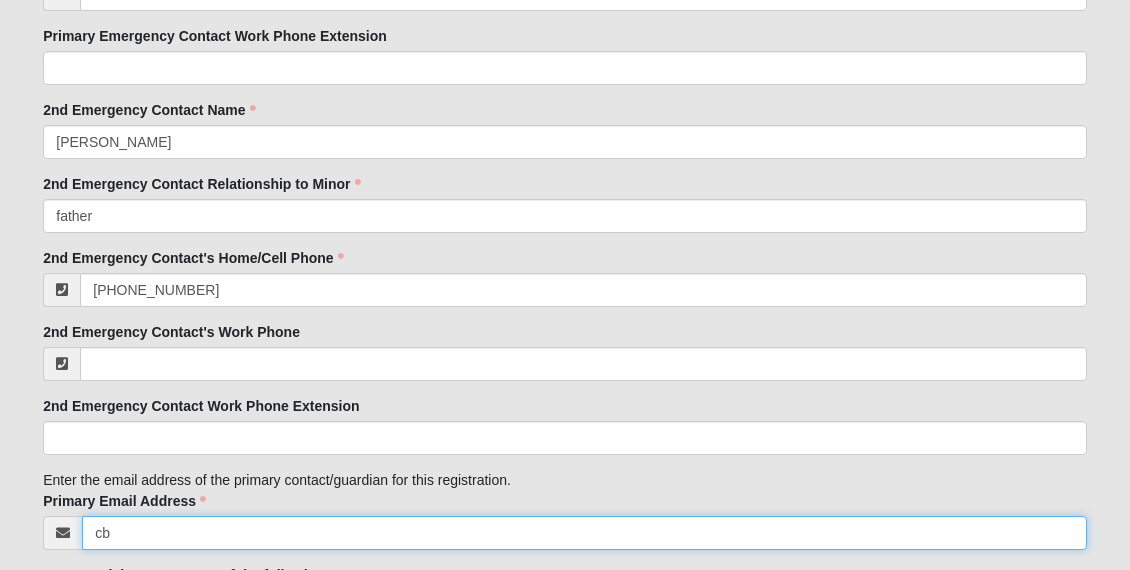 type on "c" 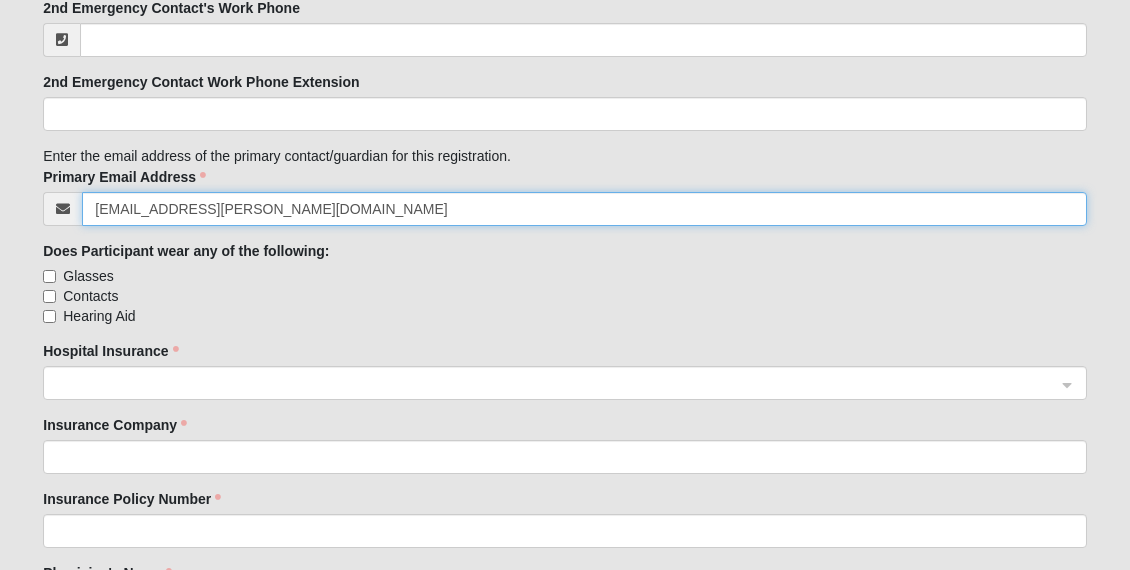 scroll, scrollTop: 2790, scrollLeft: 0, axis: vertical 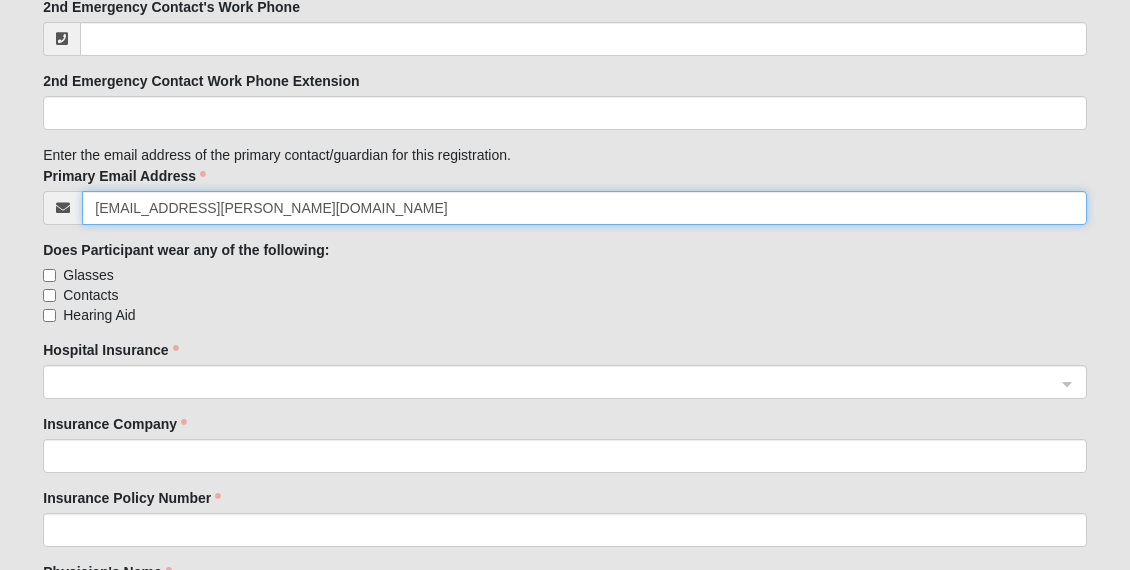 click 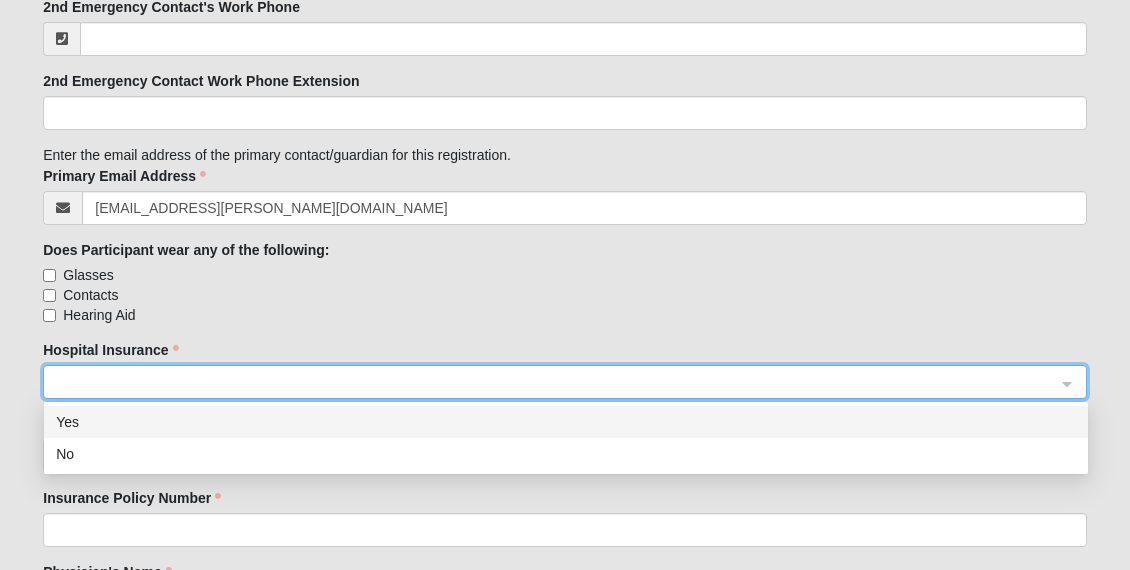 click on "Yes" at bounding box center (566, 422) 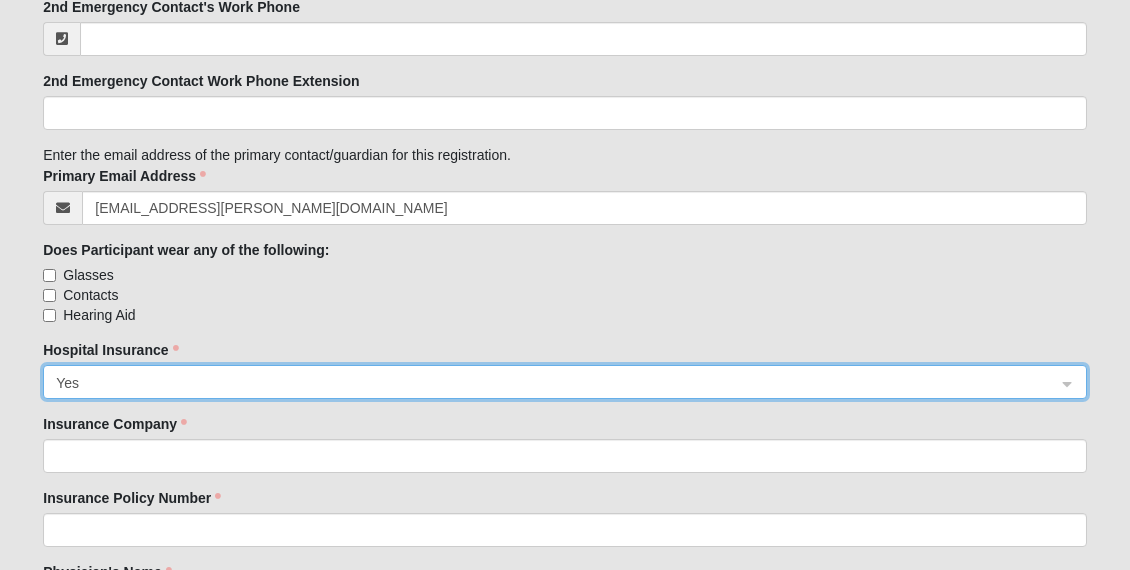 click on "Insurance Company" 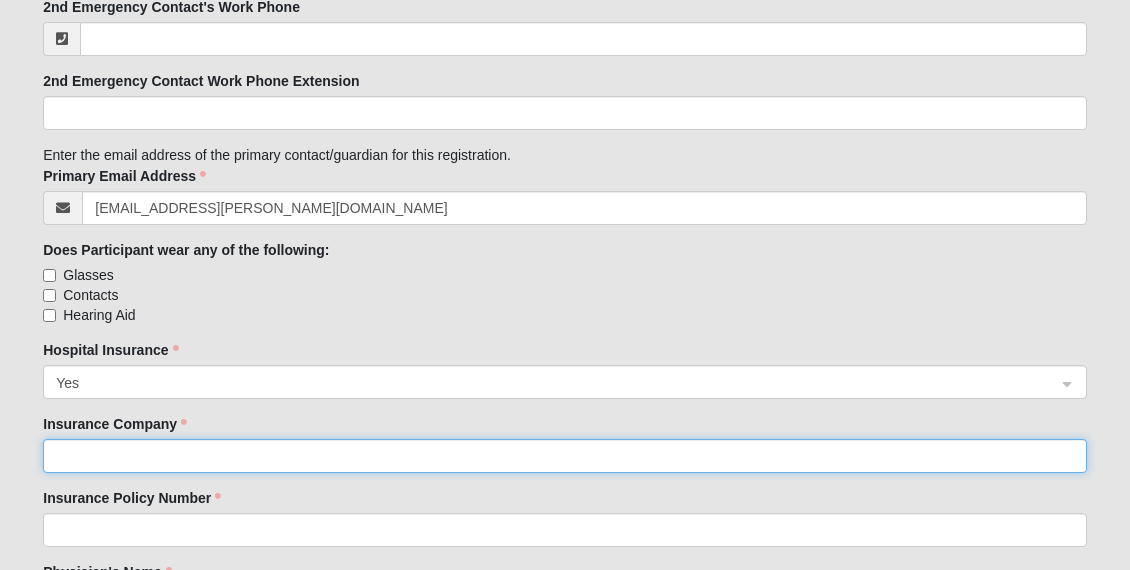 click on "Insurance Company" 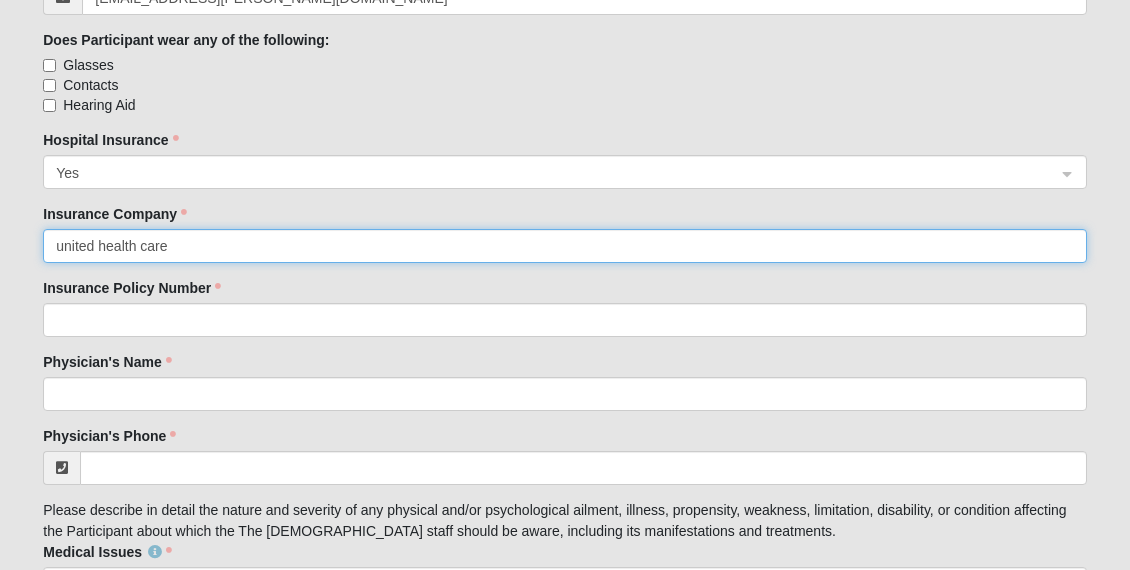 scroll, scrollTop: 3006, scrollLeft: 0, axis: vertical 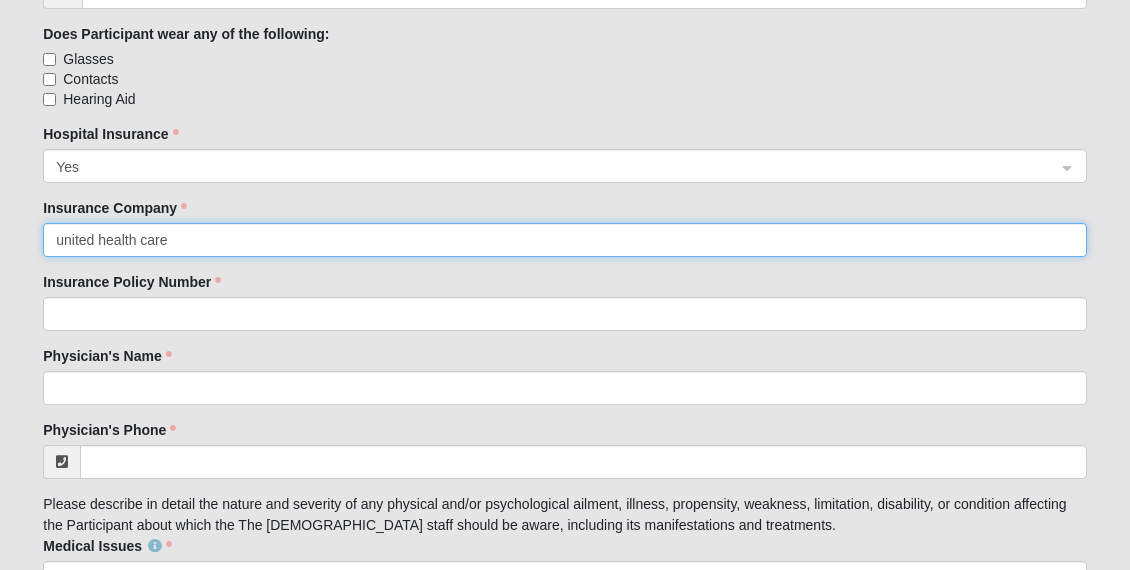type on "united health care" 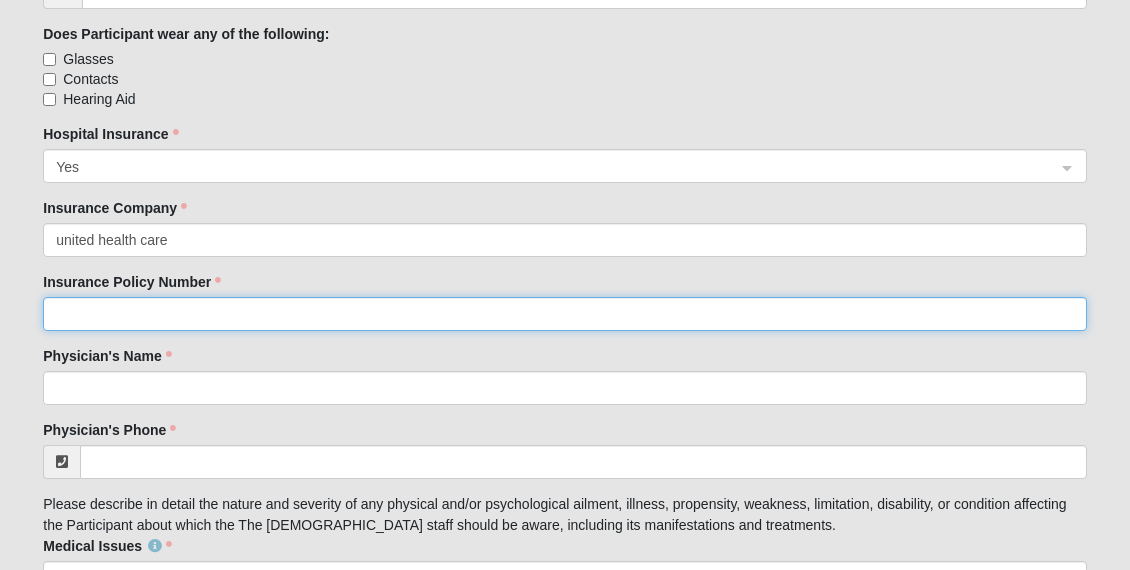click on "Insurance Policy Number" 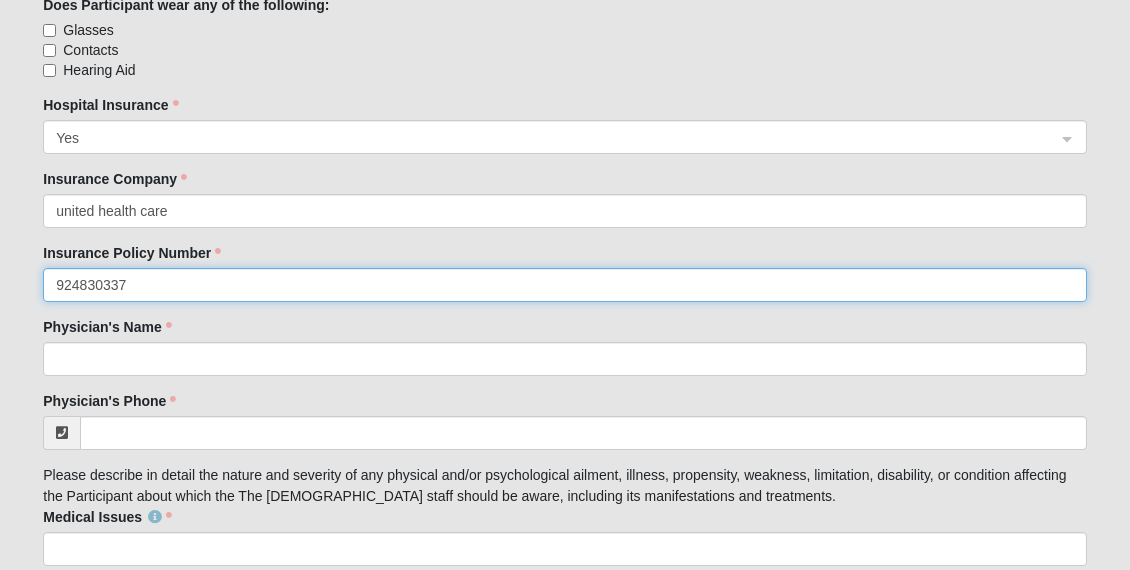 scroll, scrollTop: 3037, scrollLeft: 0, axis: vertical 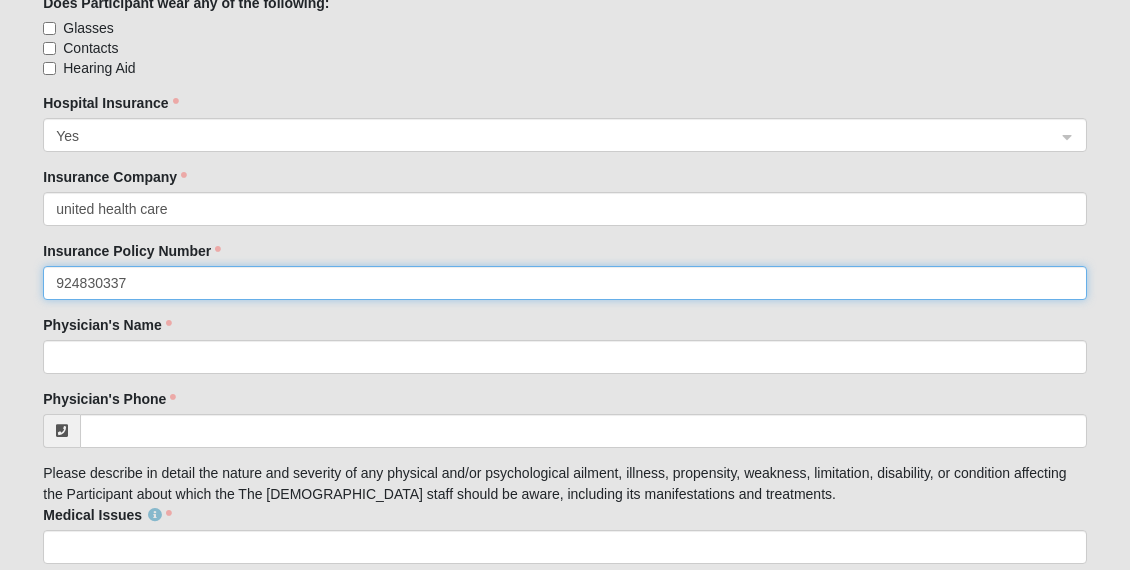 type on "924830337" 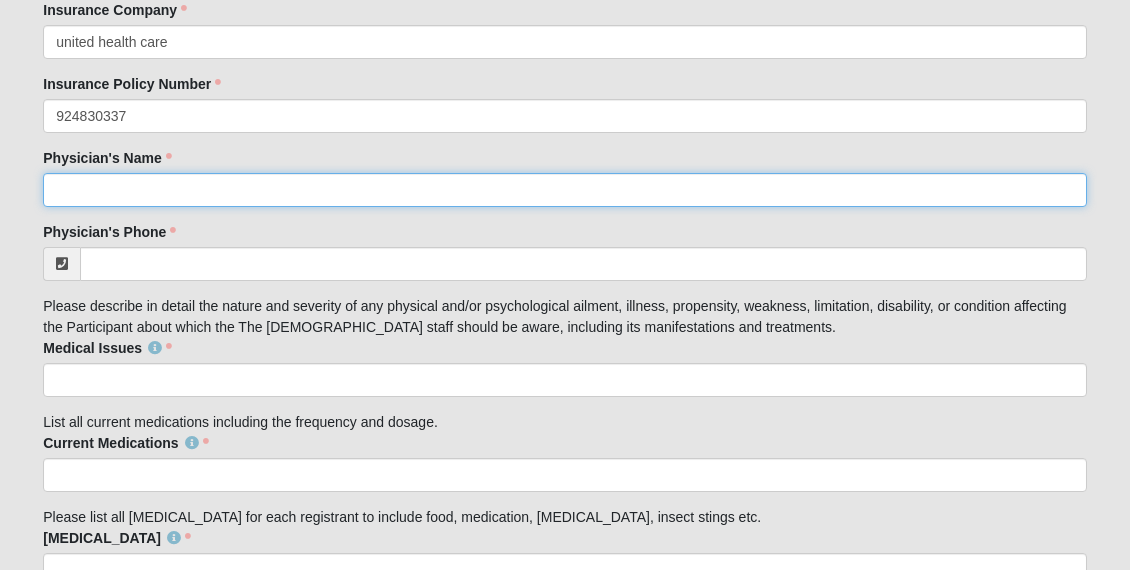 scroll, scrollTop: 3198, scrollLeft: 0, axis: vertical 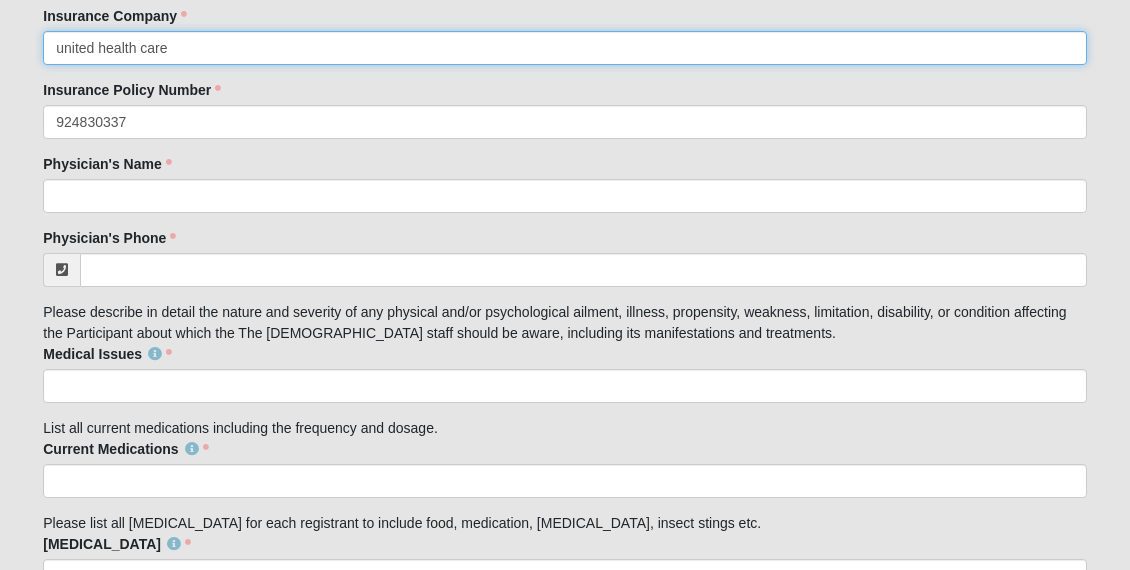 click on "united health care" 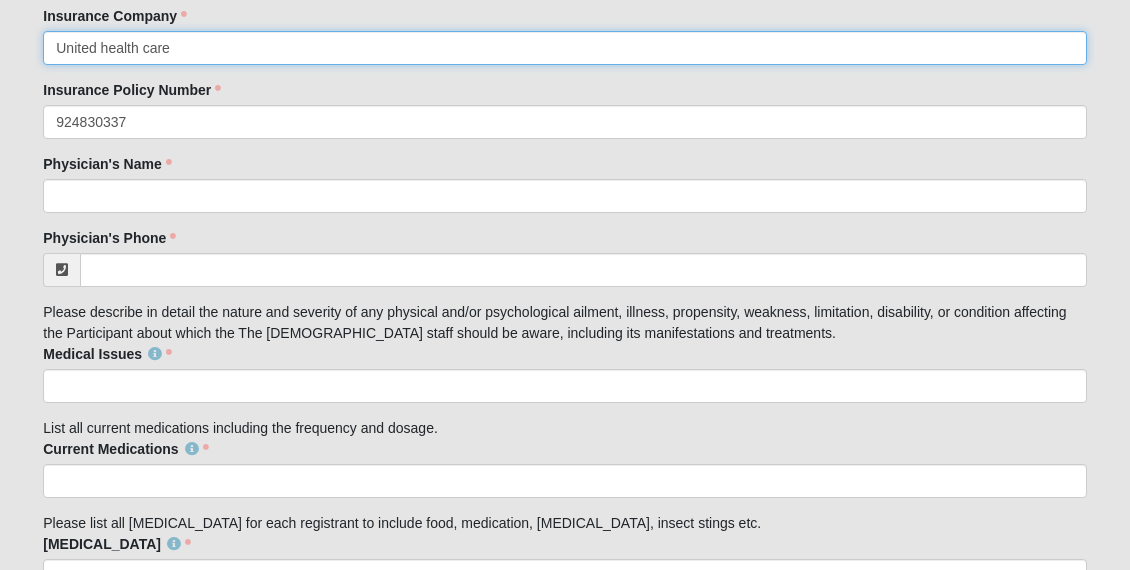 click on "United health care" 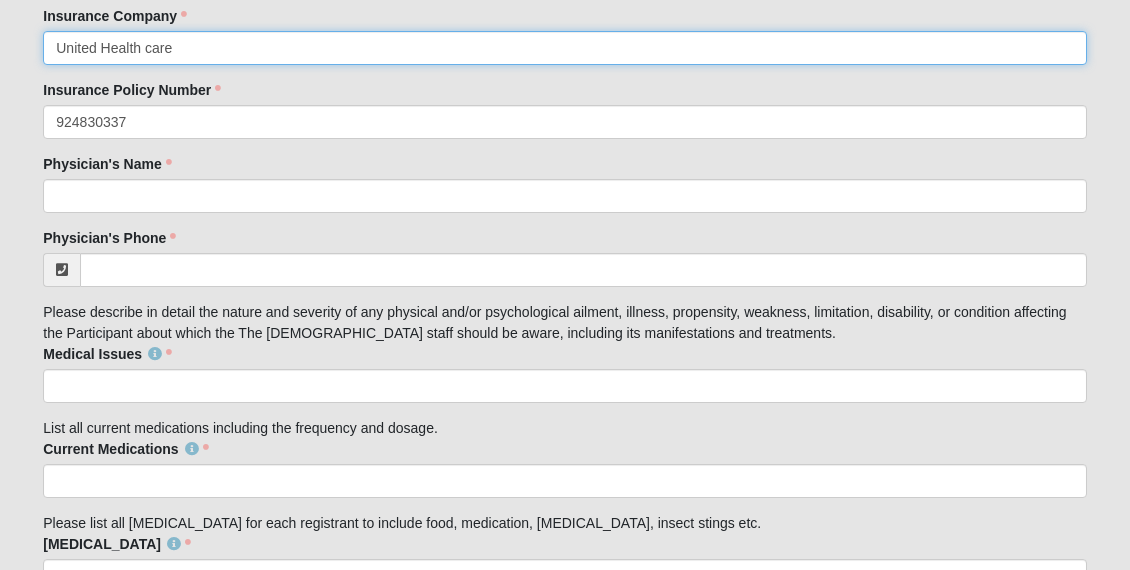 click on "United Health care" 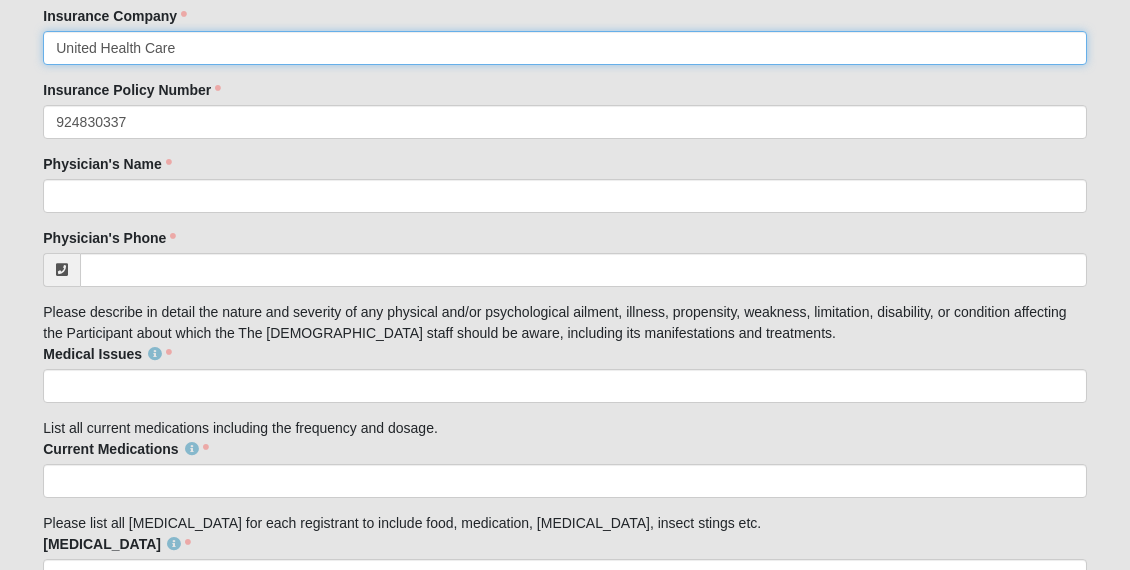 scroll, scrollTop: 3330, scrollLeft: 0, axis: vertical 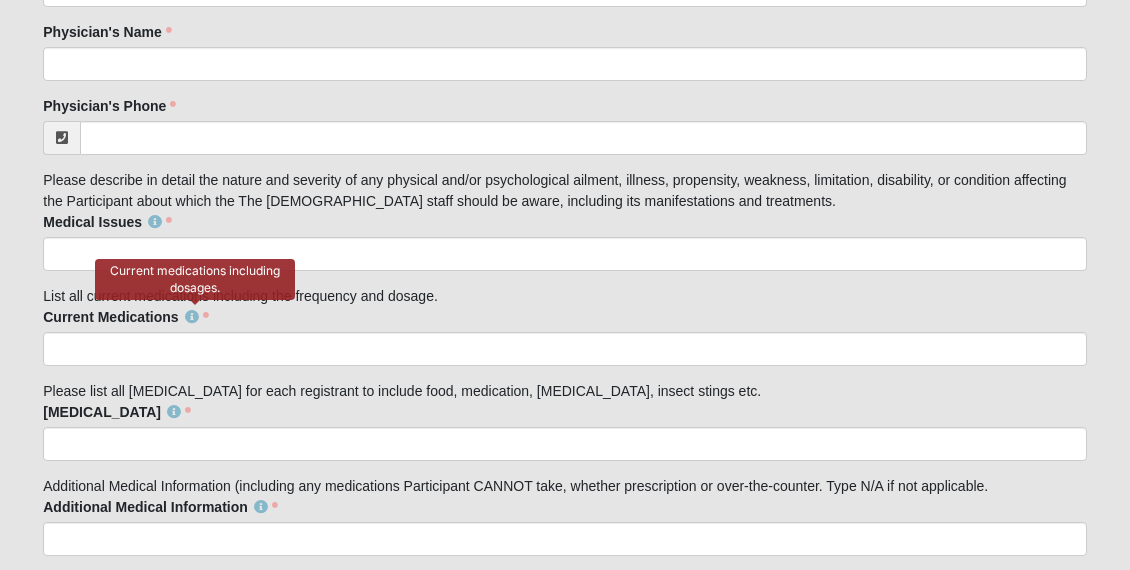 type on "United Health Care" 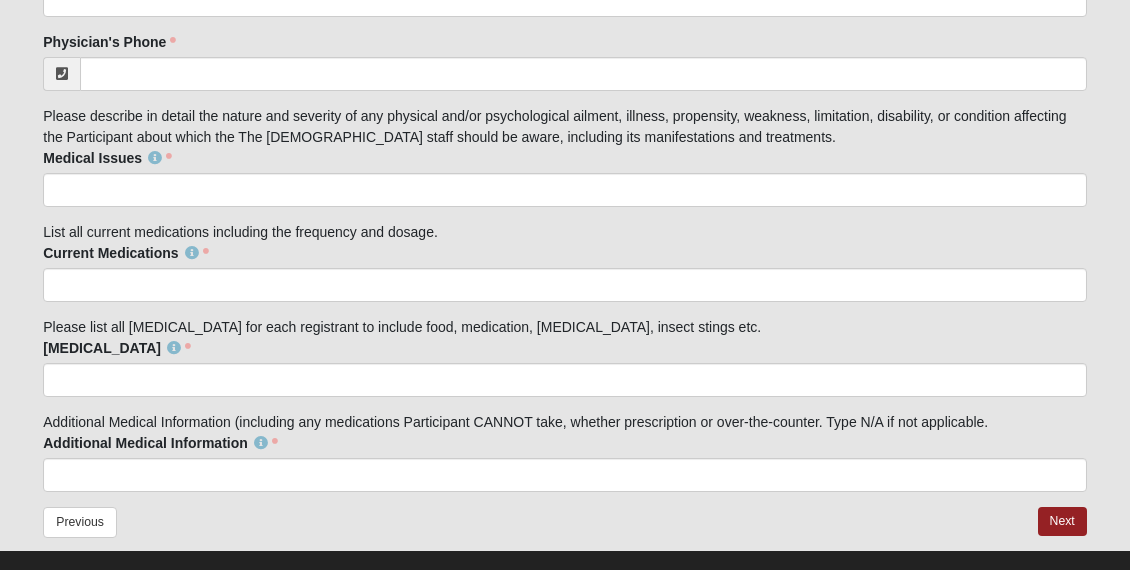 click on "[MEDICAL_DATA]" 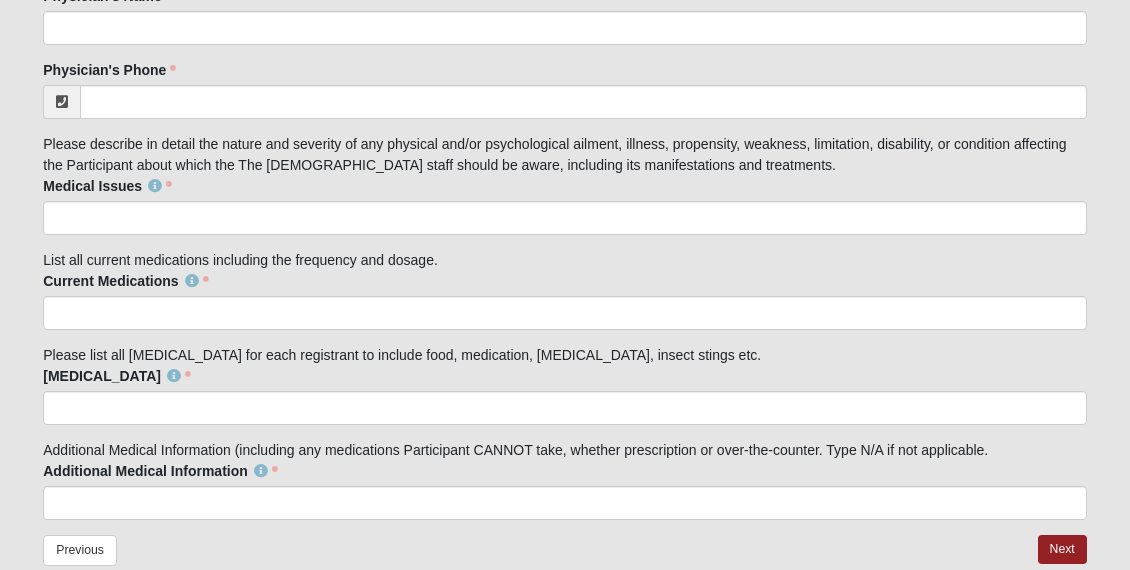 scroll, scrollTop: 3362, scrollLeft: 0, axis: vertical 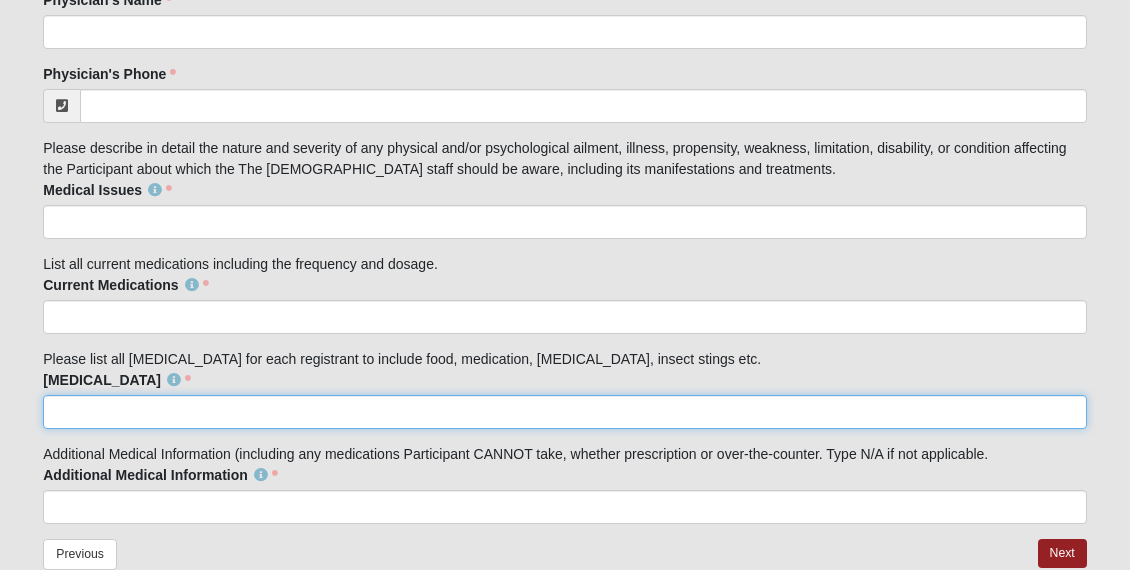 click on "[MEDICAL_DATA]" 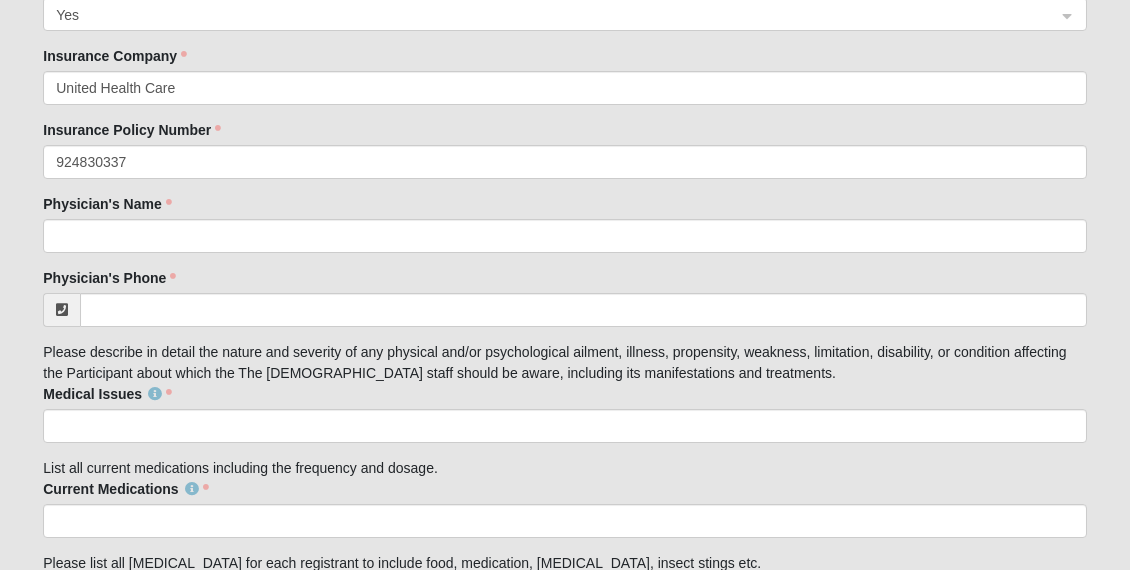 scroll, scrollTop: 3138, scrollLeft: 0, axis: vertical 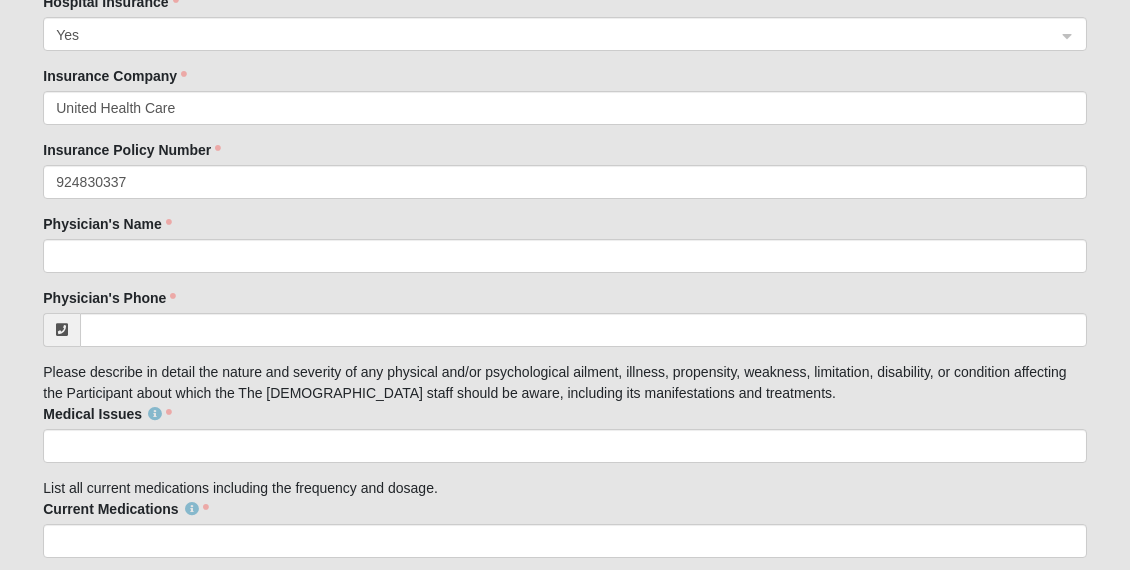 type on "humus, kiwi" 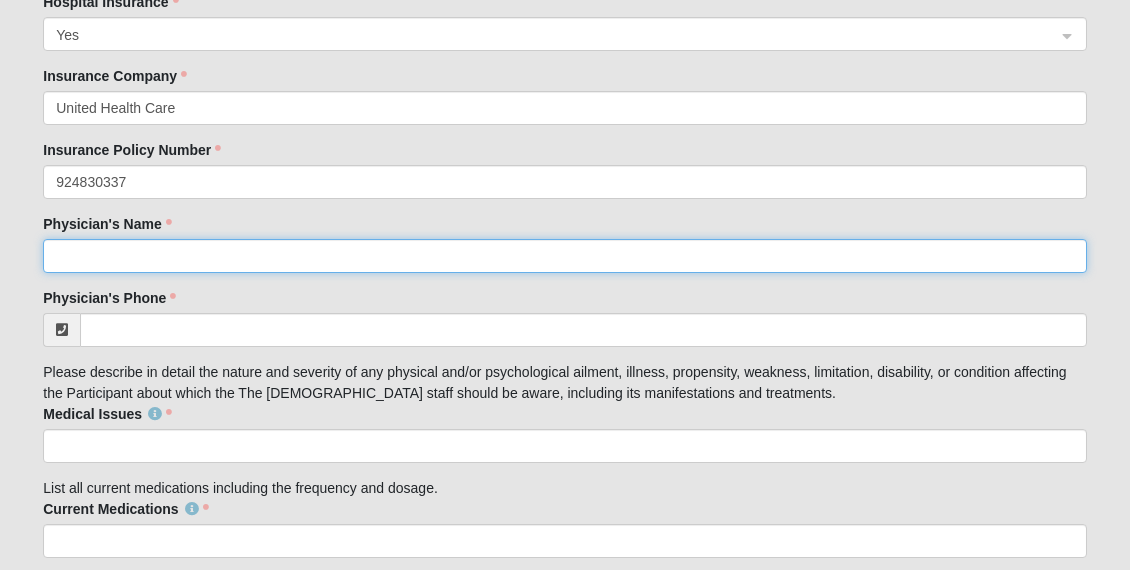 click on "Physician's Name" 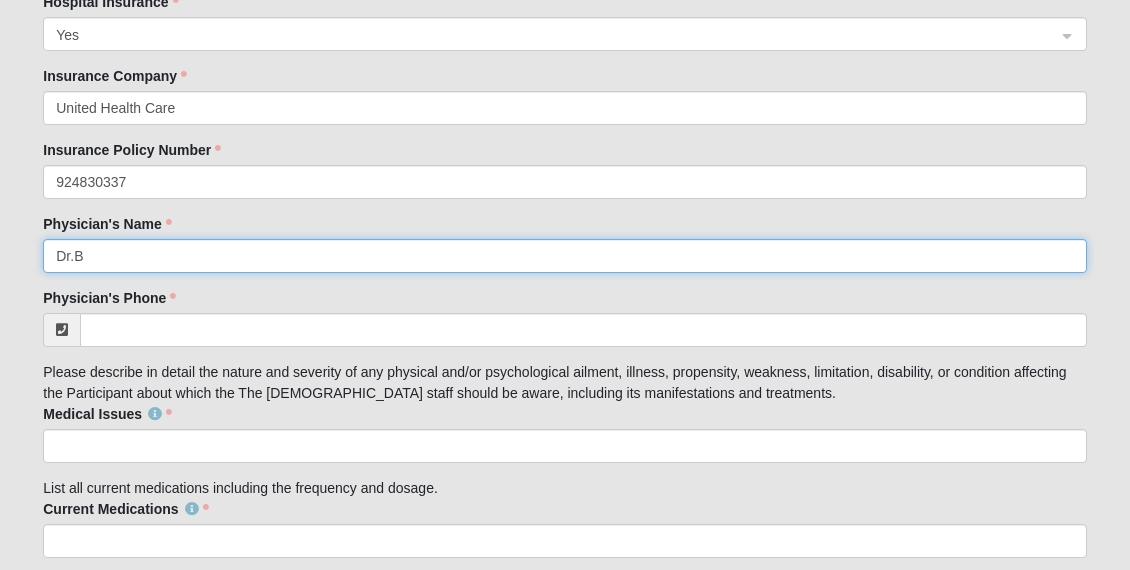 type on "Dr.B" 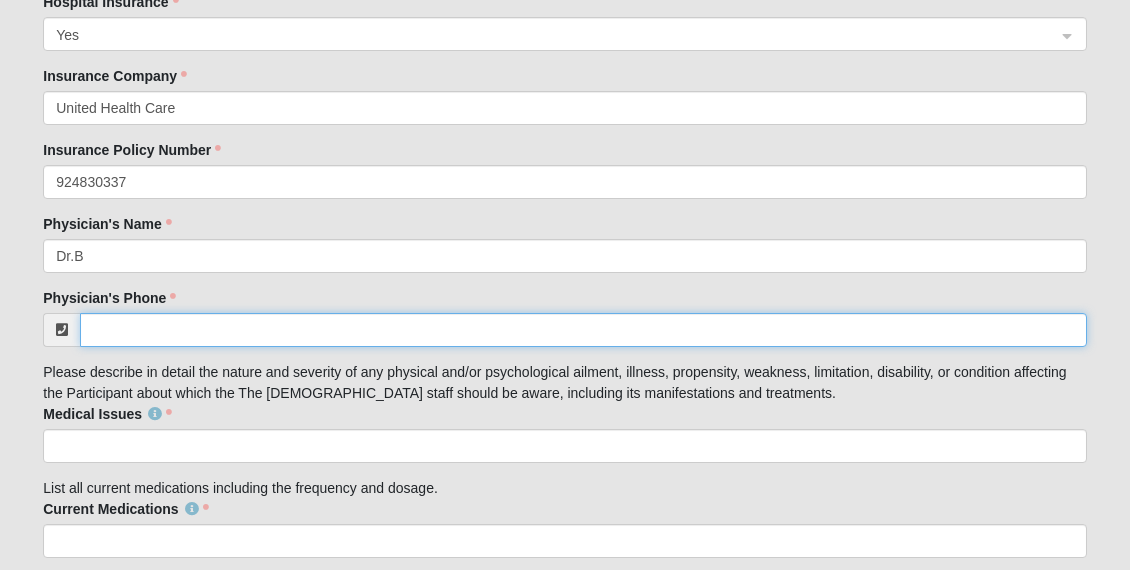 click on "Physician's Phone" at bounding box center [583, 330] 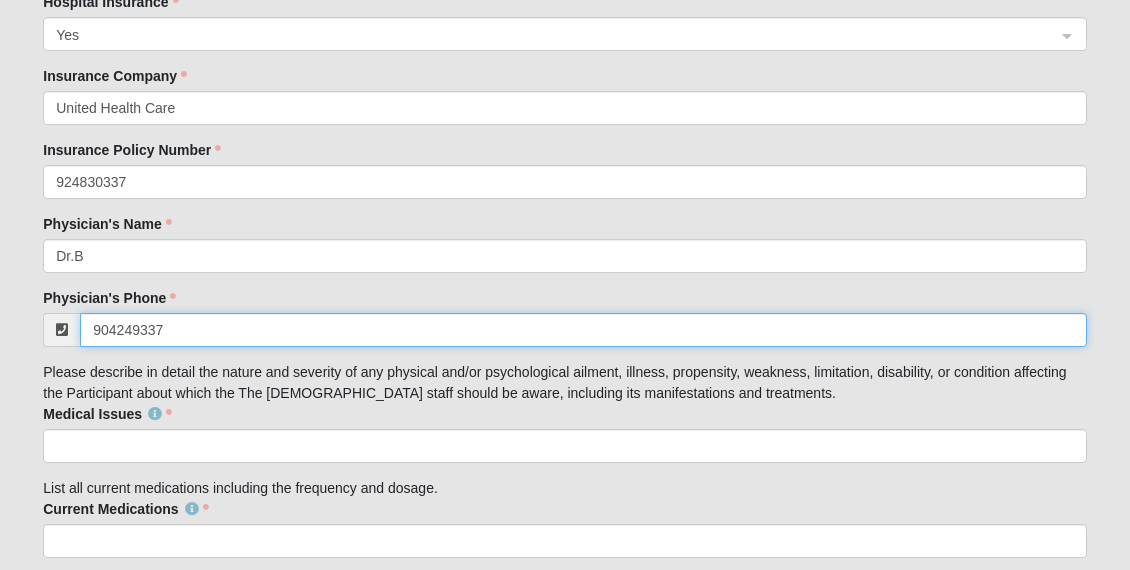 type on "[PHONE_NUMBER]" 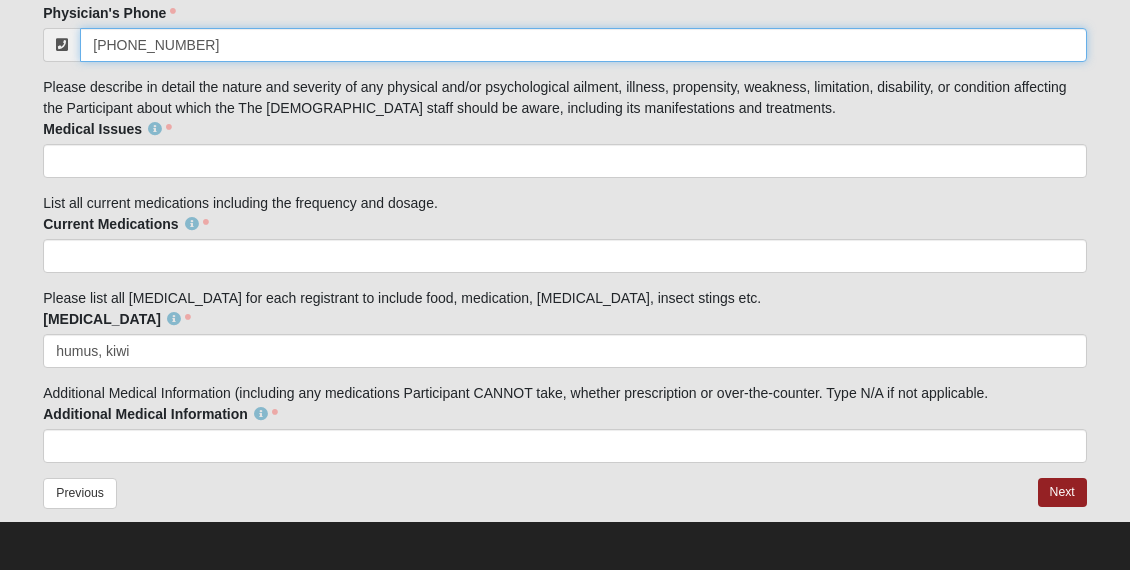 scroll, scrollTop: 3422, scrollLeft: 0, axis: vertical 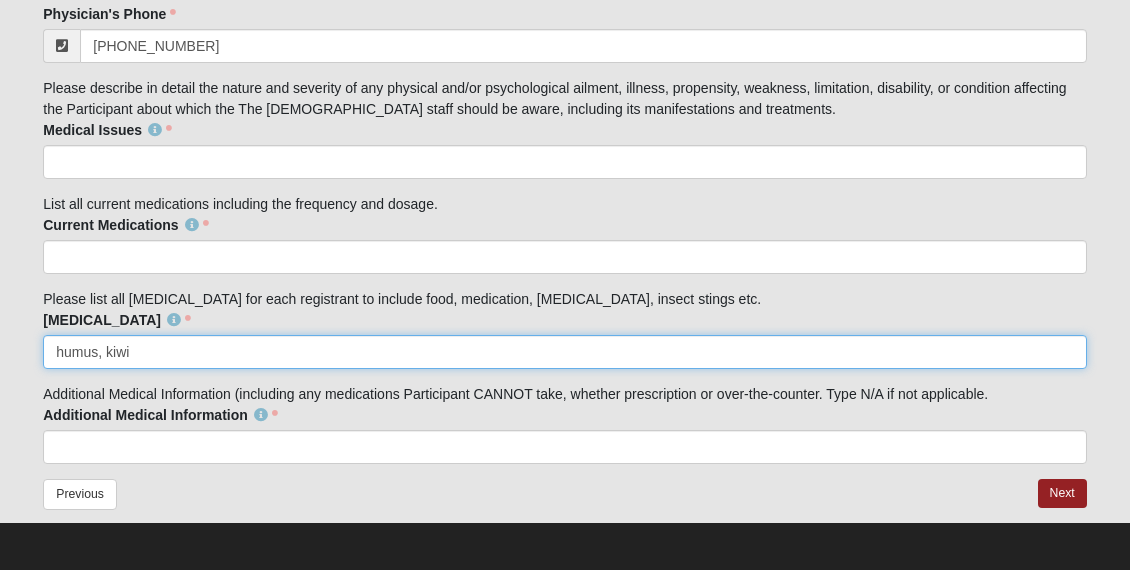 drag, startPoint x: 145, startPoint y: 345, endPoint x: 17, endPoint y: 338, distance: 128.19127 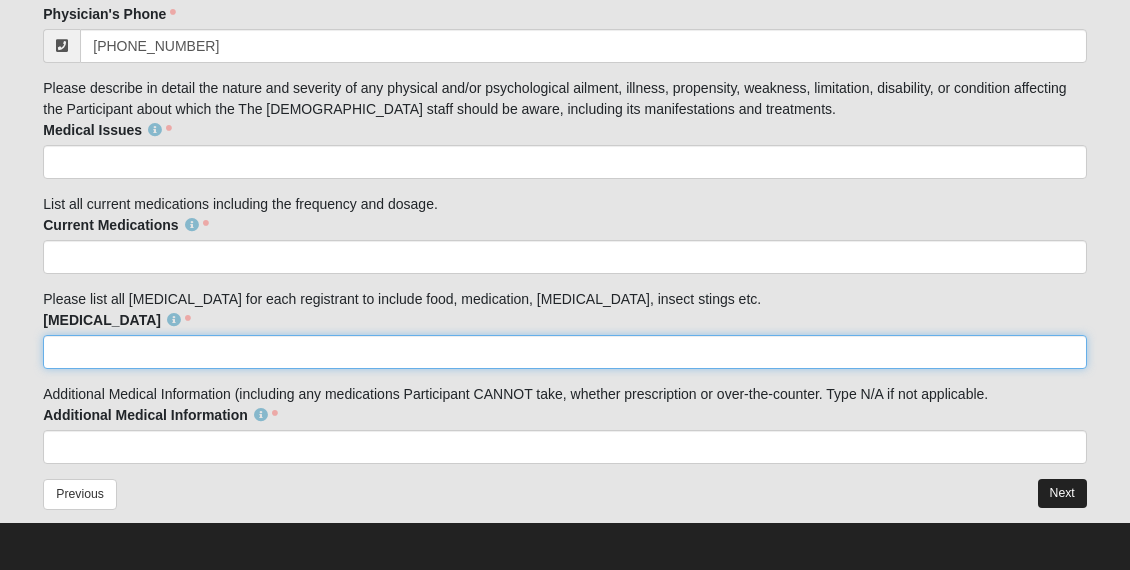 type 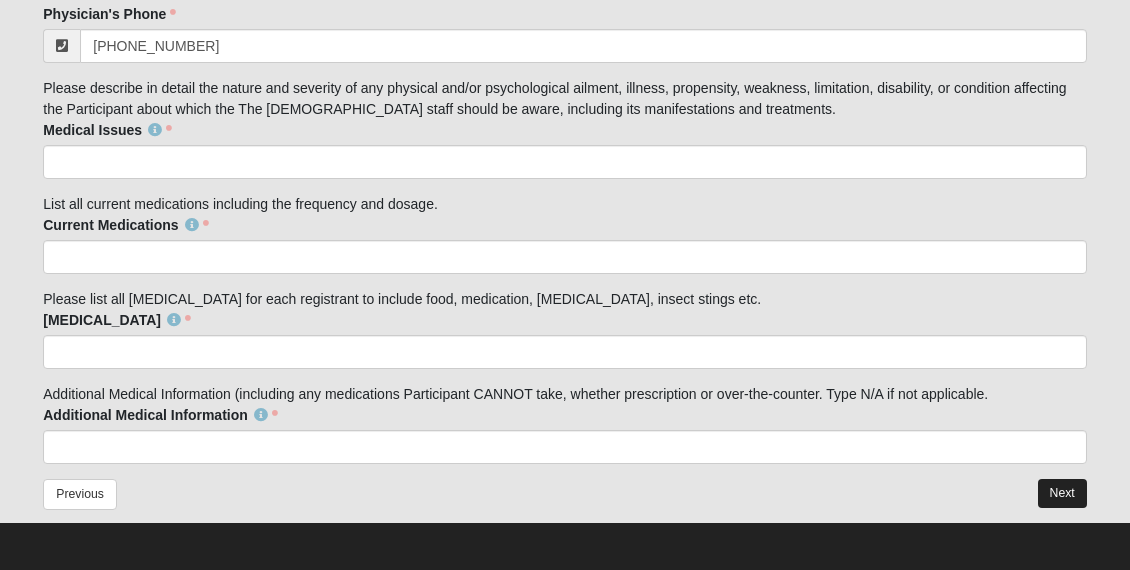 click on "Next" at bounding box center (1062, 493) 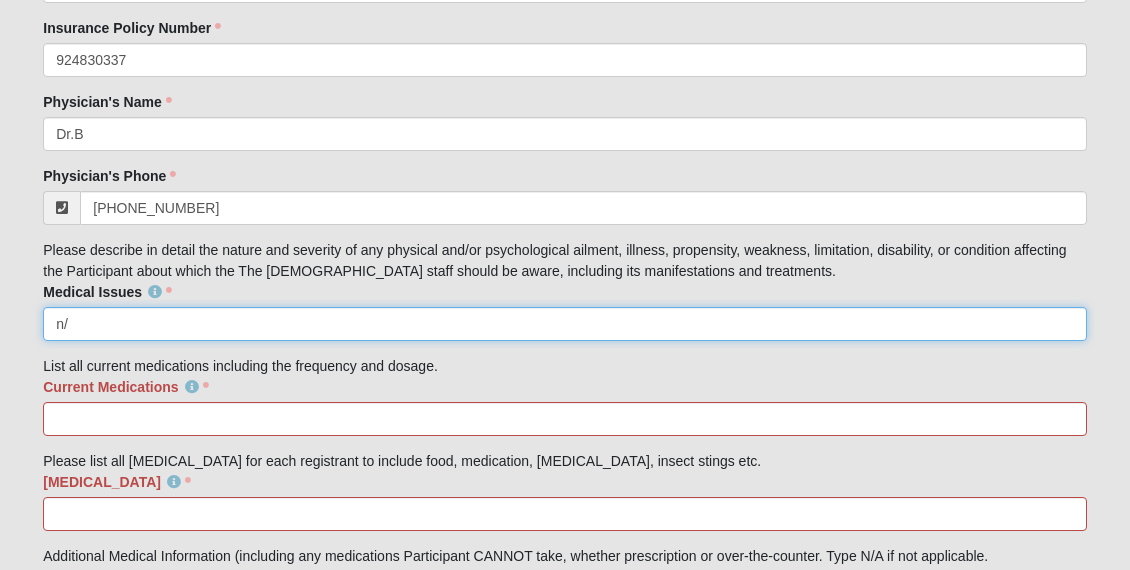 type on "n" 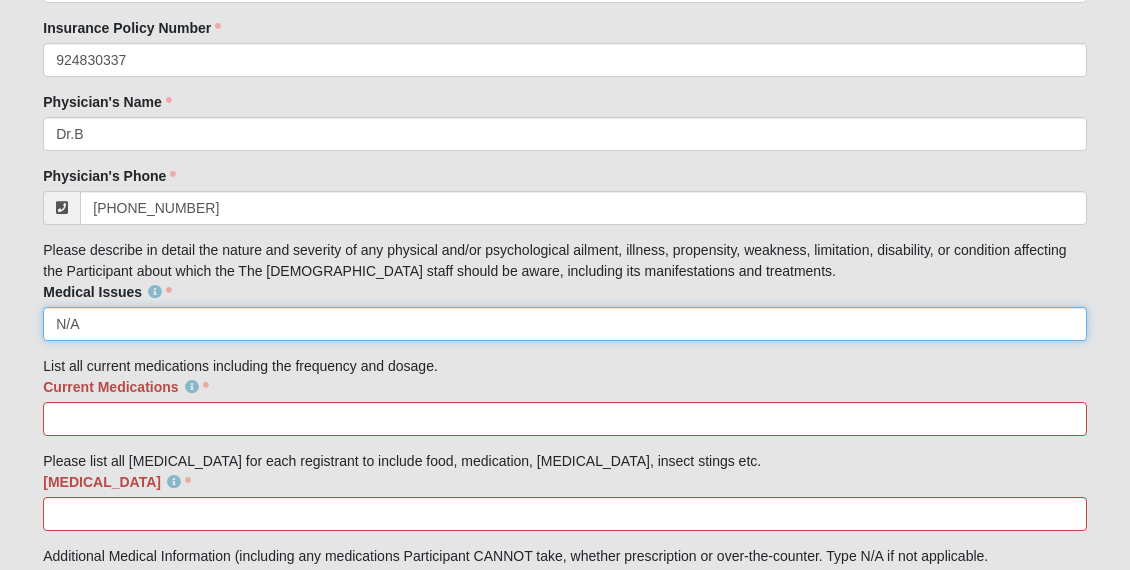 type on "N/A" 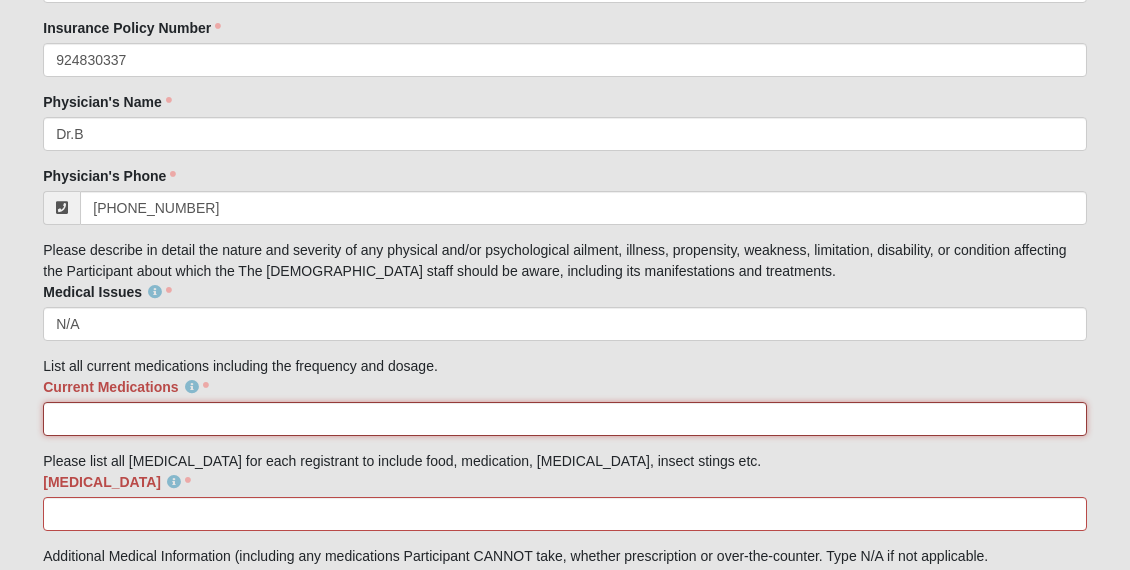 click on "Current Medications" 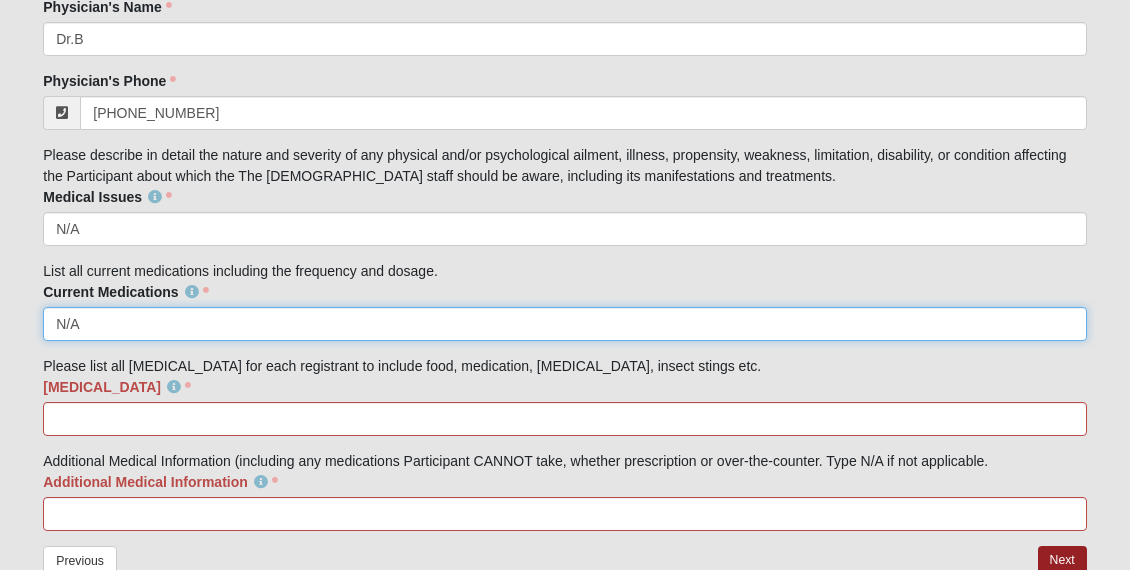 scroll, scrollTop: 3538, scrollLeft: 0, axis: vertical 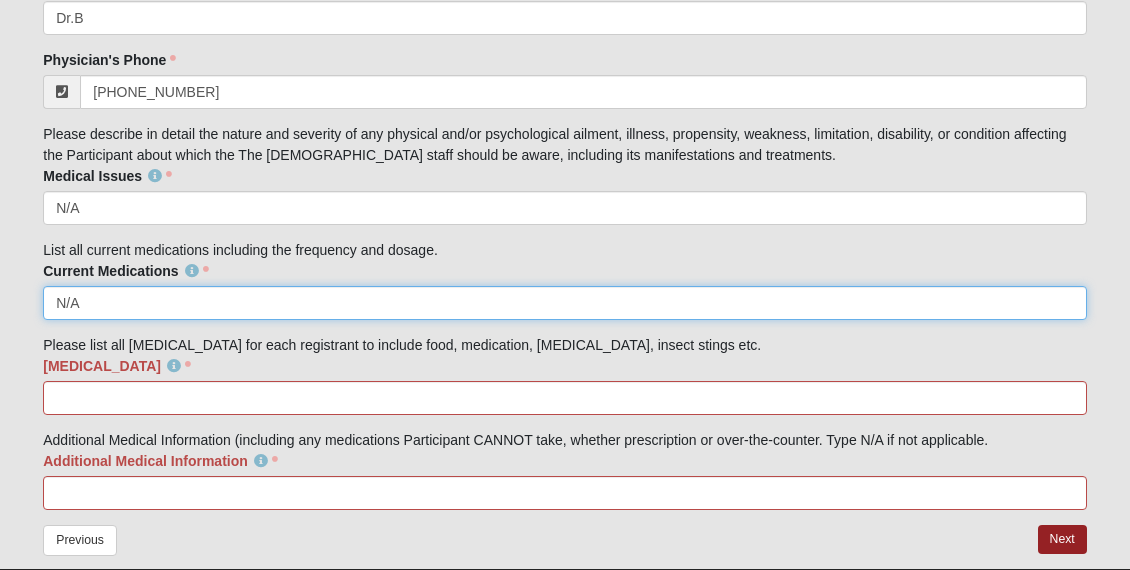 type on "N/A" 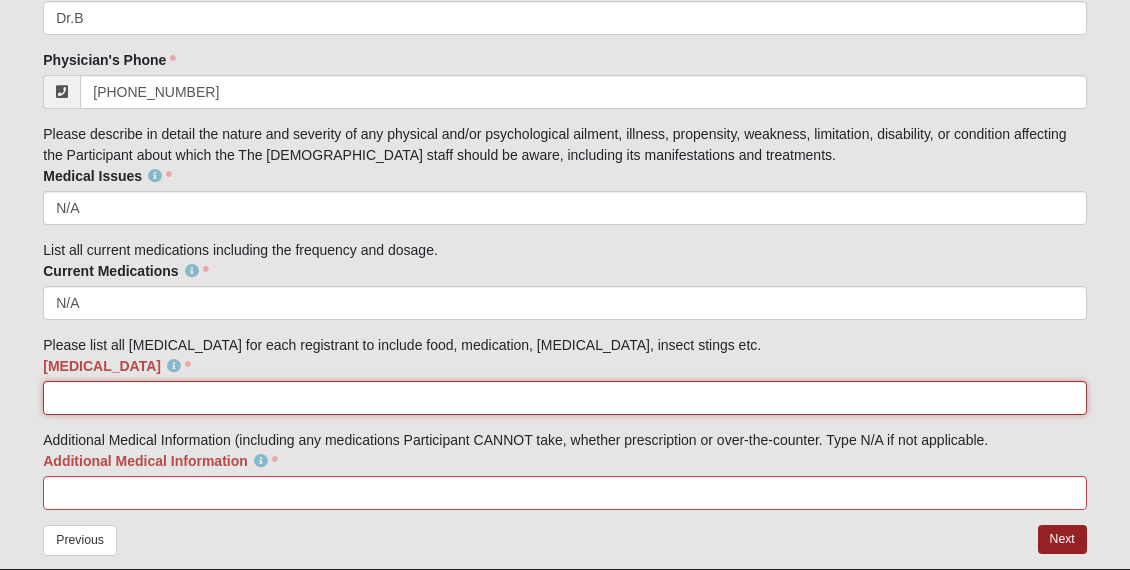 click on "[MEDICAL_DATA]" 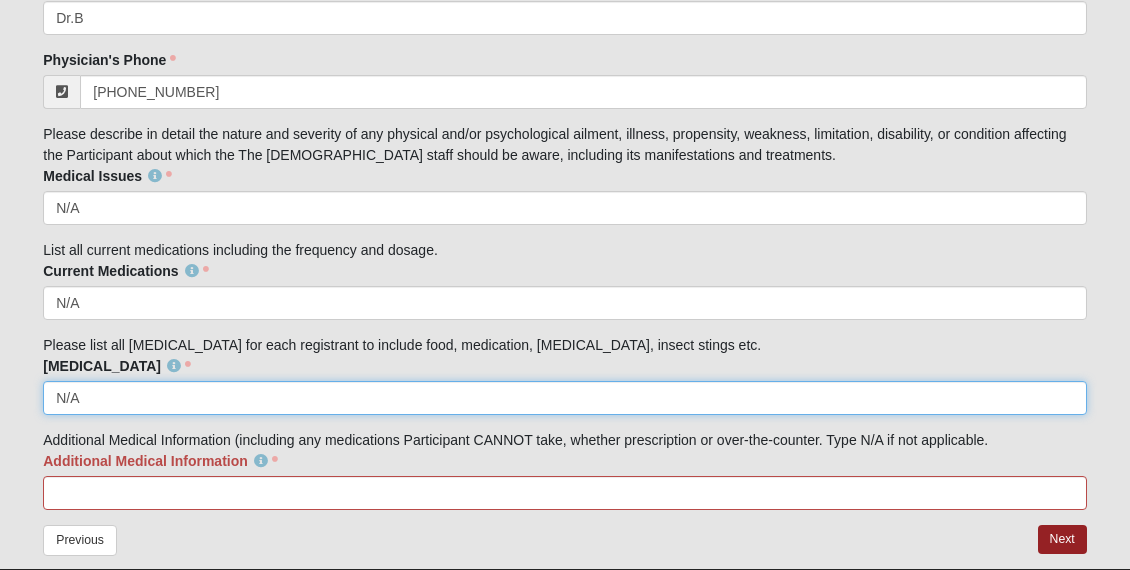 type on "N/A" 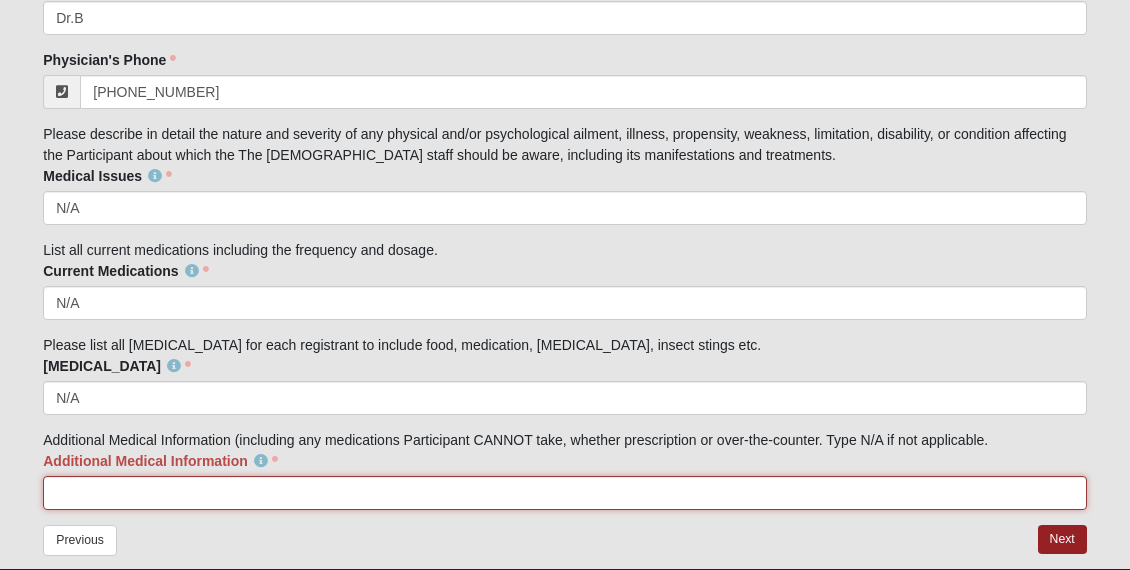click on "Additional Medical Information" 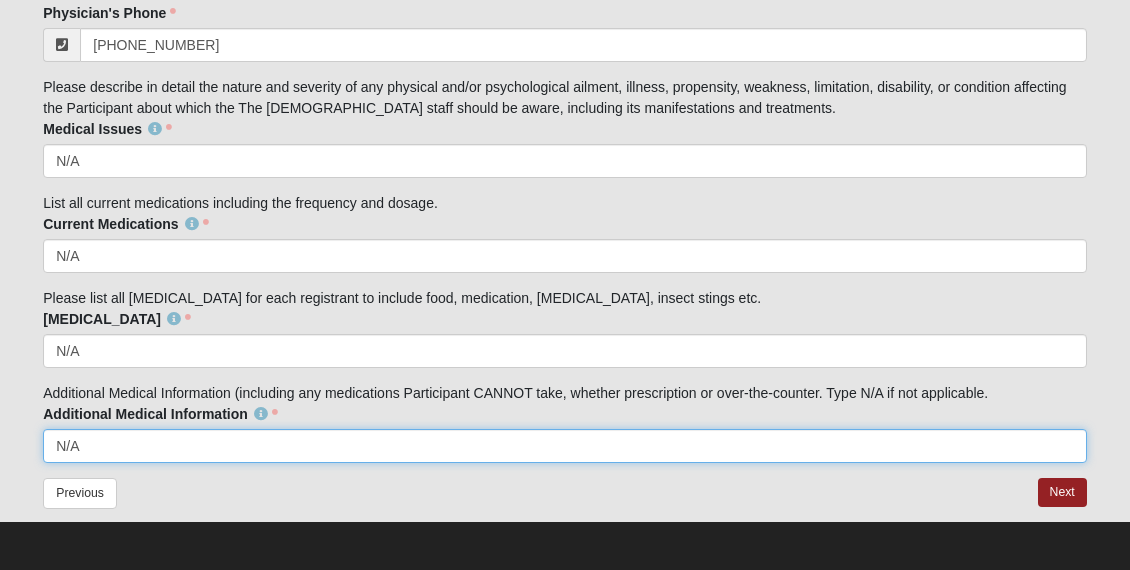 scroll, scrollTop: 3584, scrollLeft: 0, axis: vertical 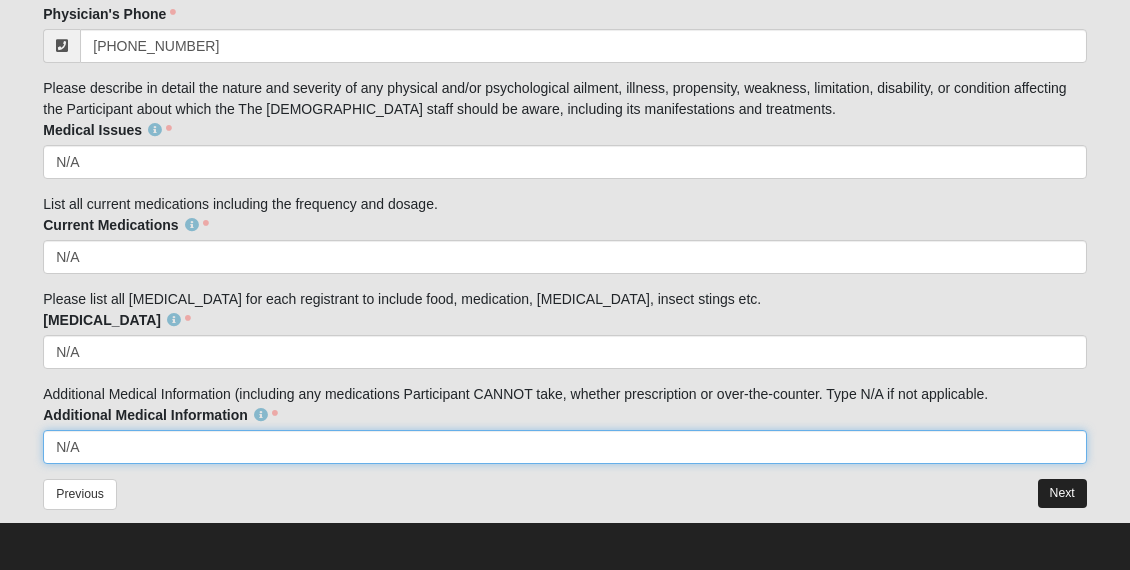 type on "N/A" 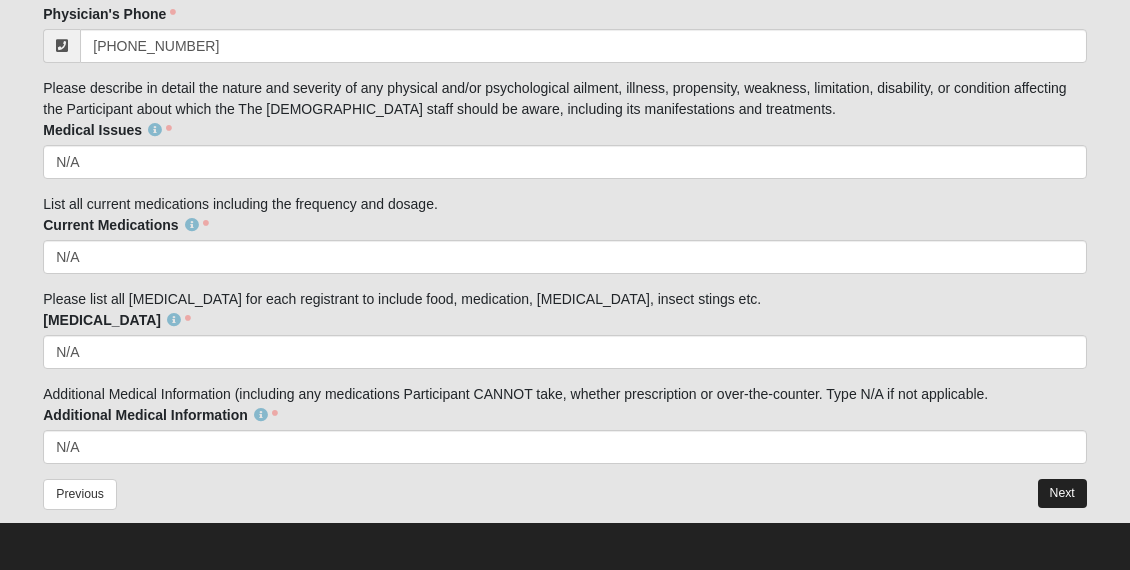 click on "Next" at bounding box center (1062, 493) 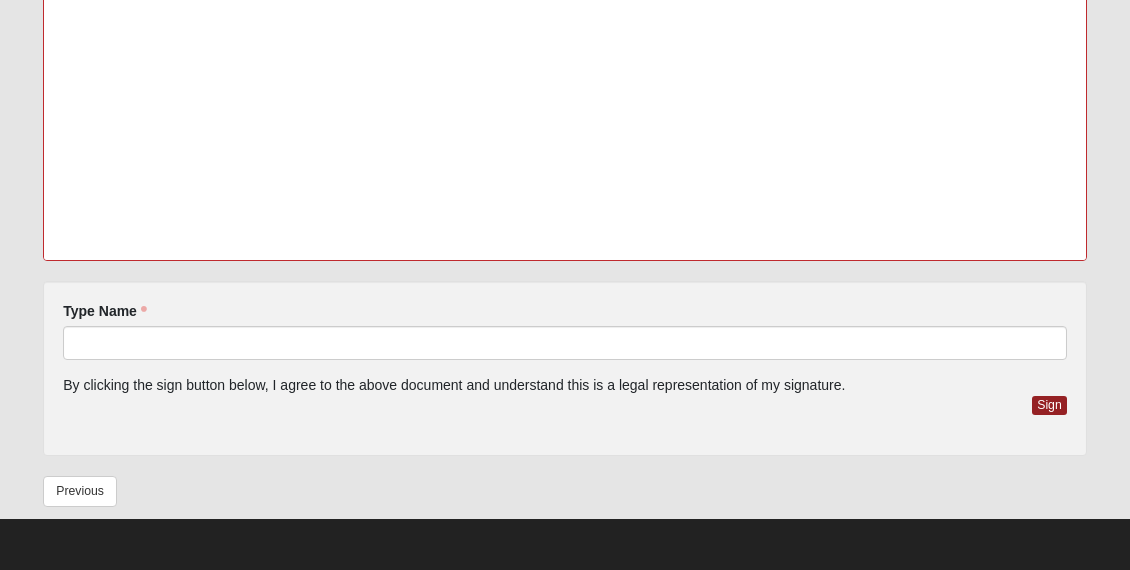 scroll, scrollTop: 0, scrollLeft: 0, axis: both 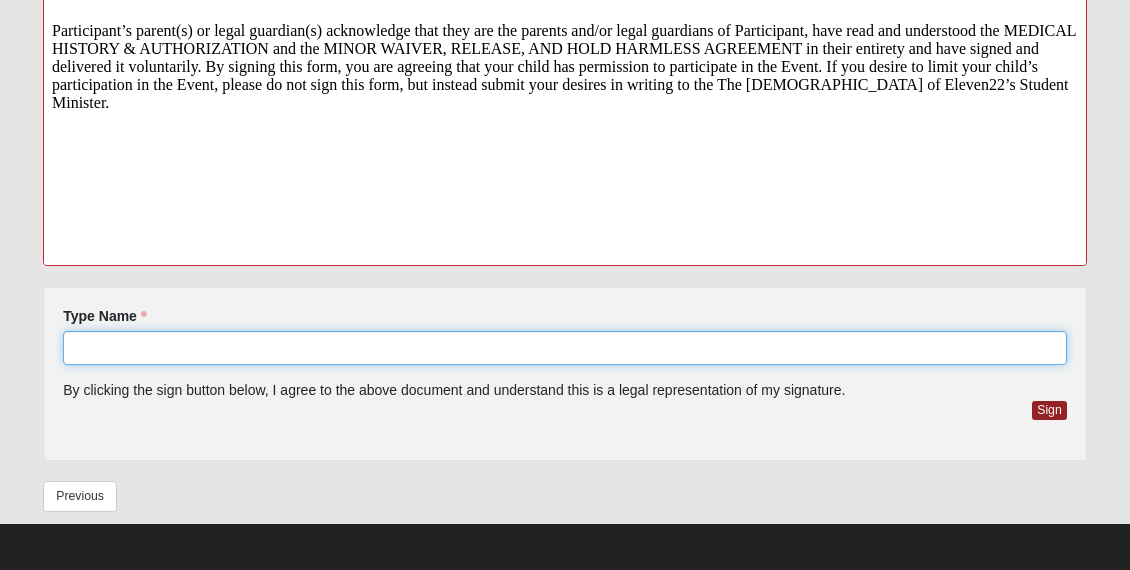 click on "Type Name" 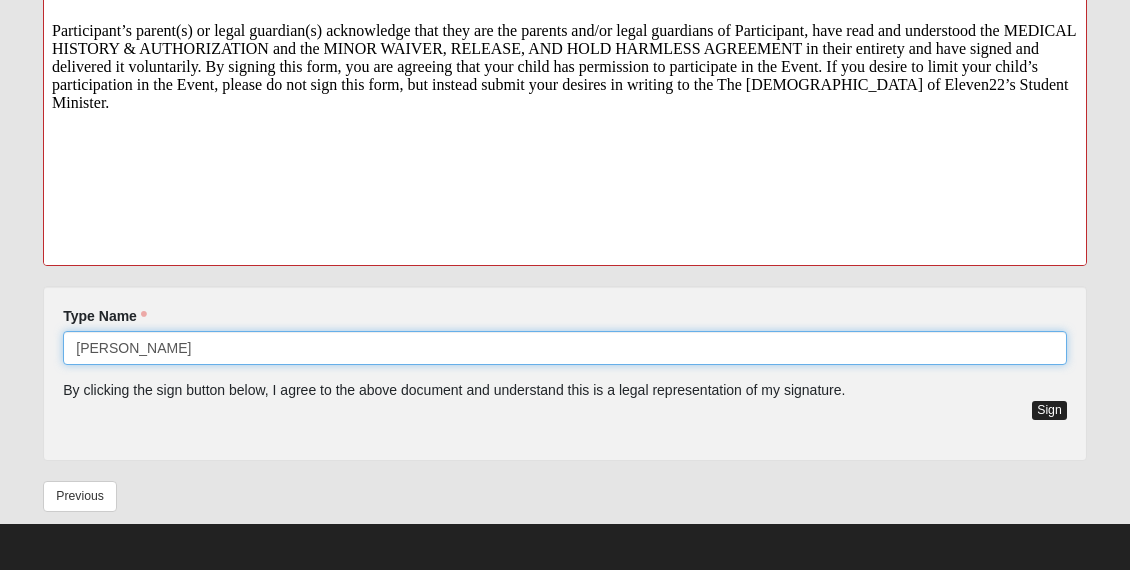 type on "[PERSON_NAME]" 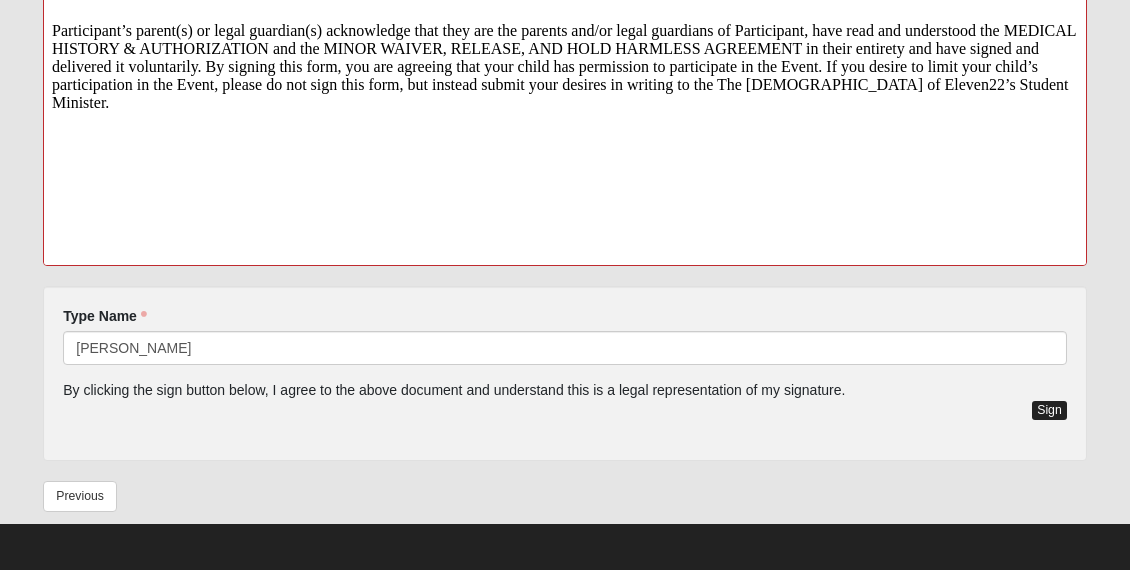 click on "Sign" at bounding box center (1049, 410) 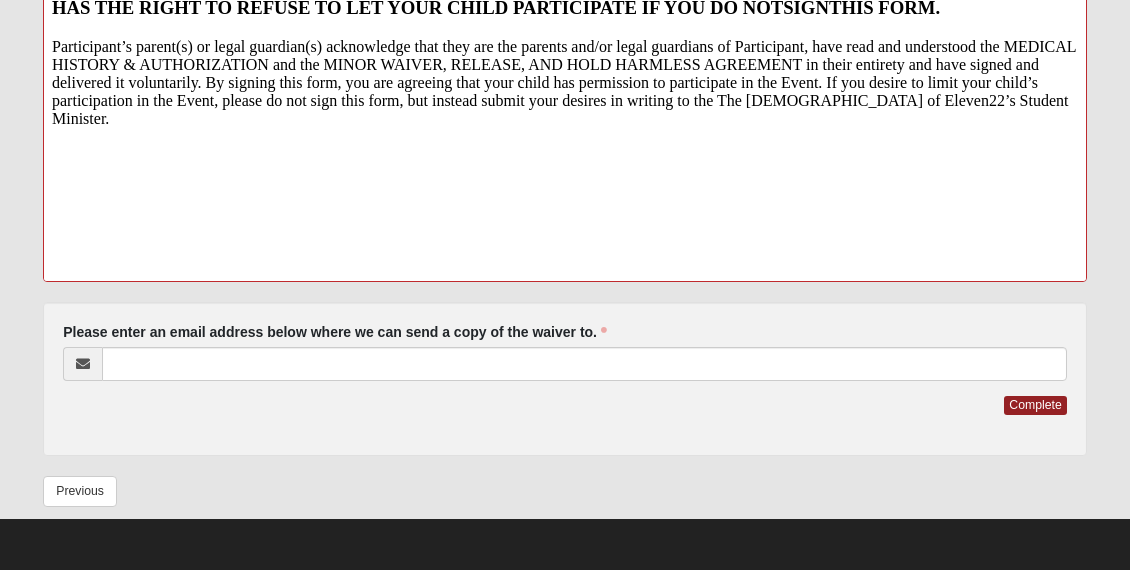 scroll, scrollTop: 672, scrollLeft: 0, axis: vertical 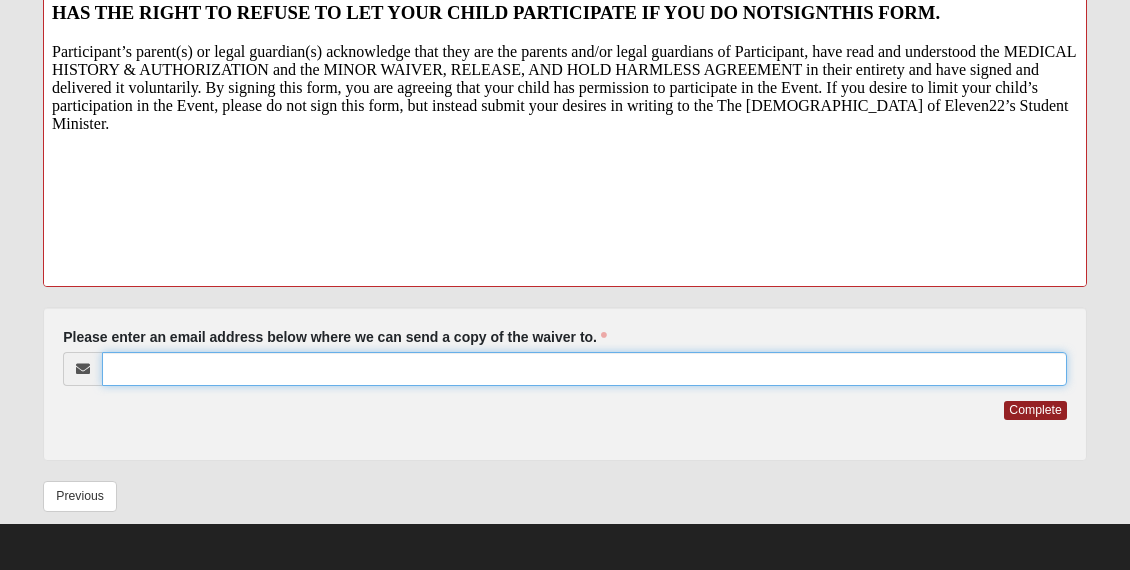 click on "Please enter an email address below where we can send a copy of the waiver to." at bounding box center (584, 369) 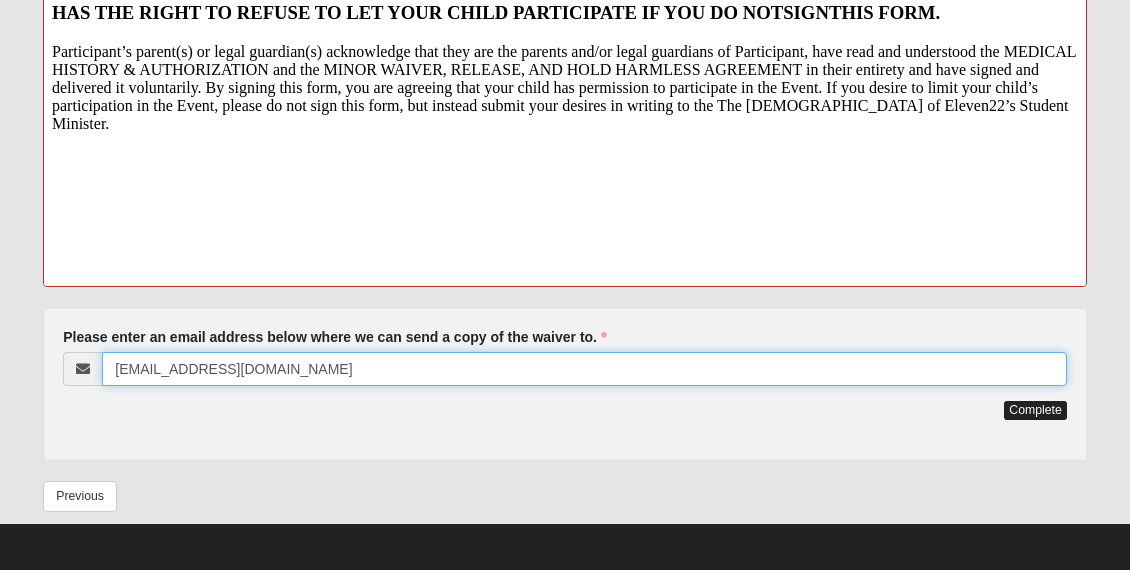 type on "[EMAIL_ADDRESS][DOMAIN_NAME]" 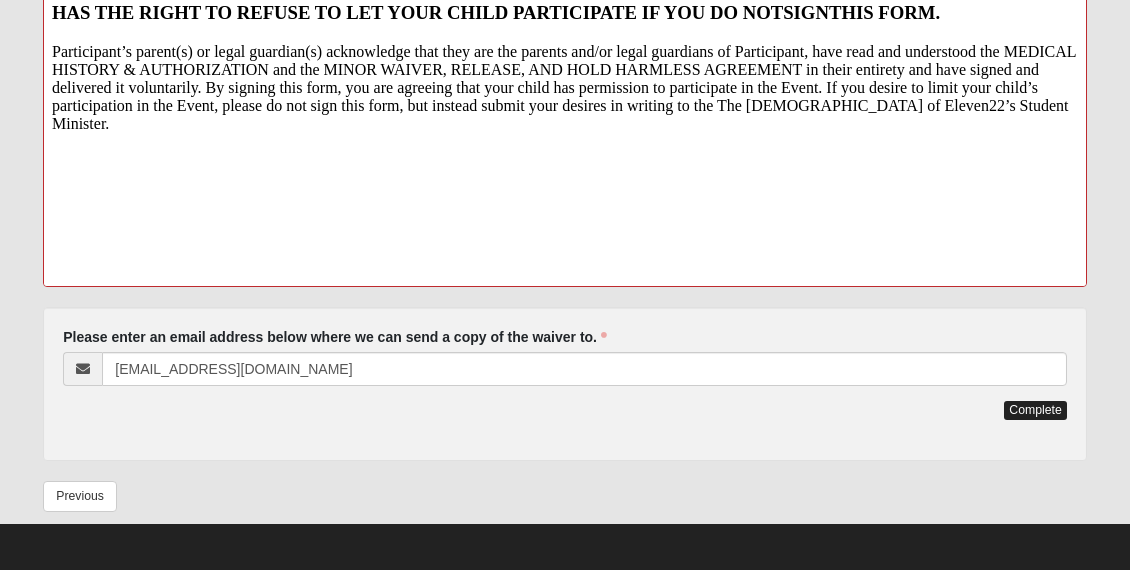 click on "Complete" at bounding box center (1035, 410) 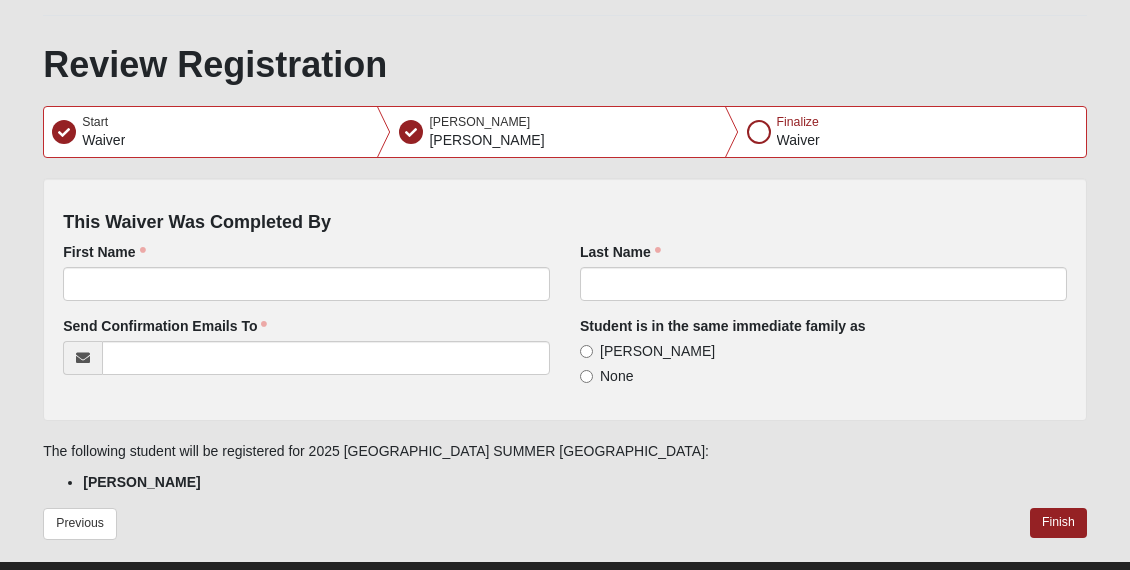 scroll, scrollTop: 262, scrollLeft: 0, axis: vertical 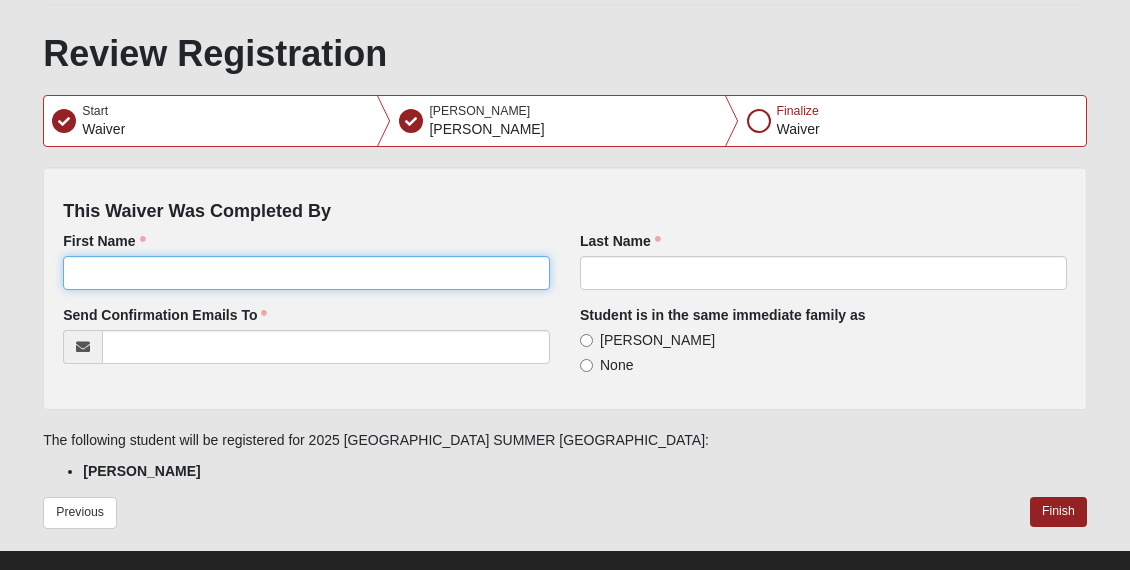 click on "First Name" 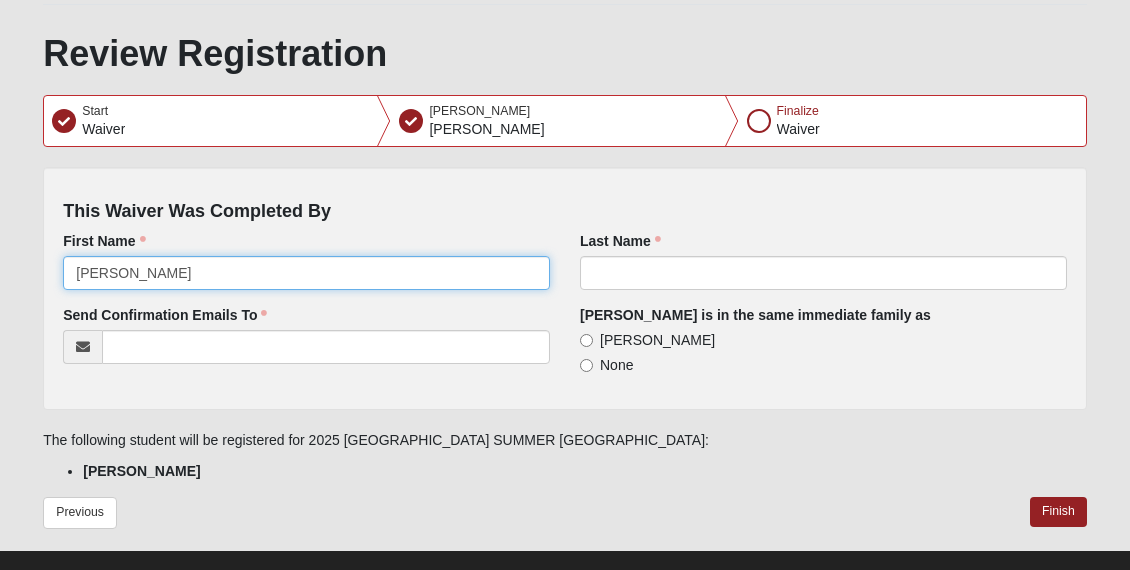 type on "[PERSON_NAME]" 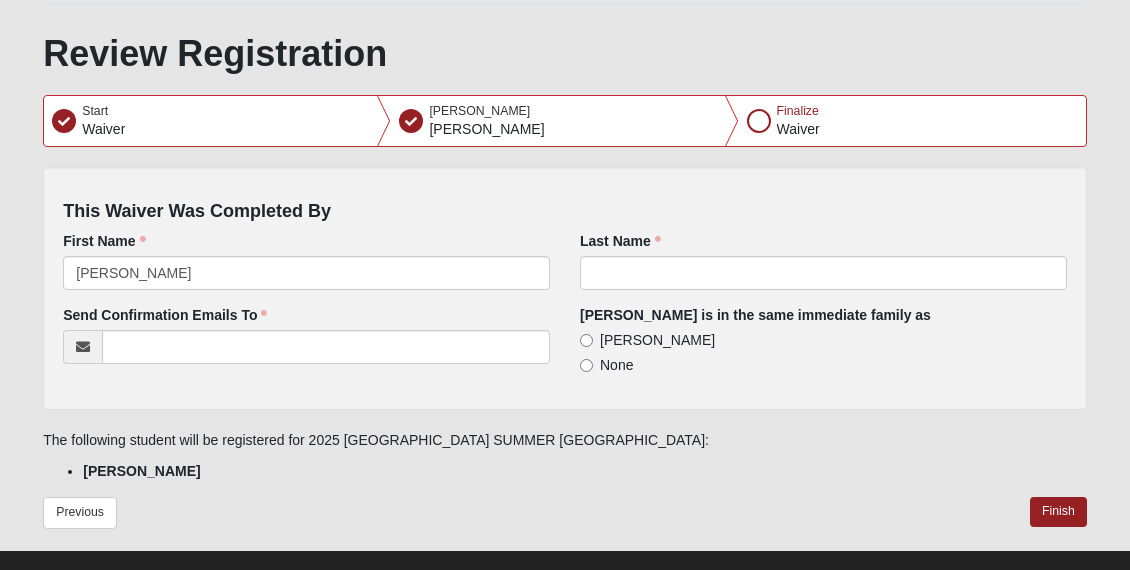 click on "[PERSON_NAME]  is in the same immediate family as" at bounding box center (755, 315) 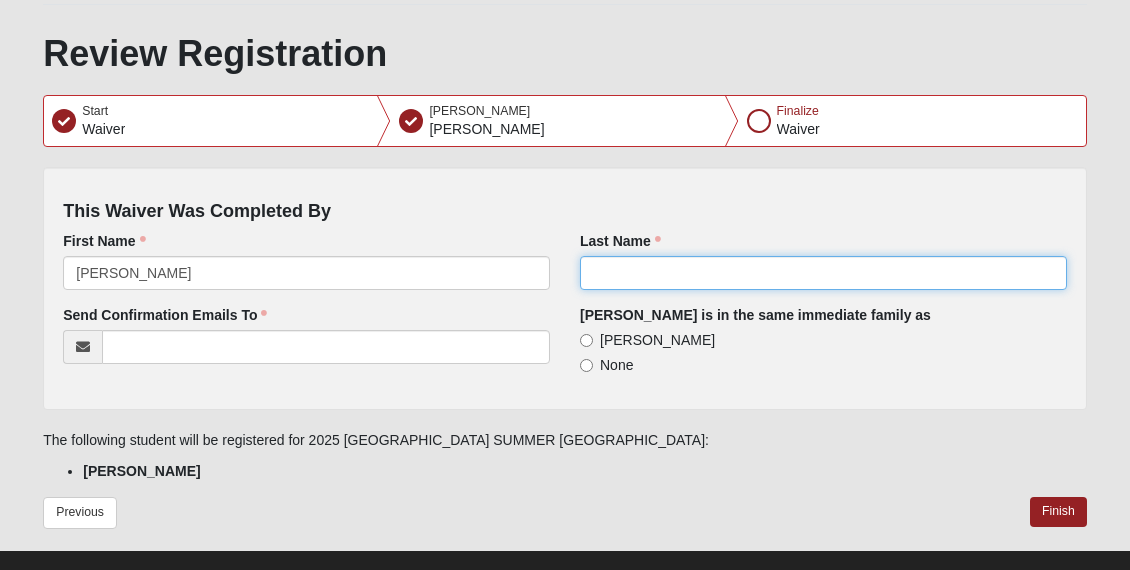 click on "Last Name" 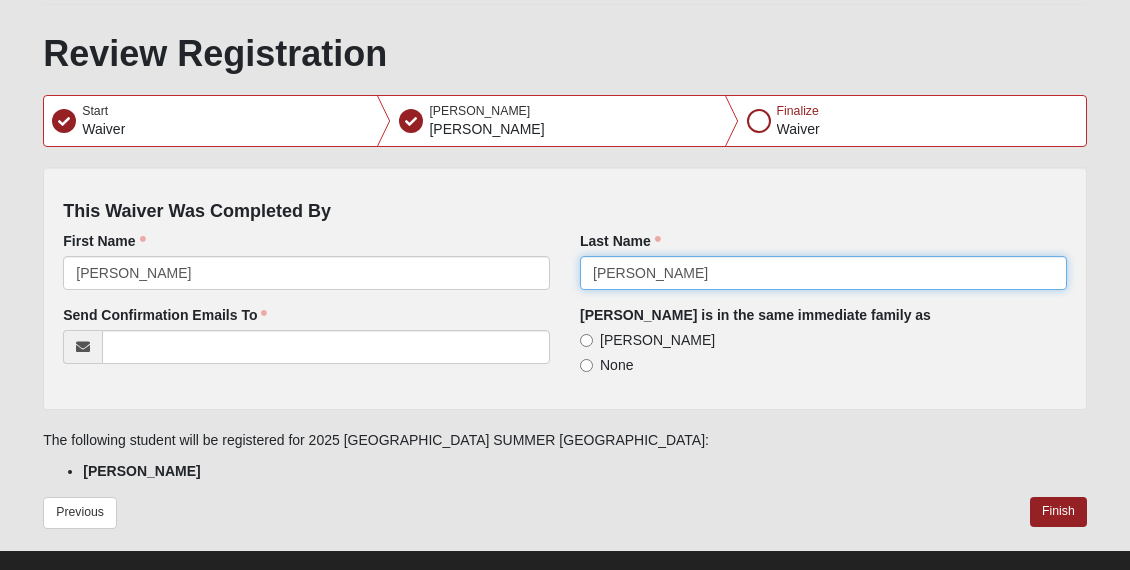 type on "[PERSON_NAME]" 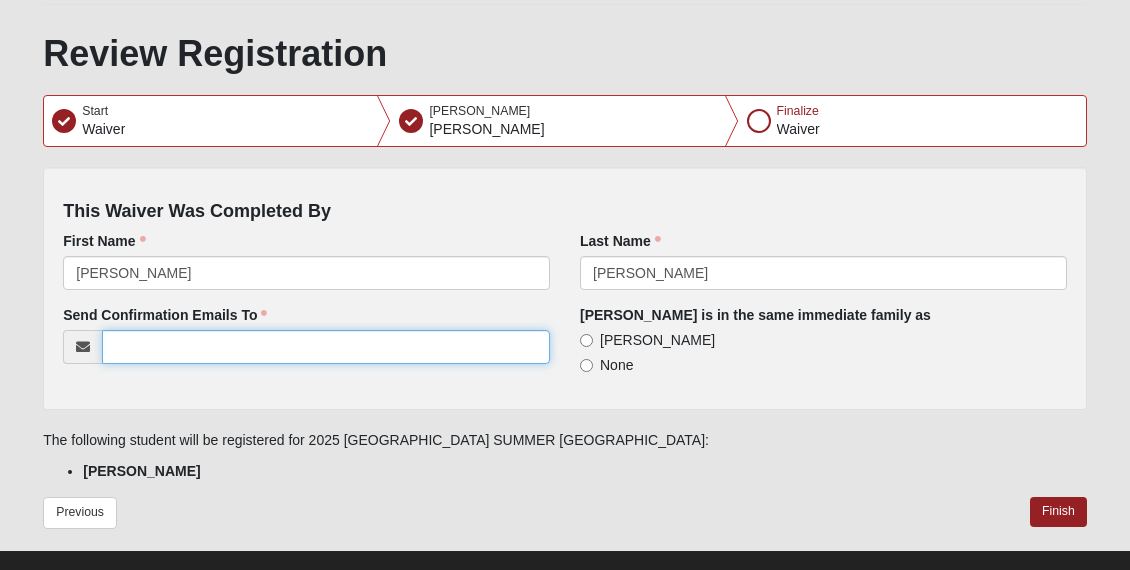 click on "Send Confirmation Emails To" at bounding box center [326, 347] 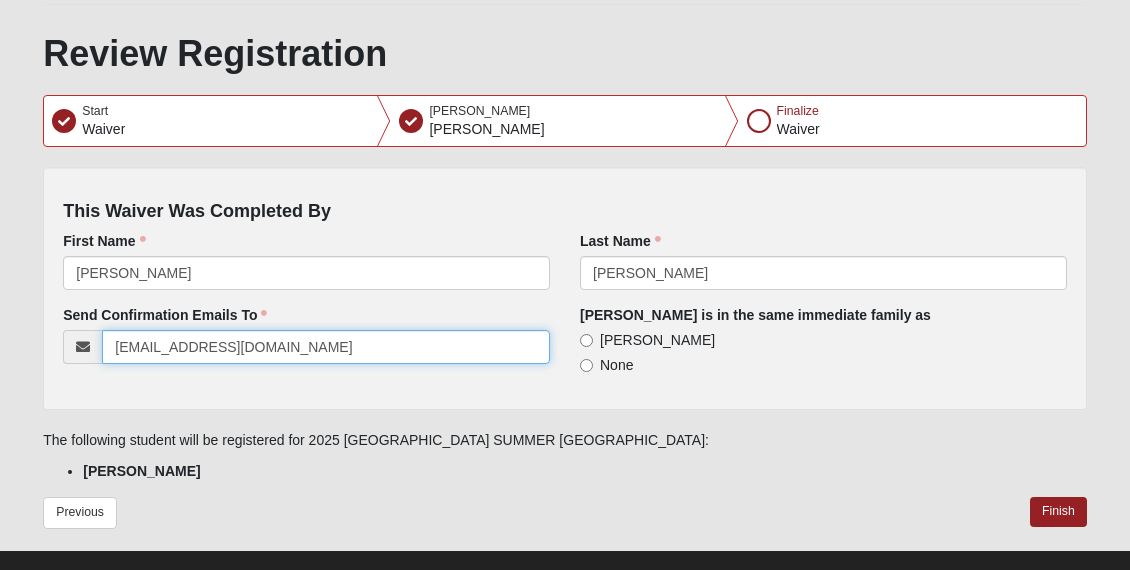 type on "[EMAIL_ADDRESS][DOMAIN_NAME]" 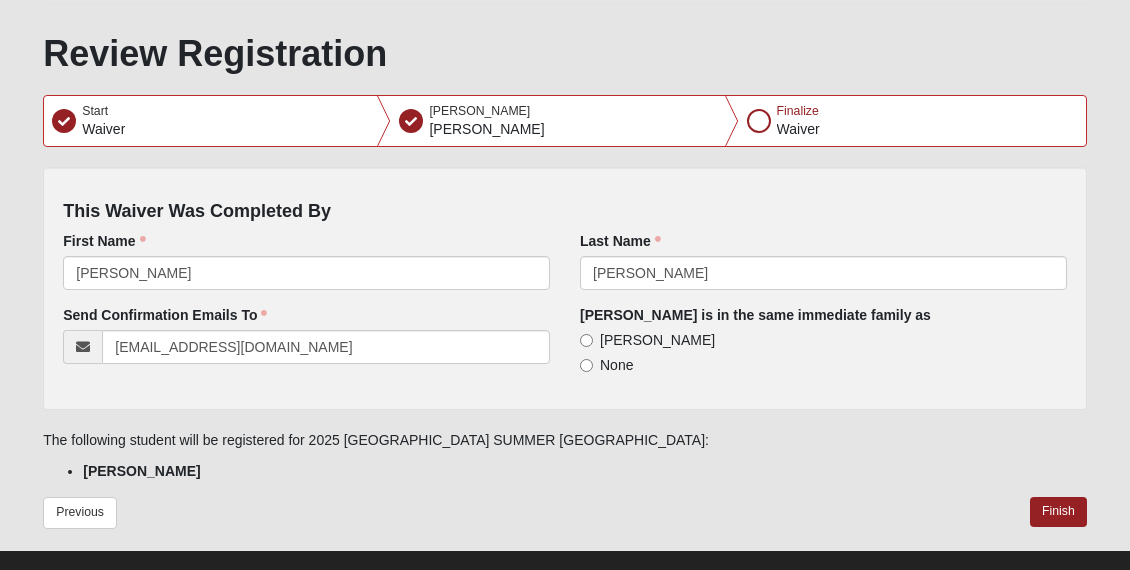 click on "[PERSON_NAME]" at bounding box center (586, 340) 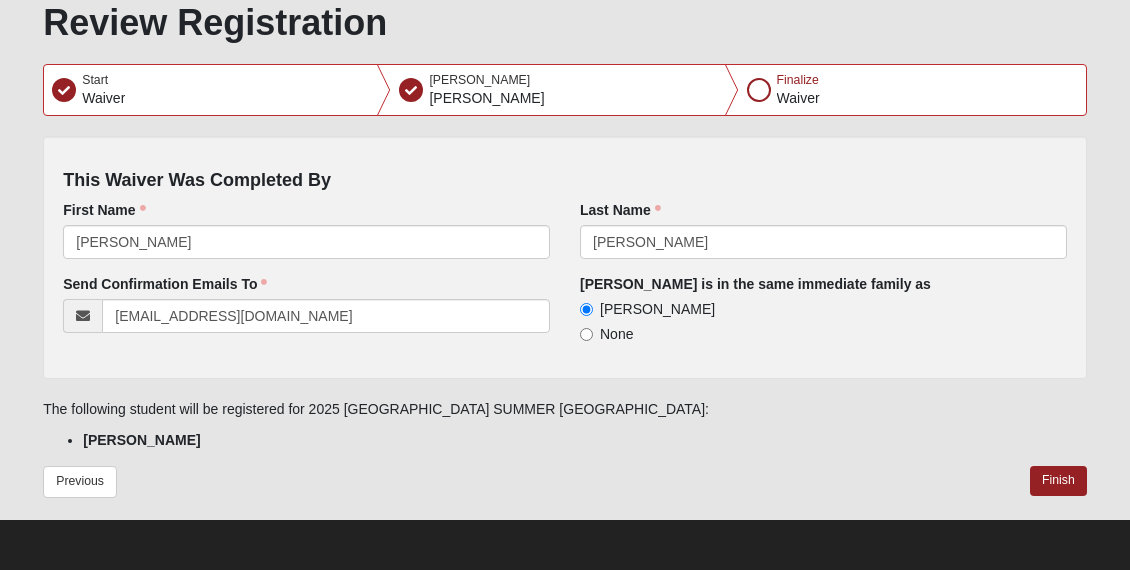 scroll, scrollTop: 291, scrollLeft: 0, axis: vertical 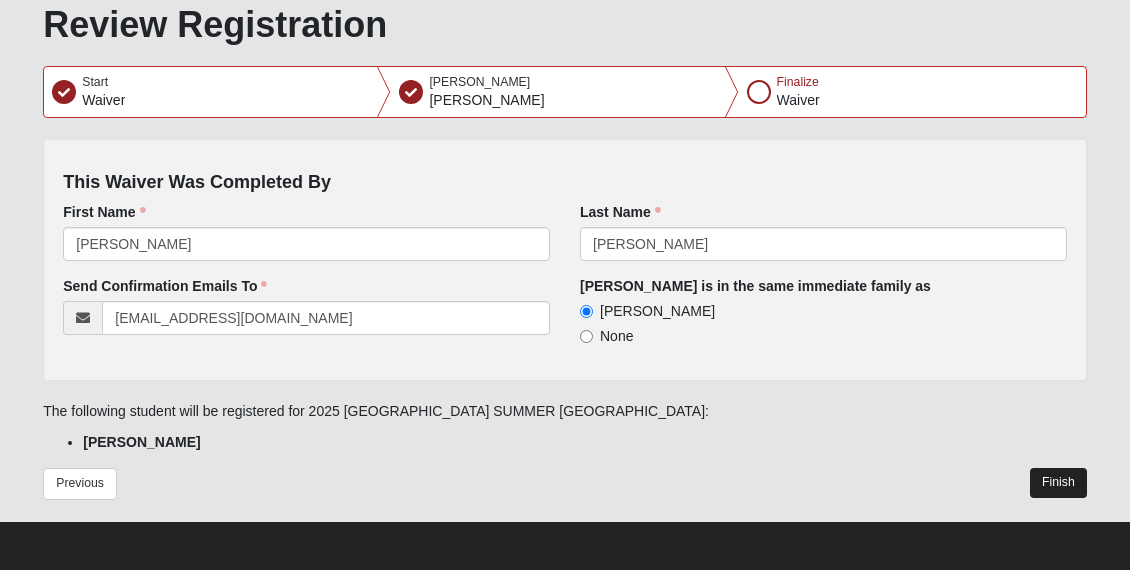 click on "Finish" at bounding box center (1058, 482) 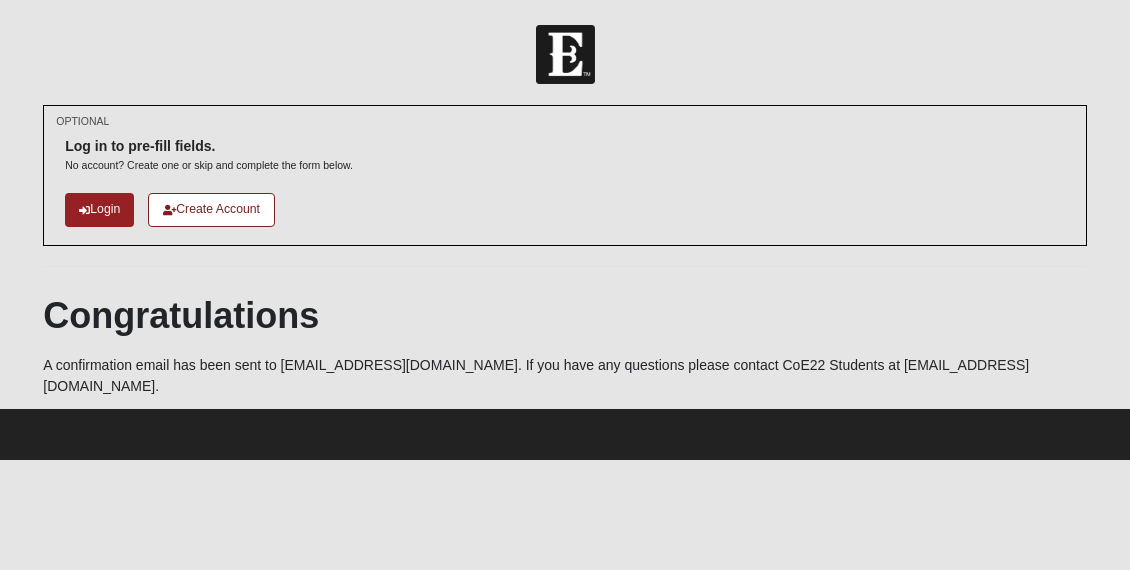 scroll, scrollTop: 0, scrollLeft: 0, axis: both 